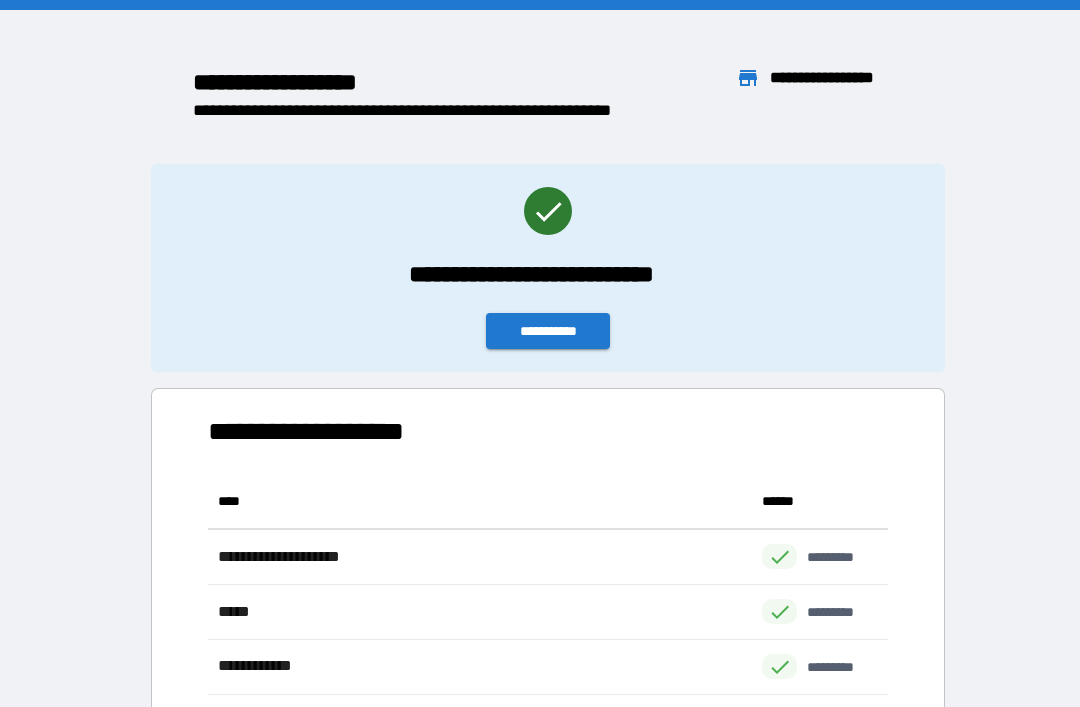 scroll, scrollTop: 64, scrollLeft: 0, axis: vertical 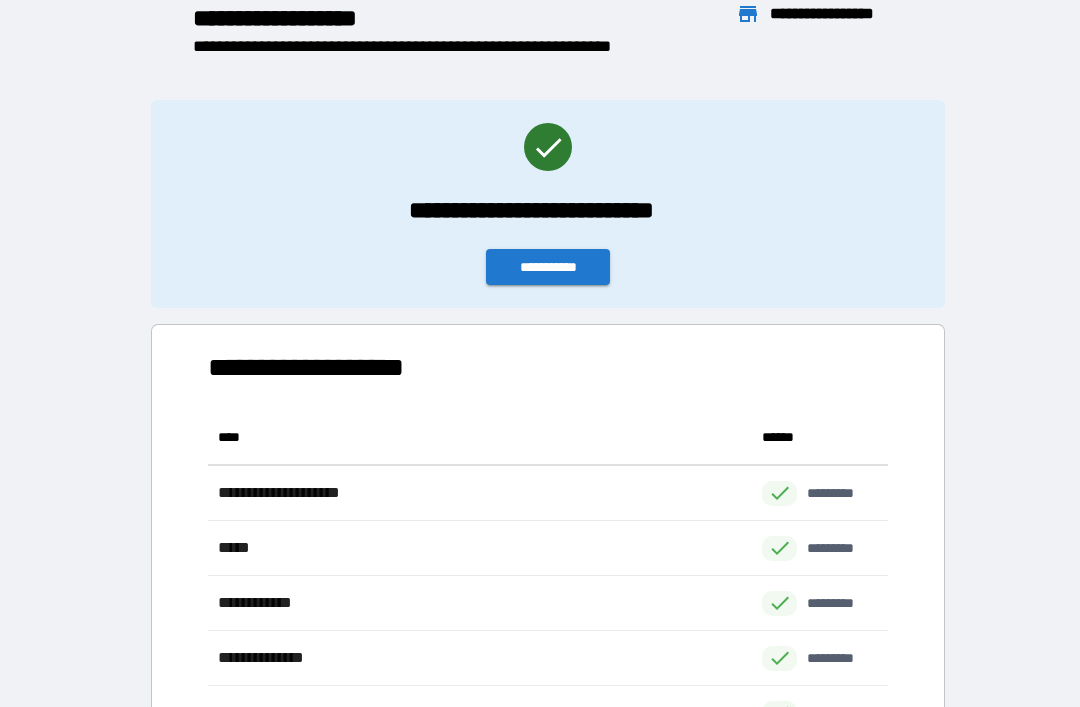 click on "**********" at bounding box center (548, 267) 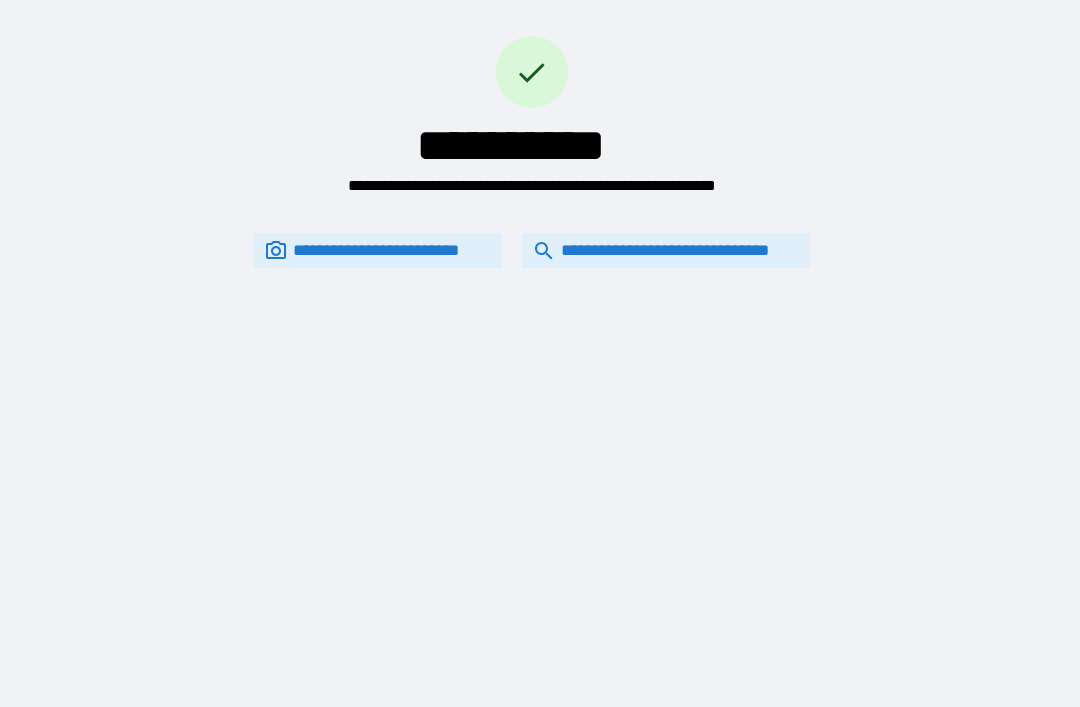 click on "**********" at bounding box center [666, 250] 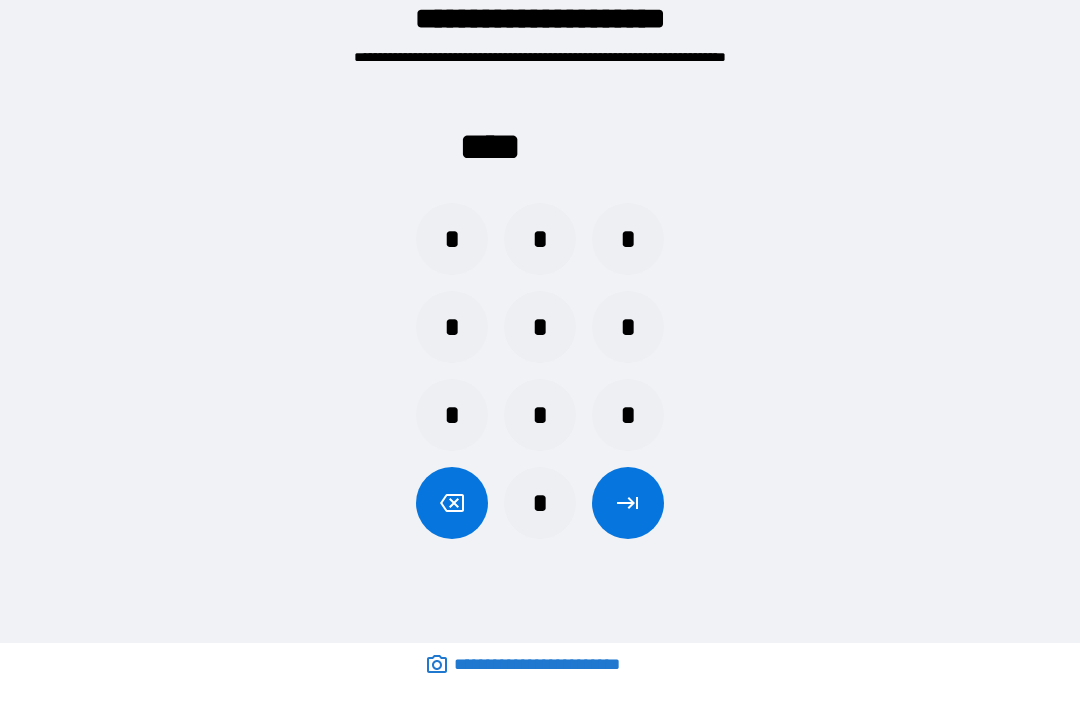 click on "*" at bounding box center (452, 239) 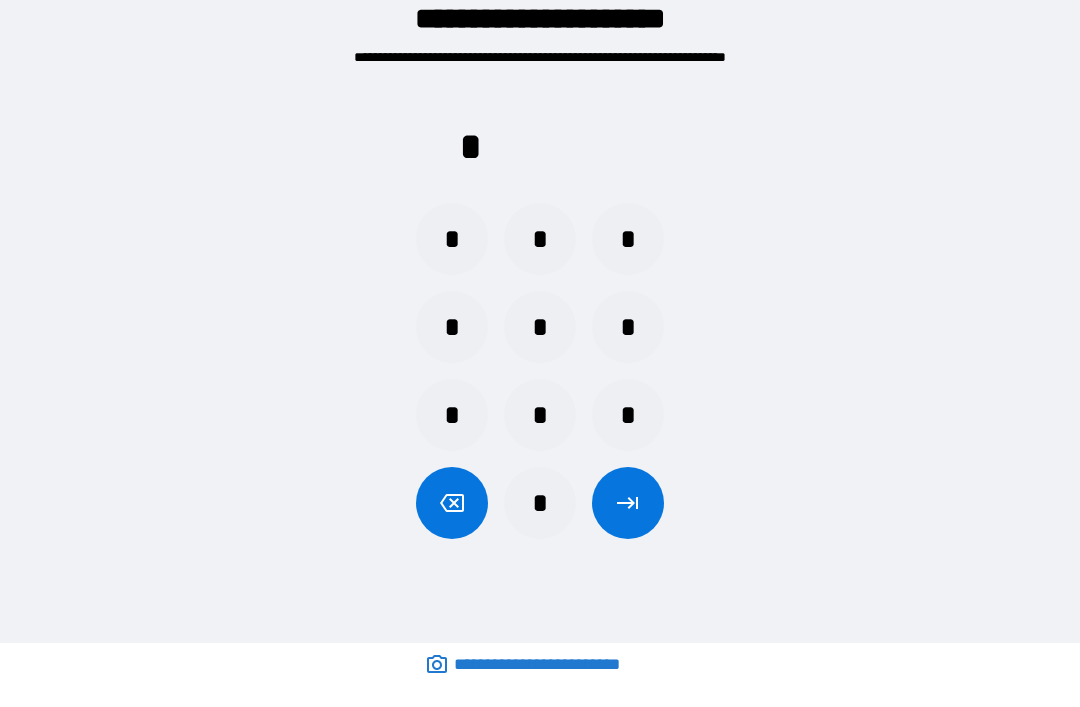 click on "*" at bounding box center (540, 503) 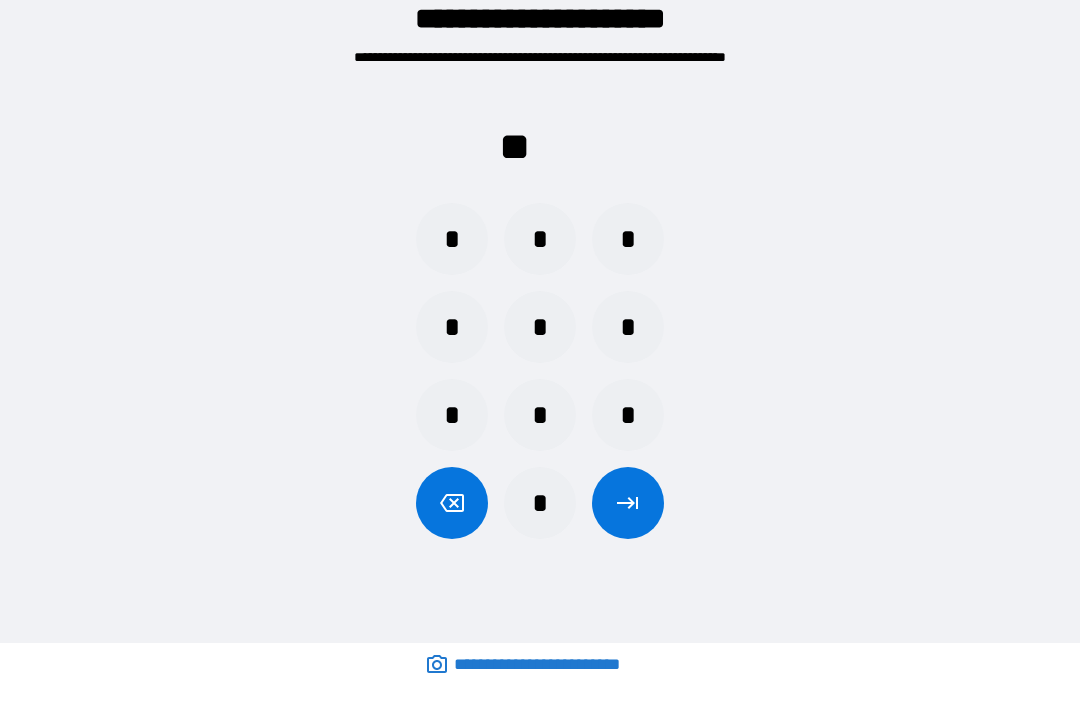 click on "*" at bounding box center [628, 239] 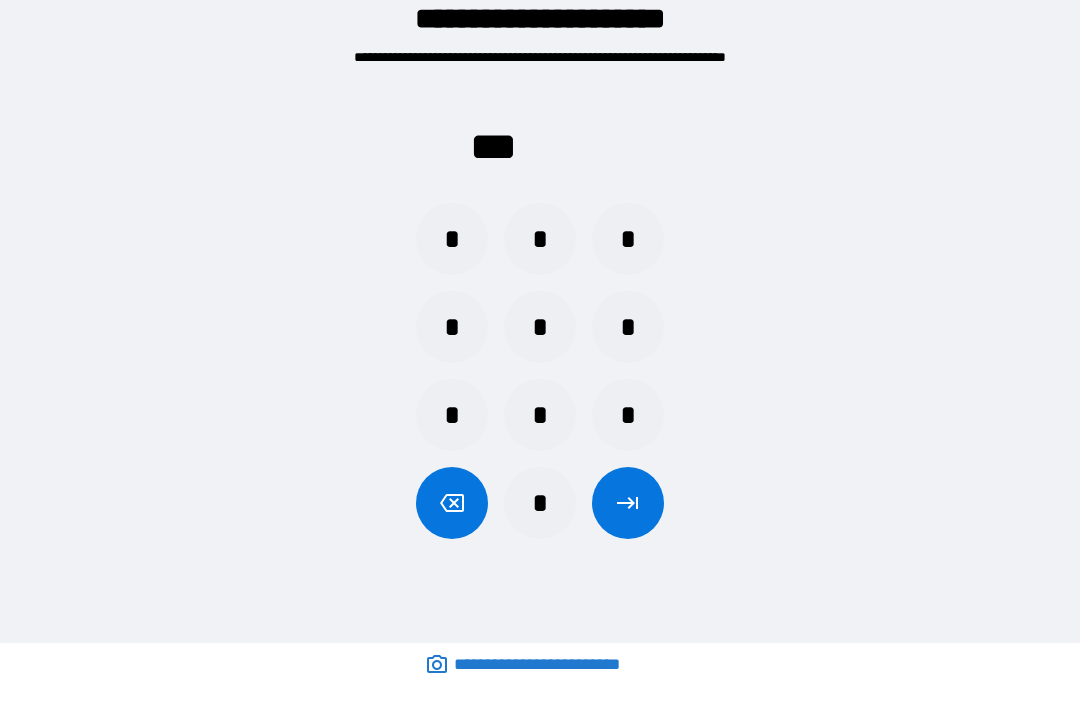 click on "*" at bounding box center [540, 503] 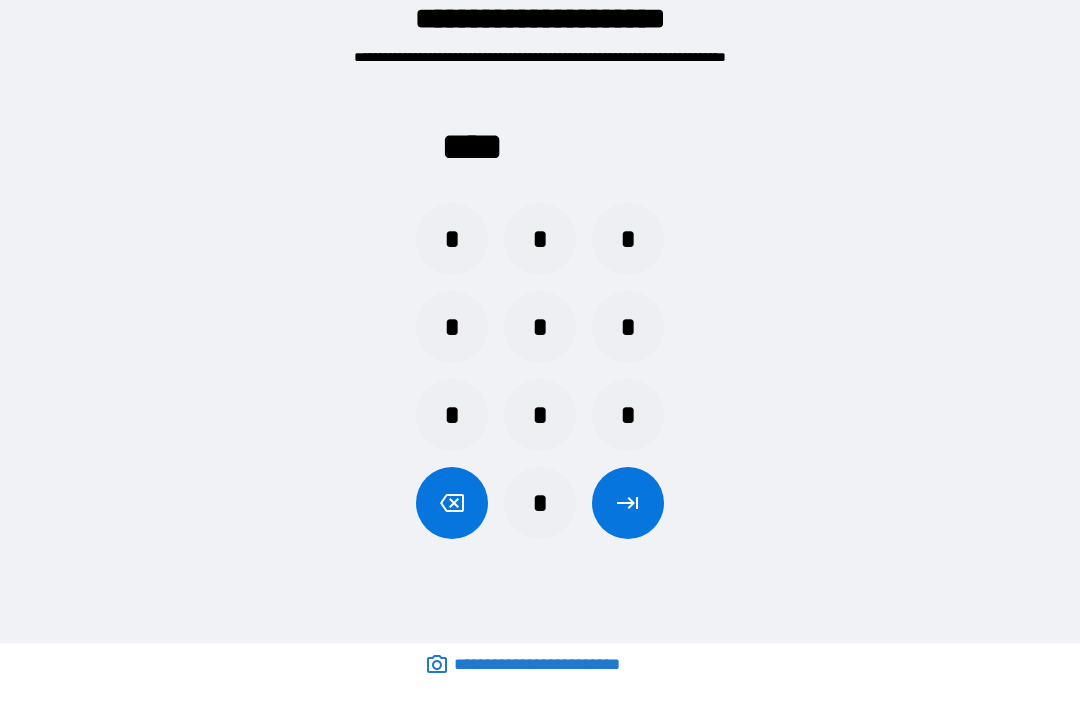 click at bounding box center [628, 503] 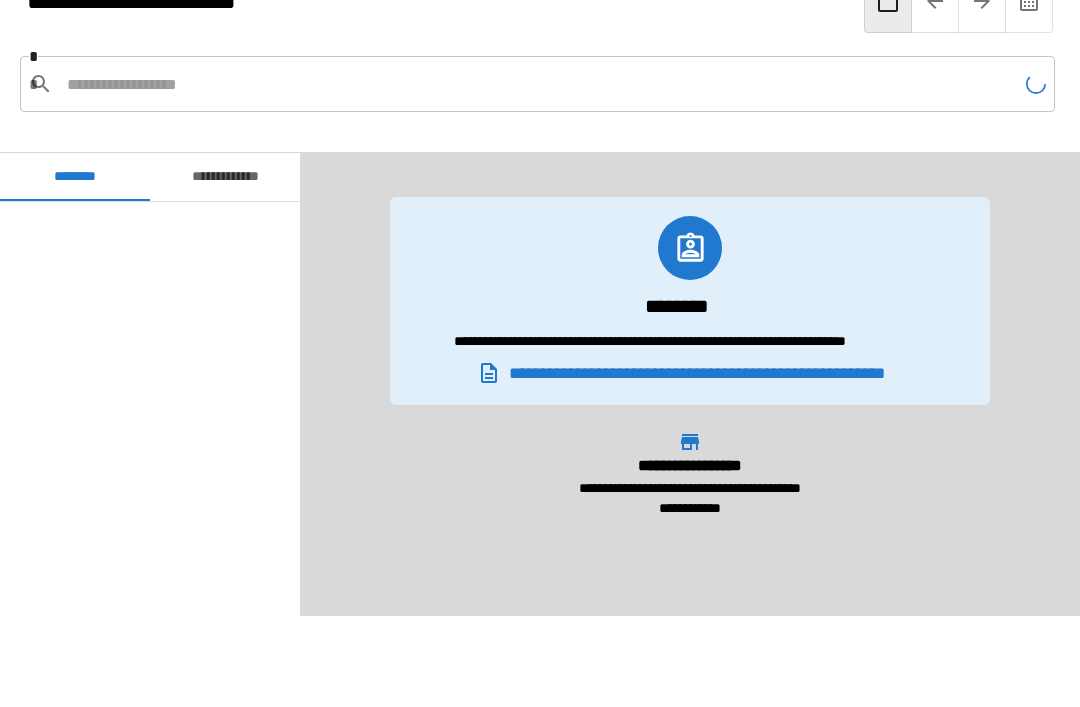 scroll, scrollTop: 600, scrollLeft: 0, axis: vertical 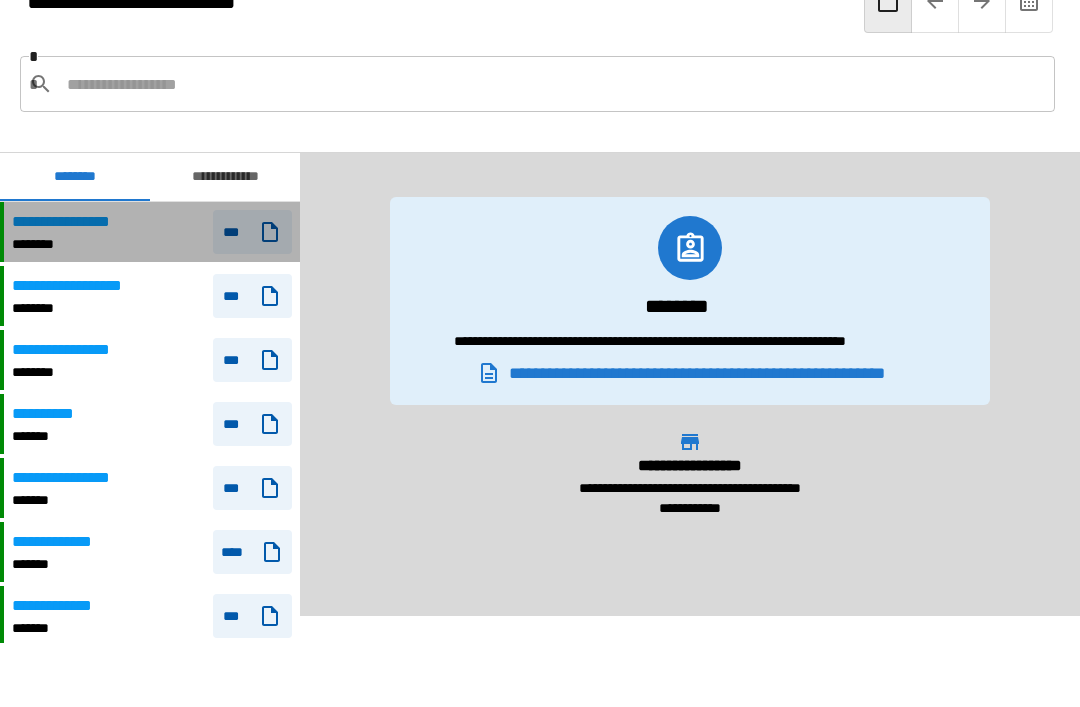 click on "**********" at bounding box center (152, 232) 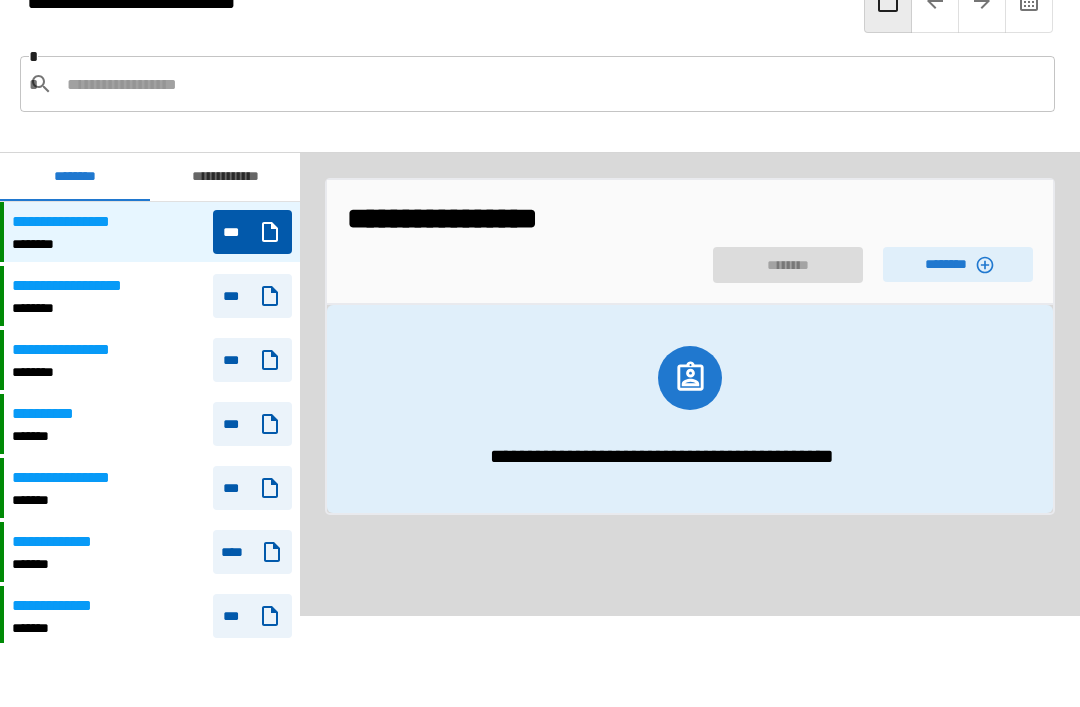 click on "********" at bounding box center [958, 264] 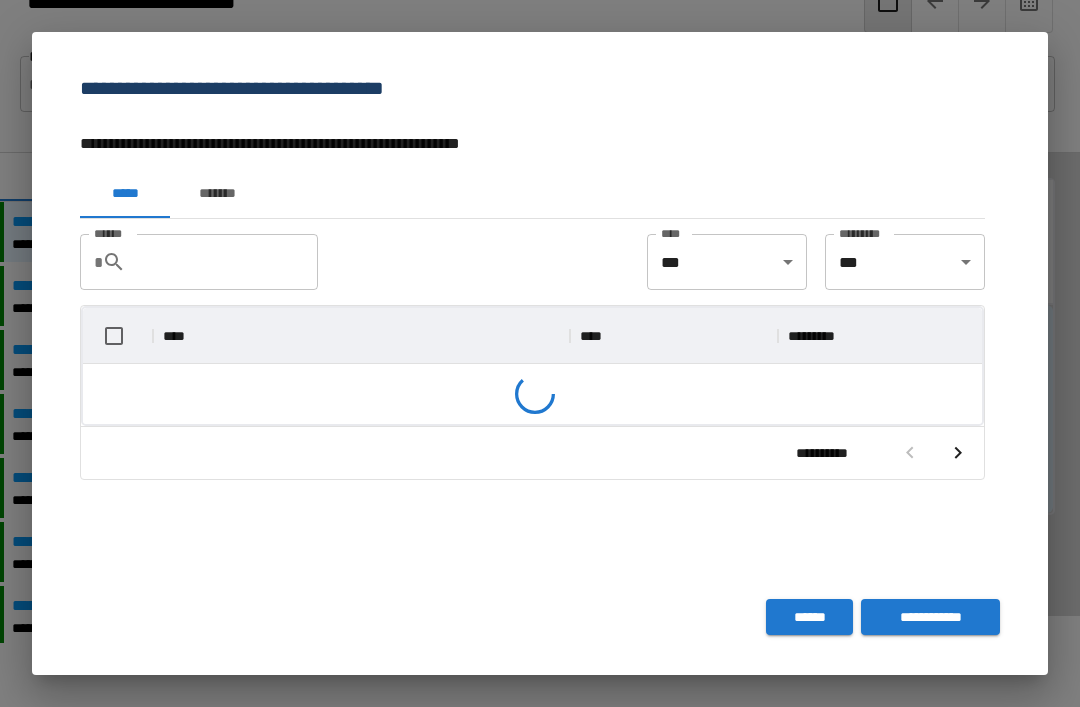 scroll, scrollTop: 1, scrollLeft: 1, axis: both 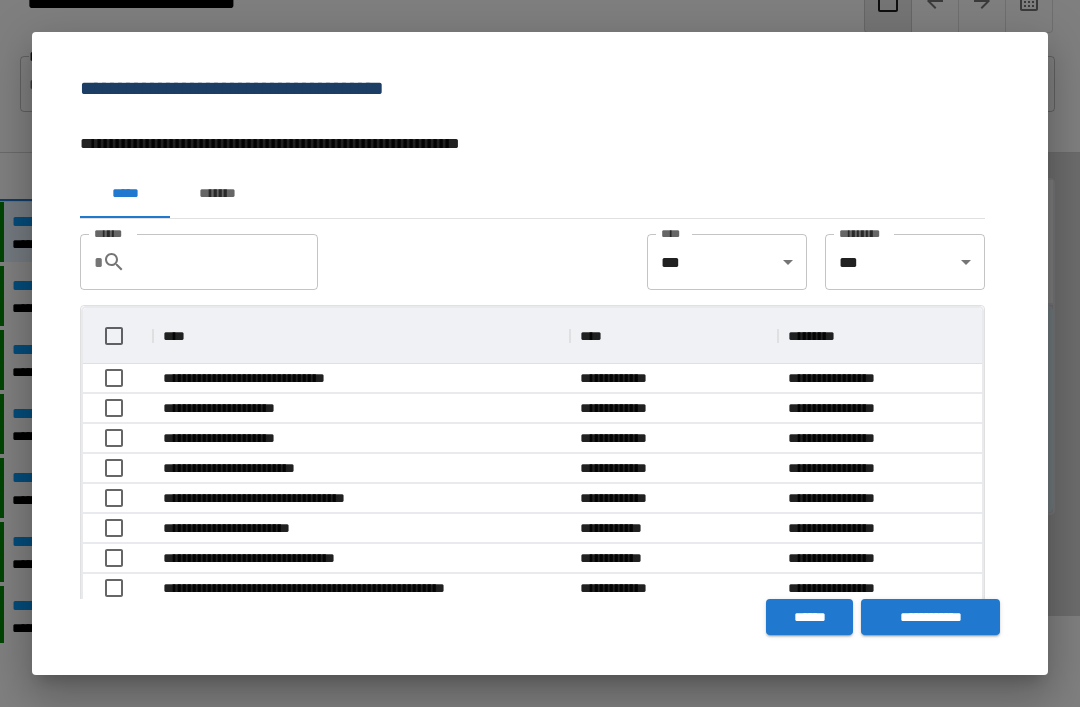 click on "*******" at bounding box center [217, 194] 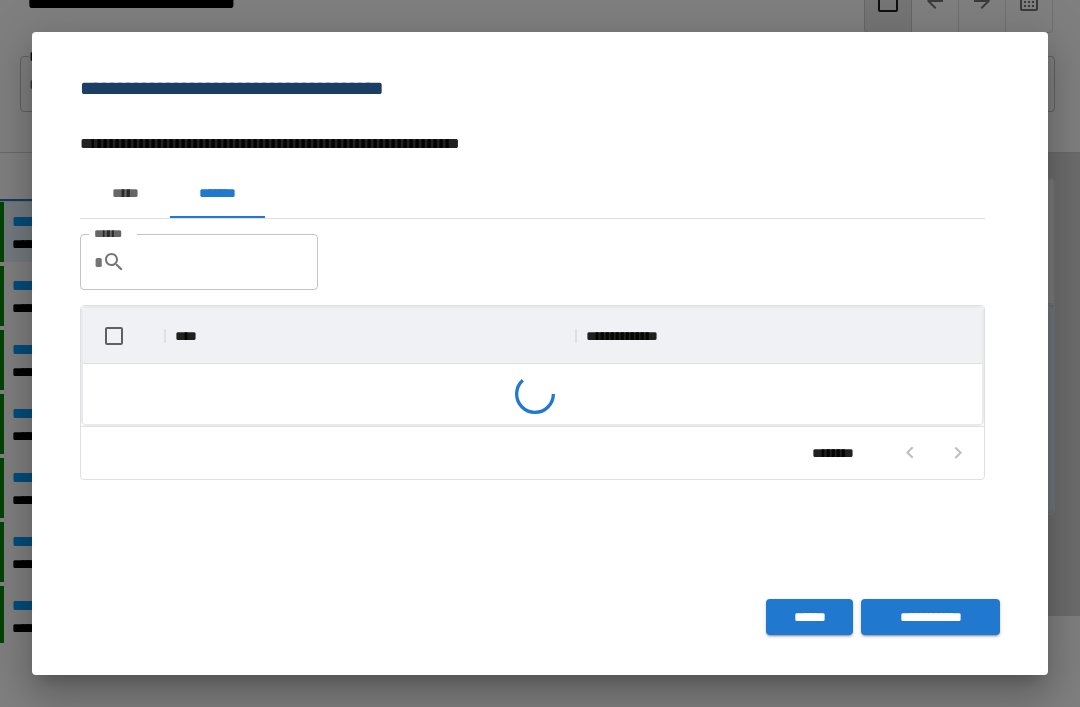 scroll, scrollTop: 1, scrollLeft: 1, axis: both 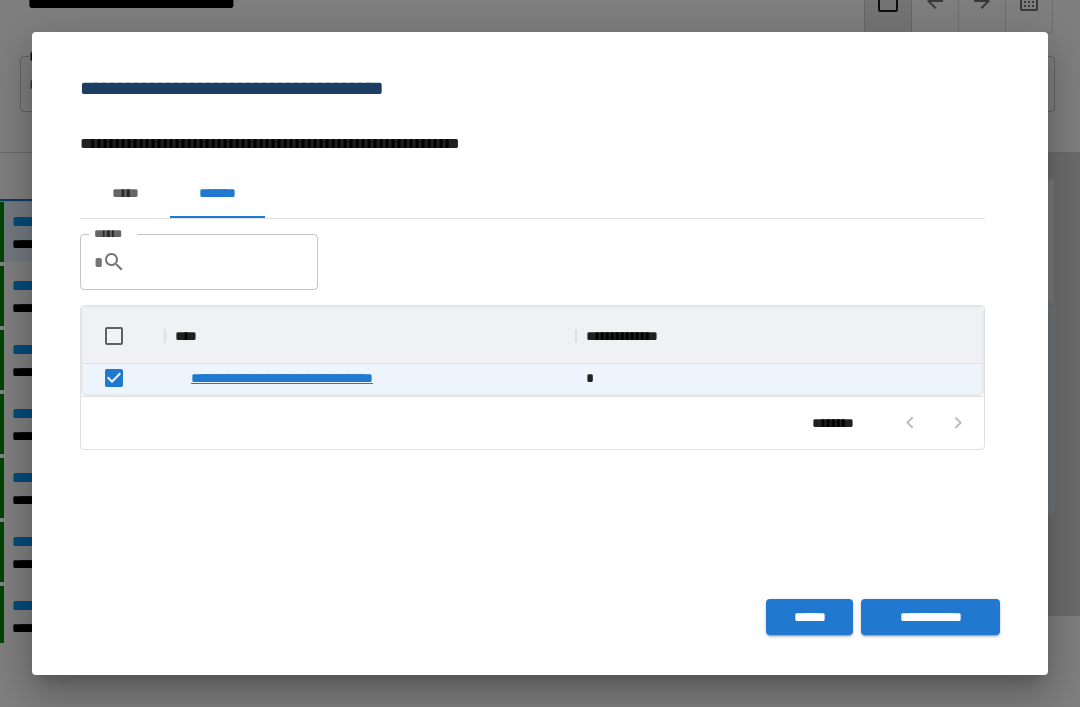 click on "**********" at bounding box center (930, 617) 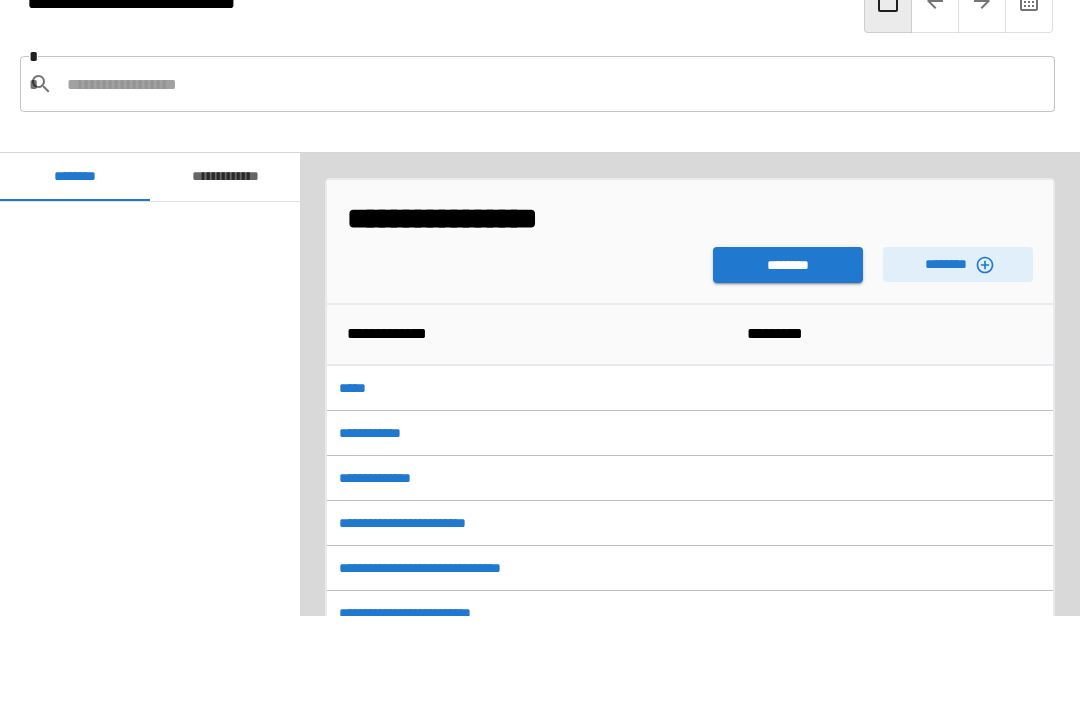 scroll, scrollTop: 600, scrollLeft: 0, axis: vertical 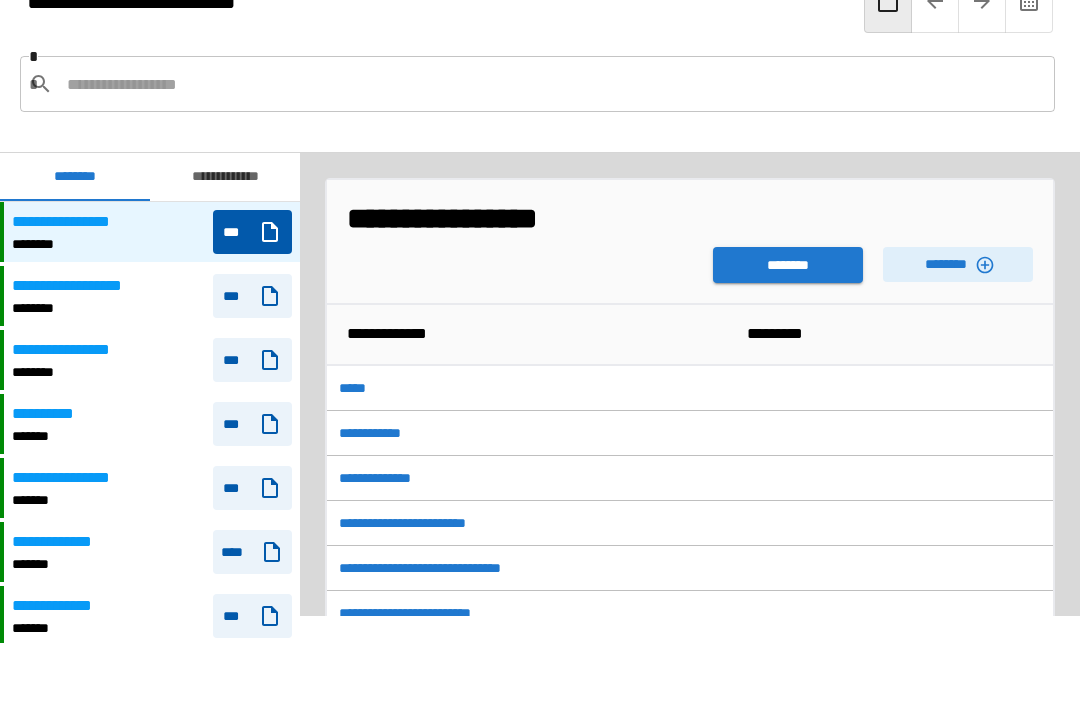 click on "********" at bounding box center (958, 264) 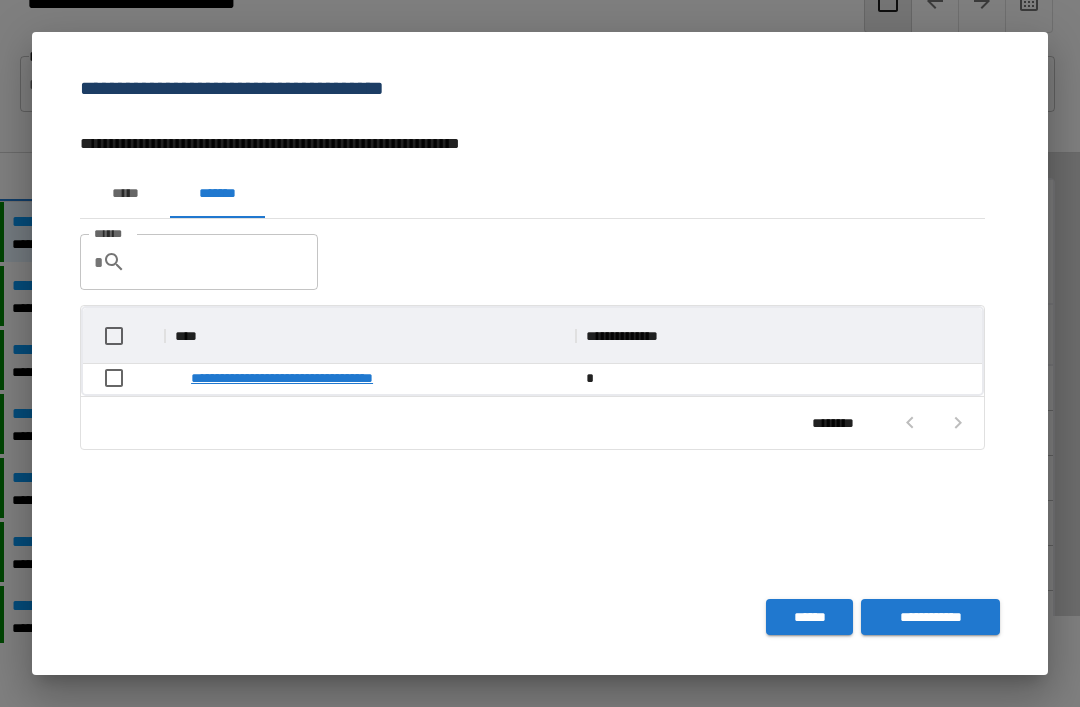 scroll, scrollTop: 1, scrollLeft: 1, axis: both 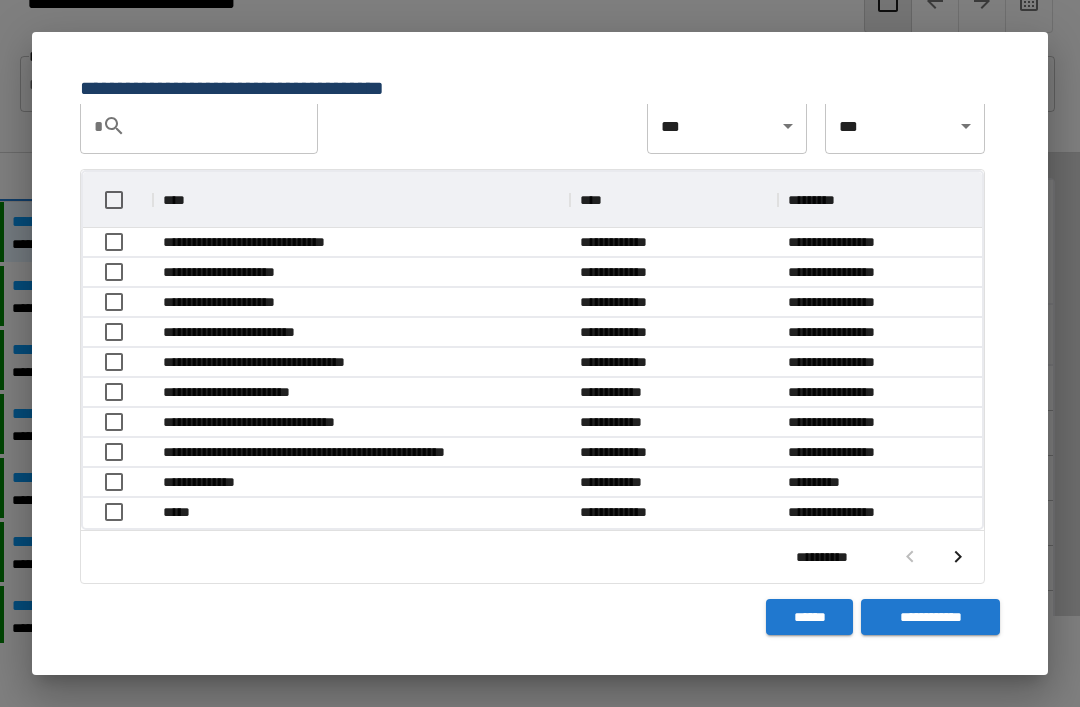 click 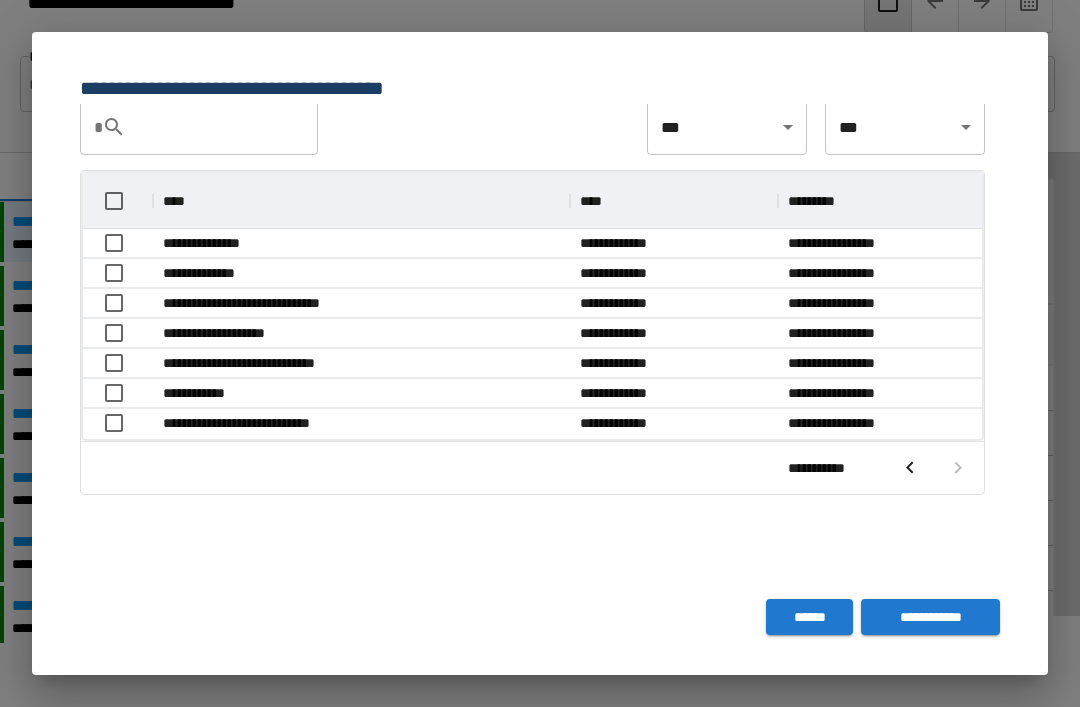 scroll, scrollTop: 266, scrollLeft: 899, axis: both 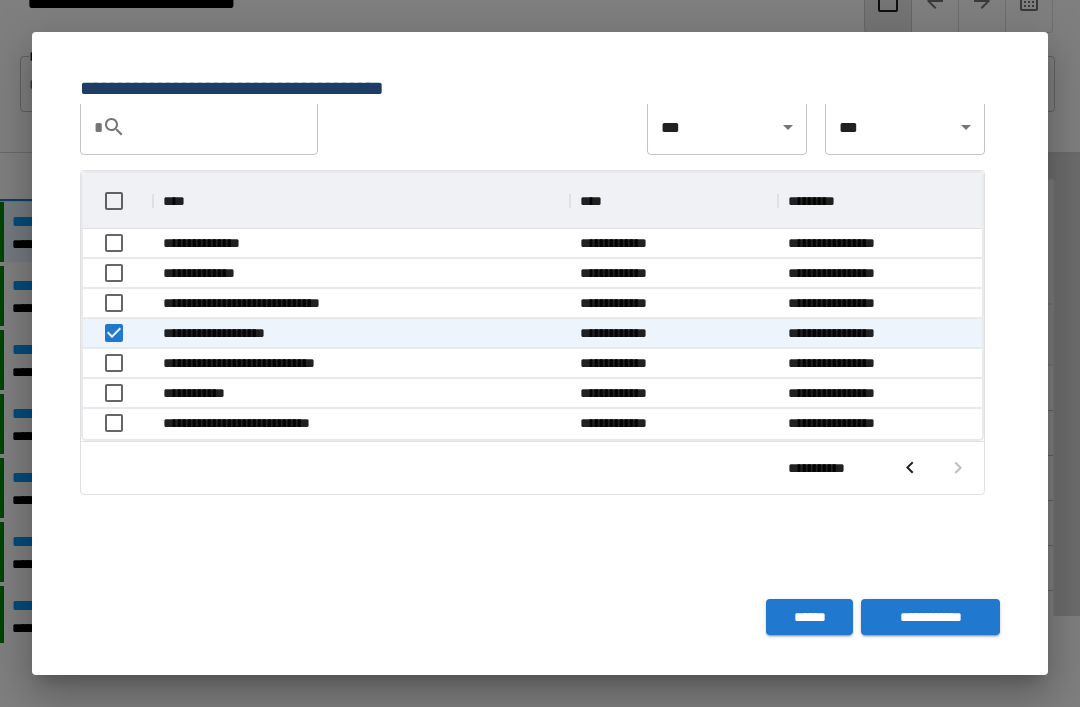 click on "**********" at bounding box center [930, 617] 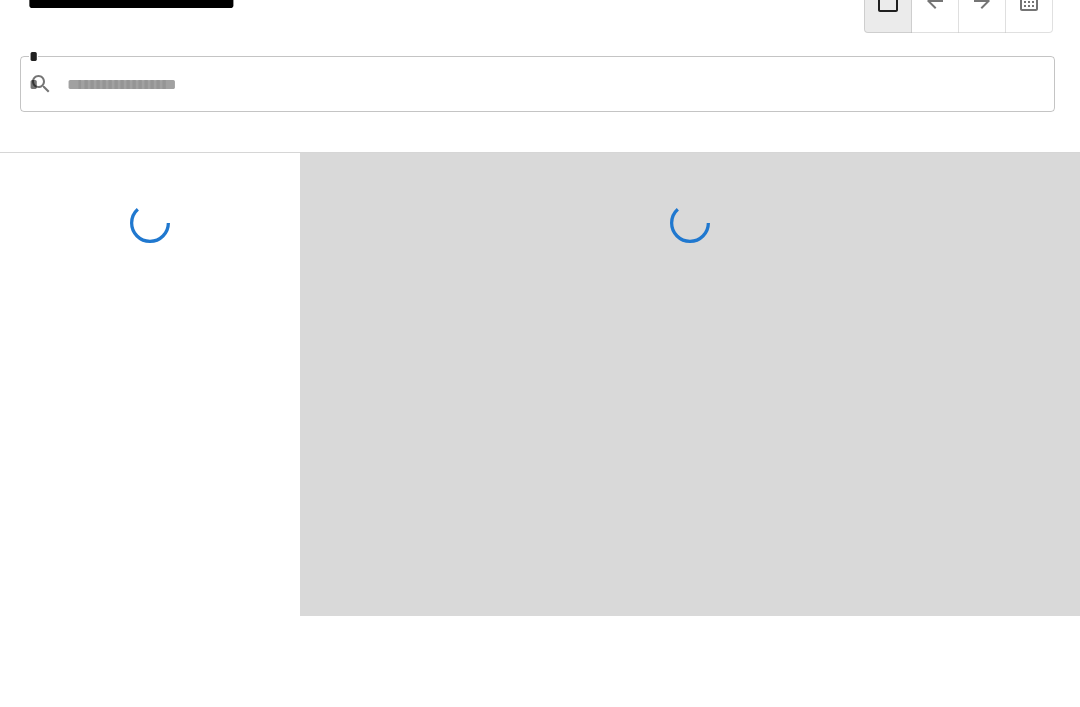scroll, scrollTop: 135, scrollLeft: 0, axis: vertical 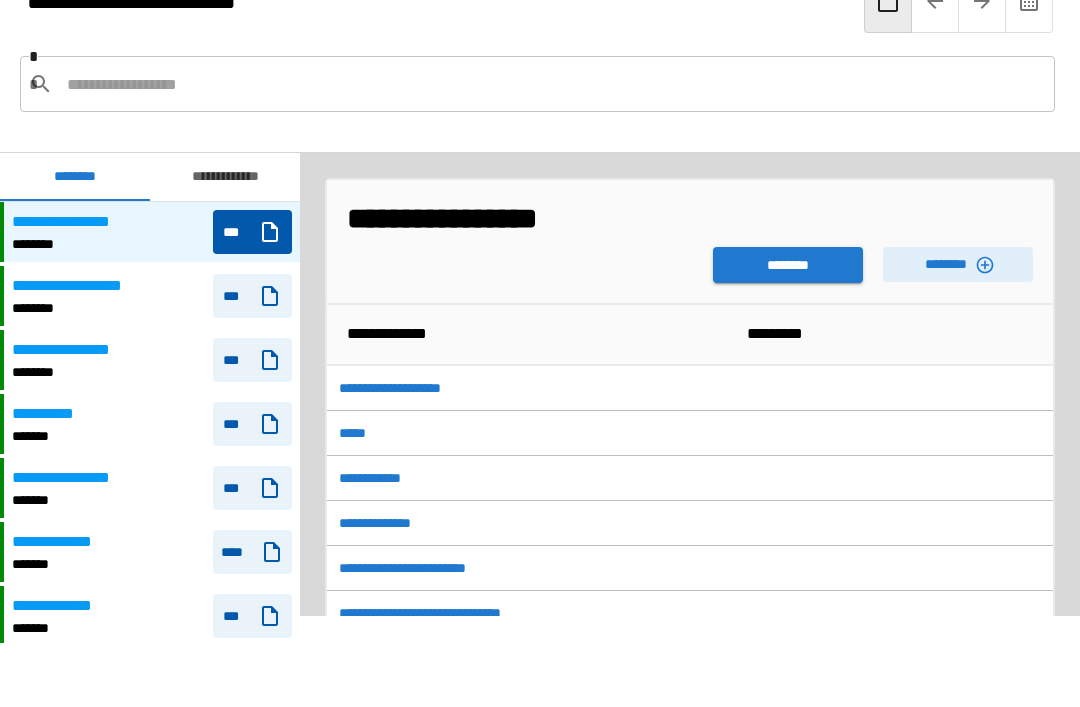 click on "********" at bounding box center (788, 265) 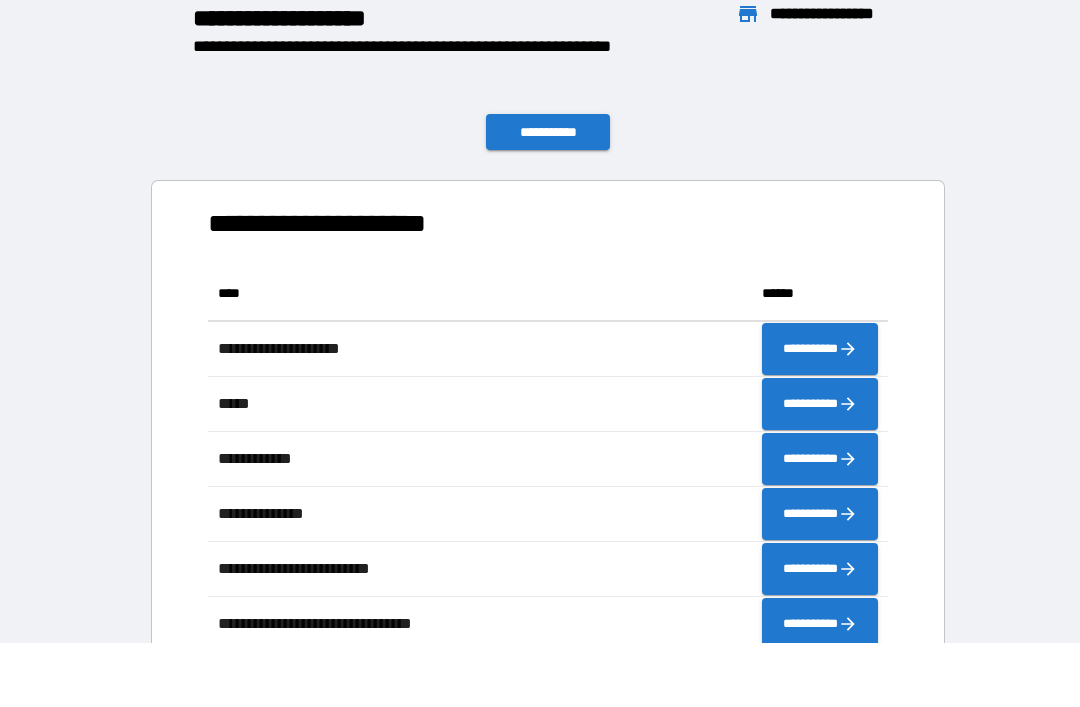 scroll, scrollTop: 441, scrollLeft: 680, axis: both 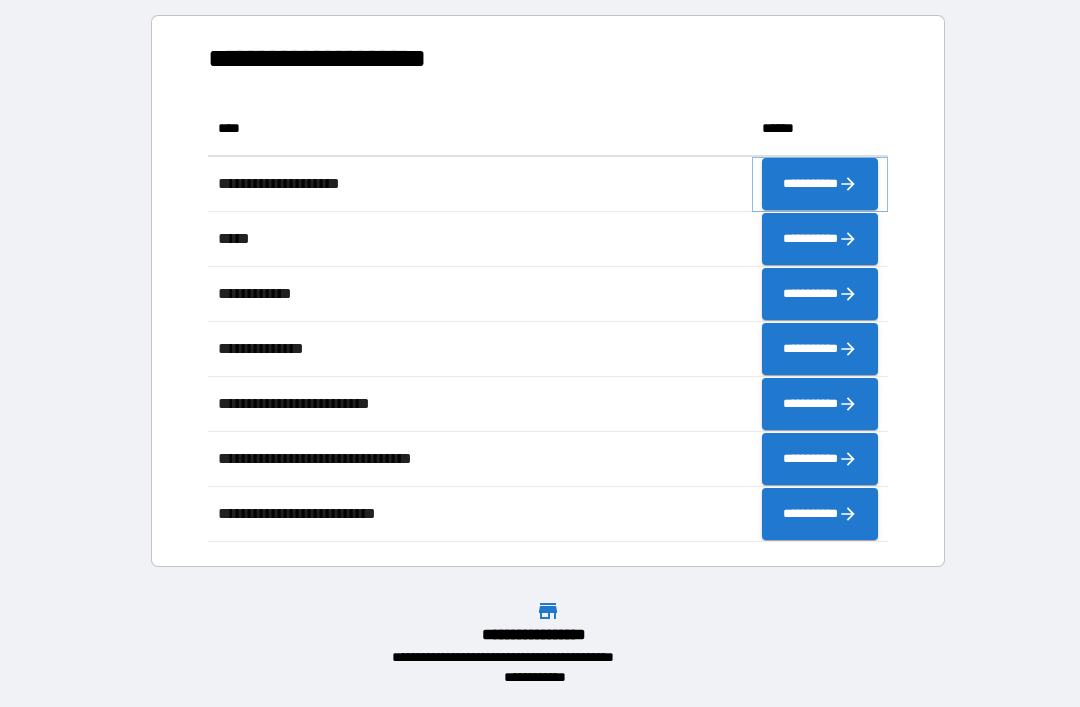 click 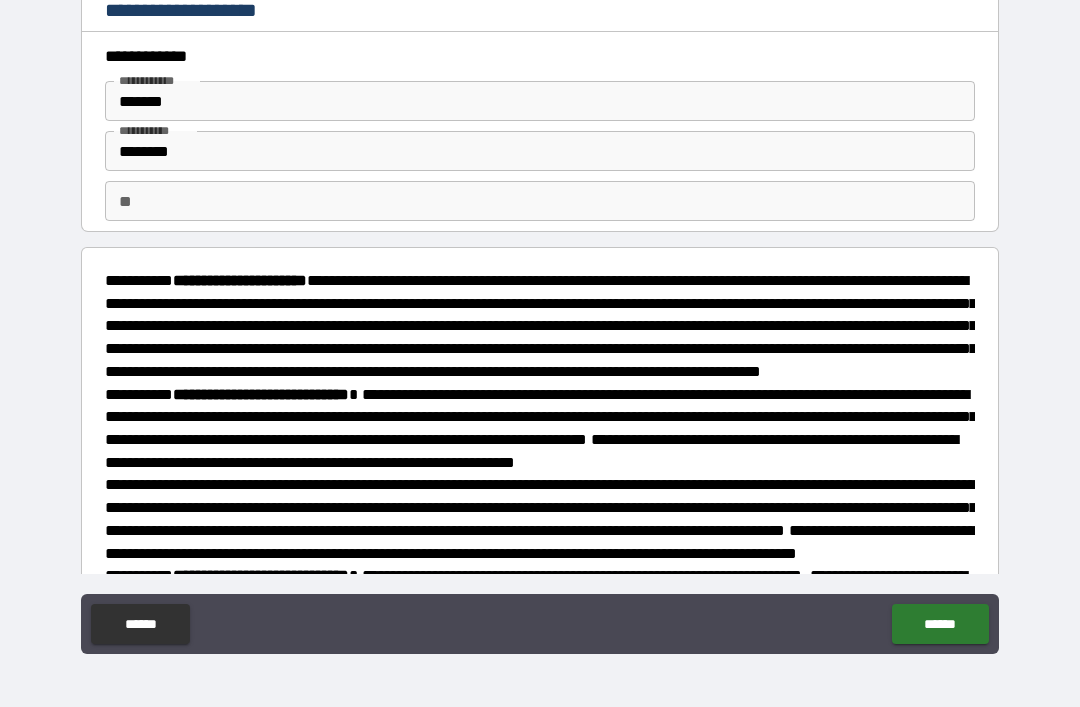 type on "*" 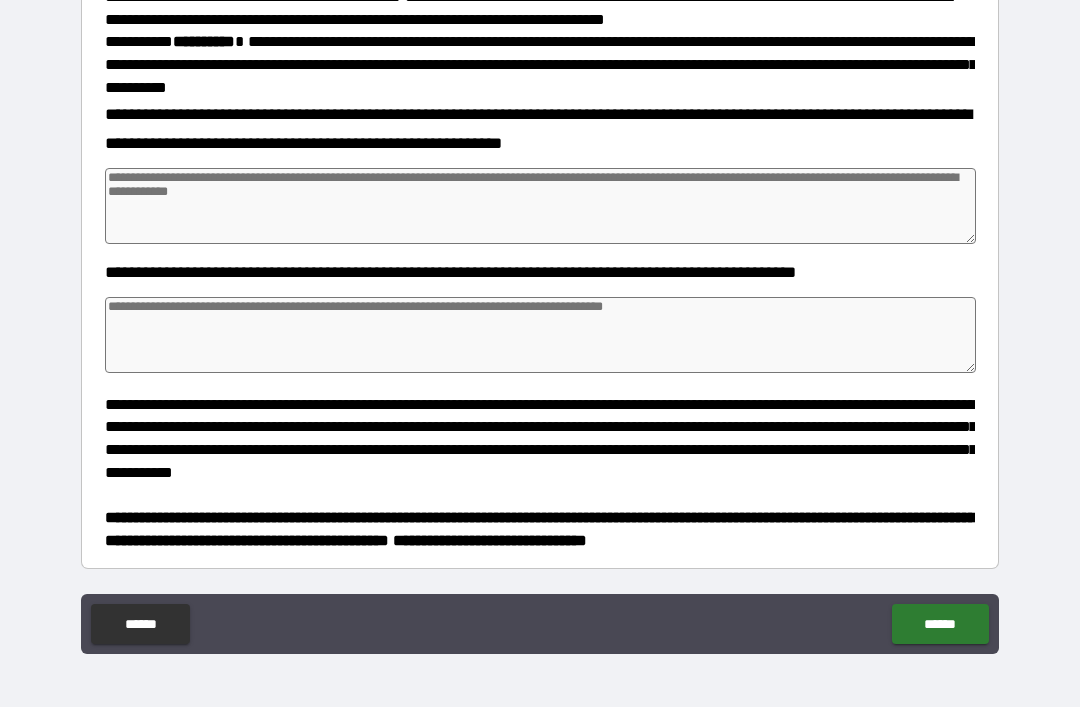 scroll, scrollTop: 1111, scrollLeft: 0, axis: vertical 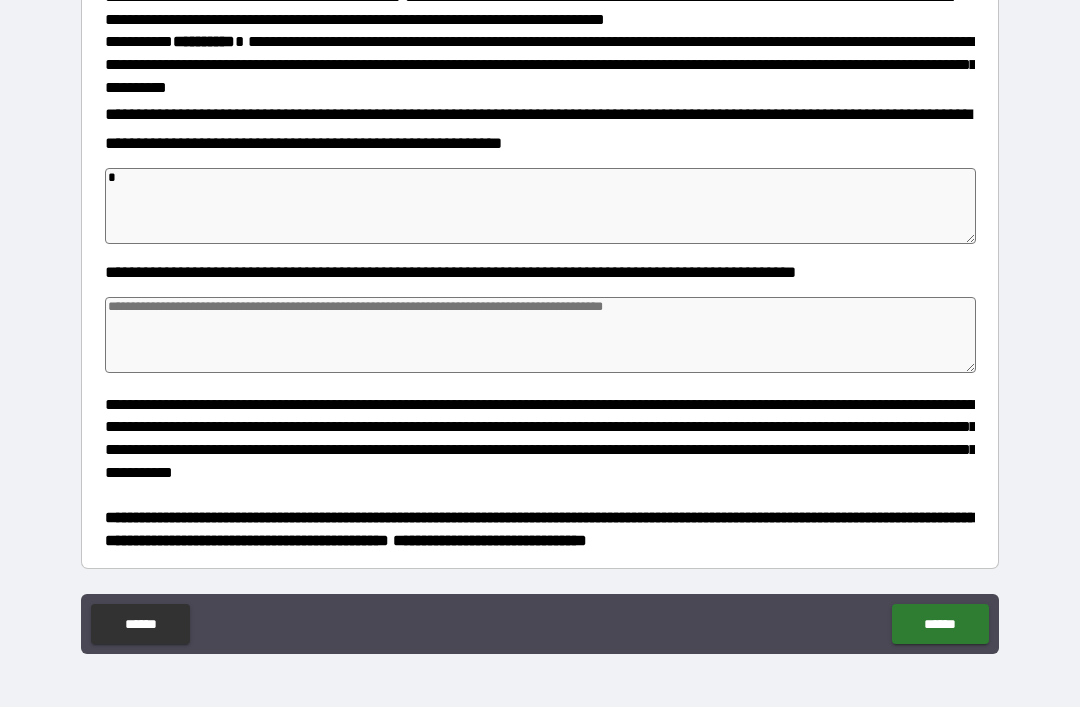type on "*" 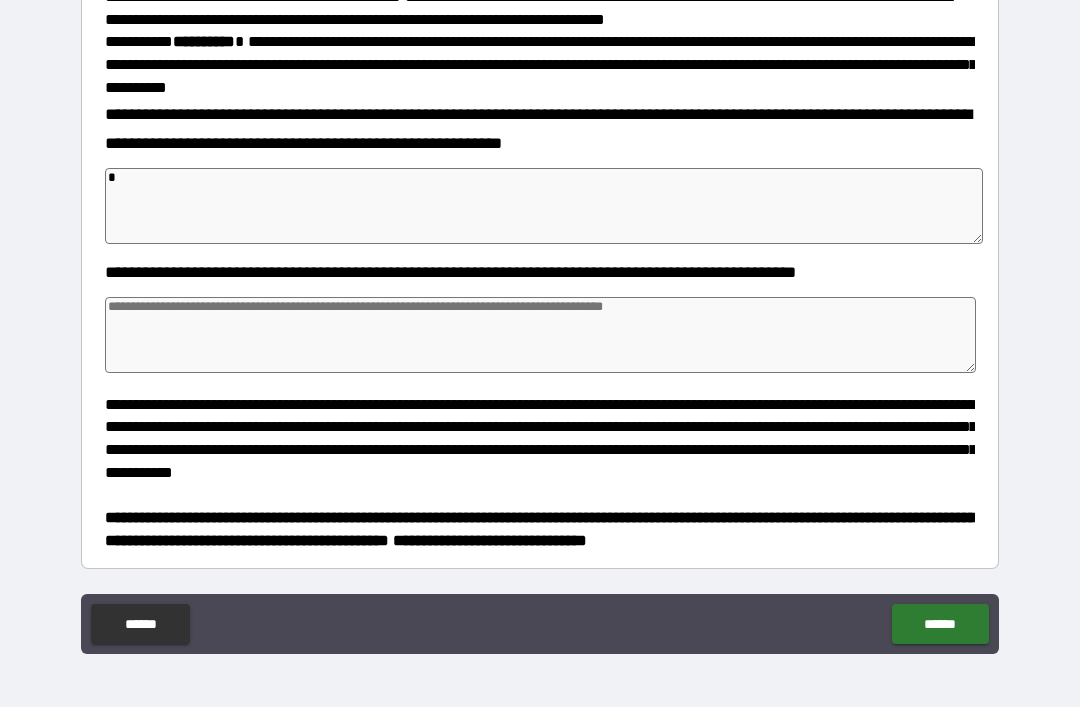 type on "**" 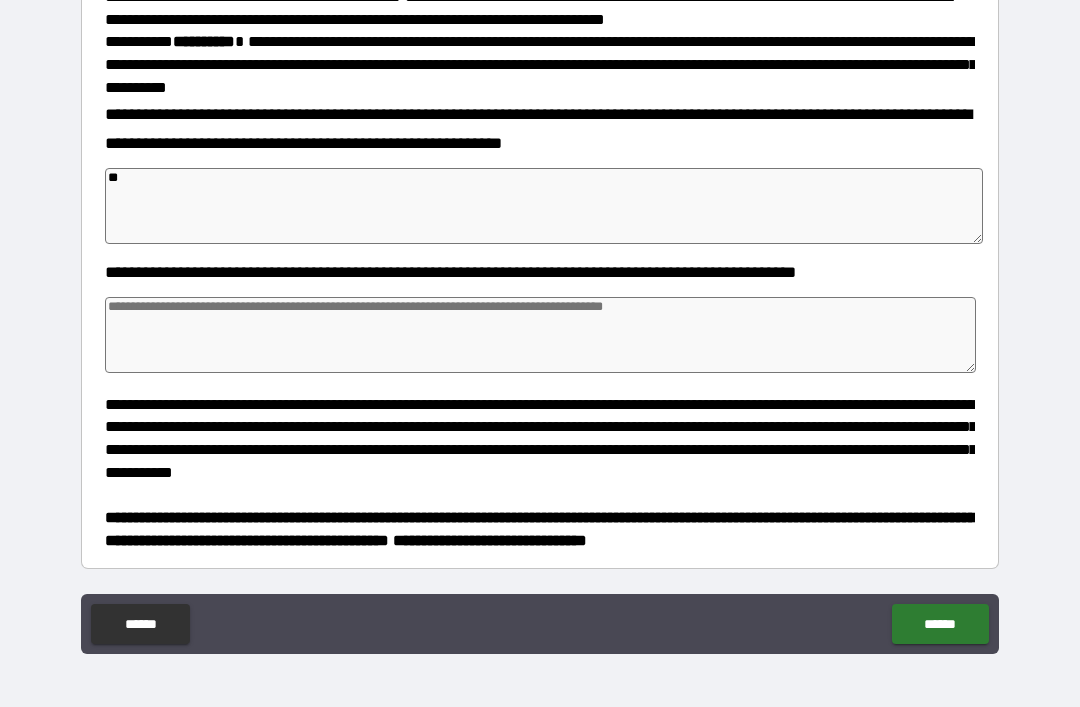type on "*" 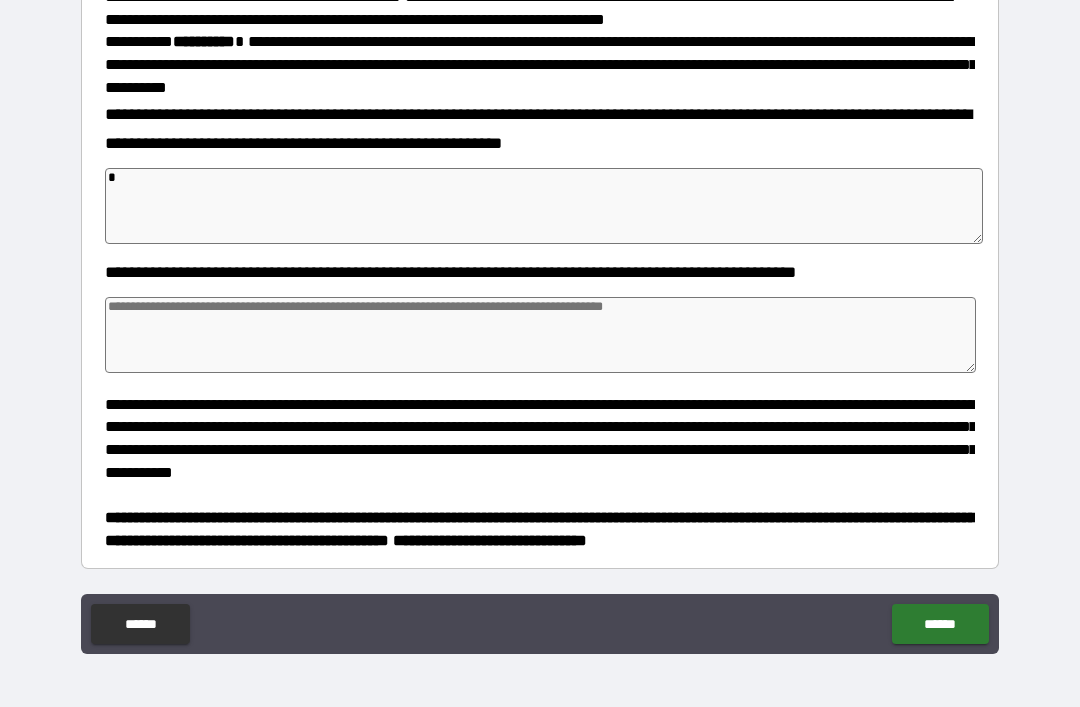 type on "*" 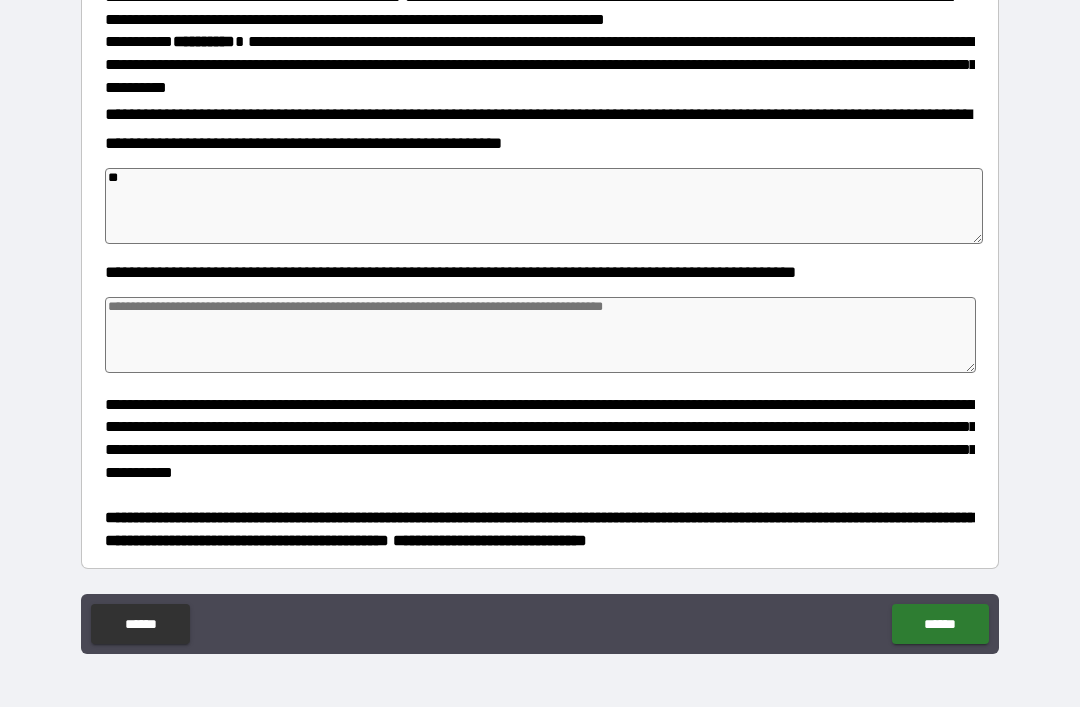 type on "*" 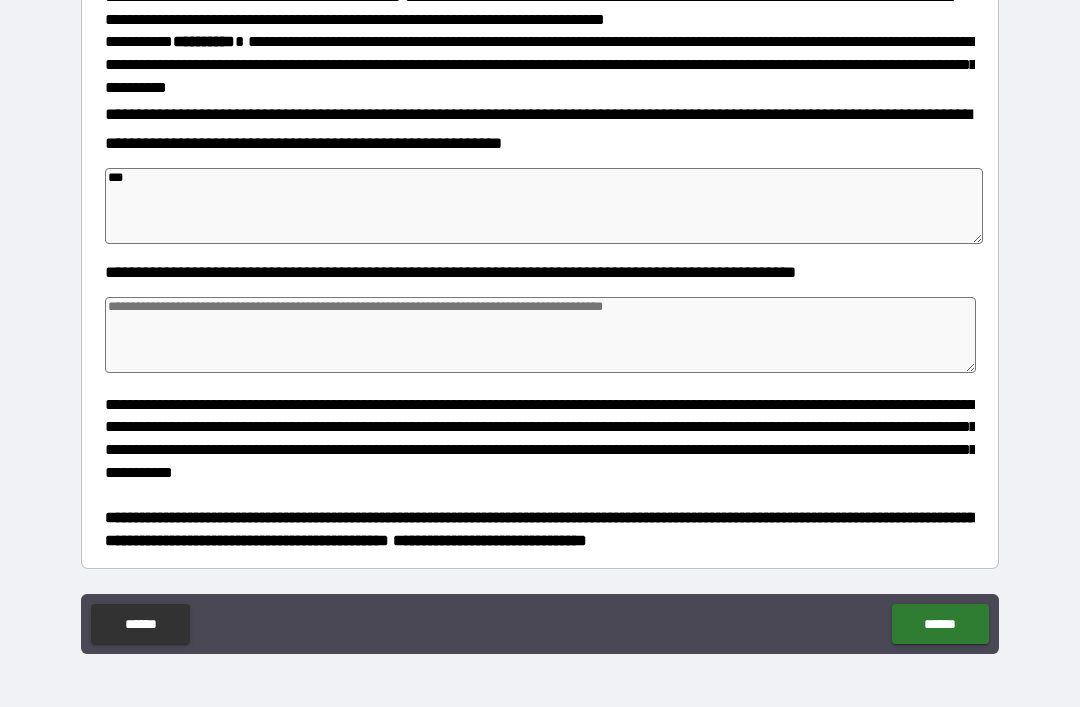 type on "*" 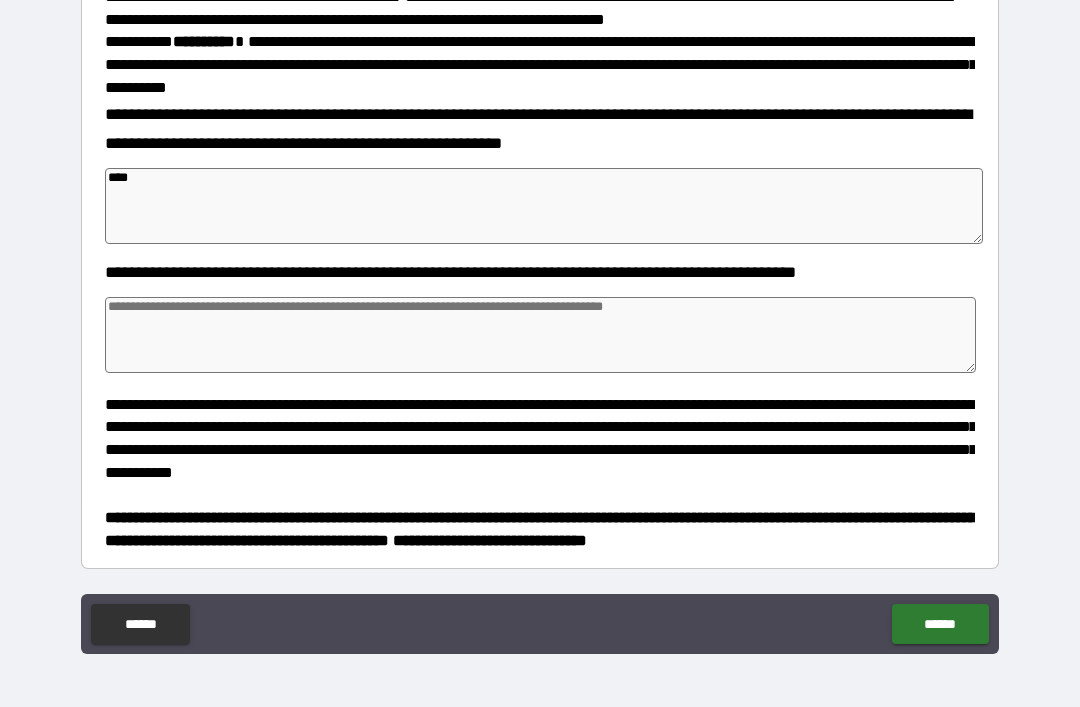 type on "*" 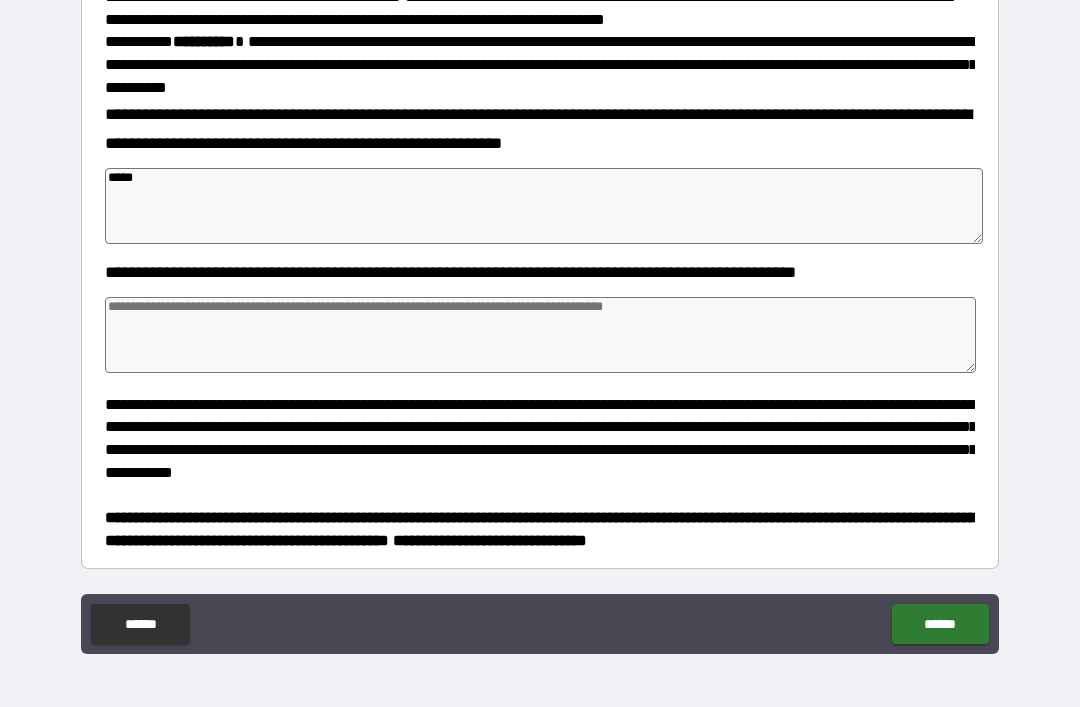 type on "*" 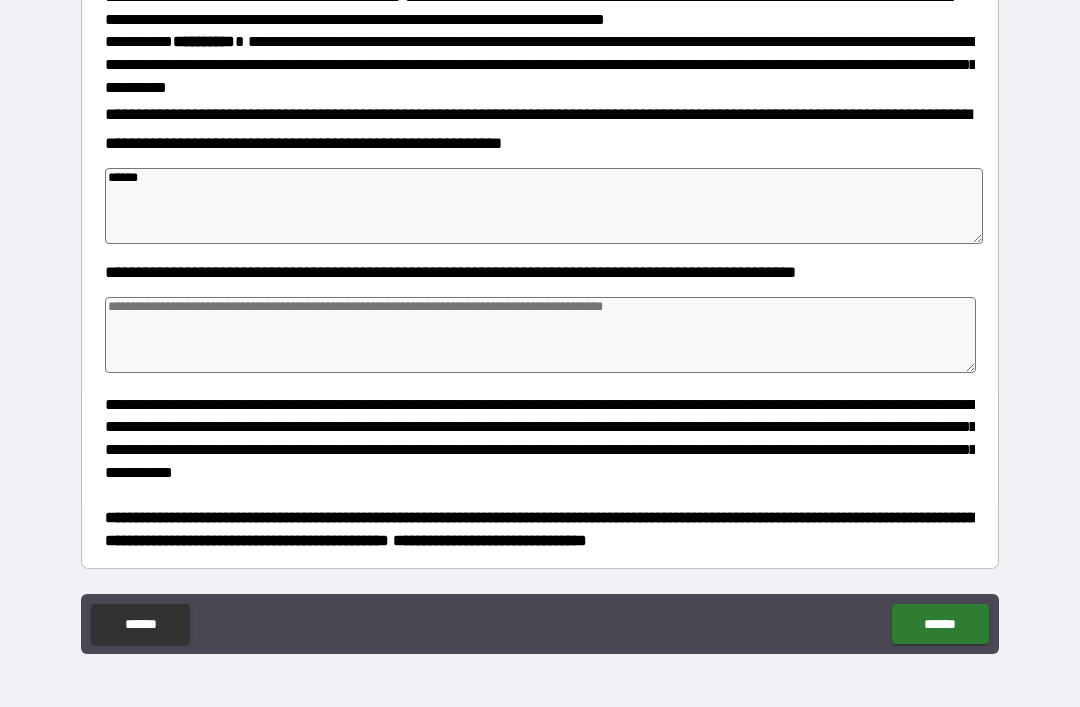 type on "*" 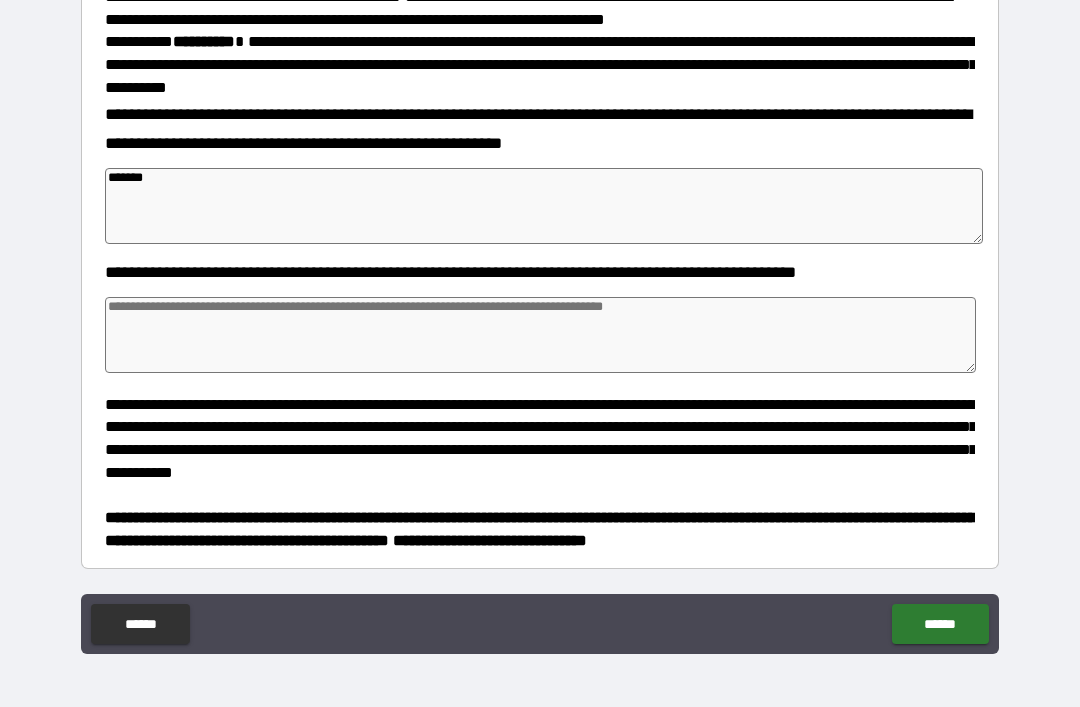 type on "*" 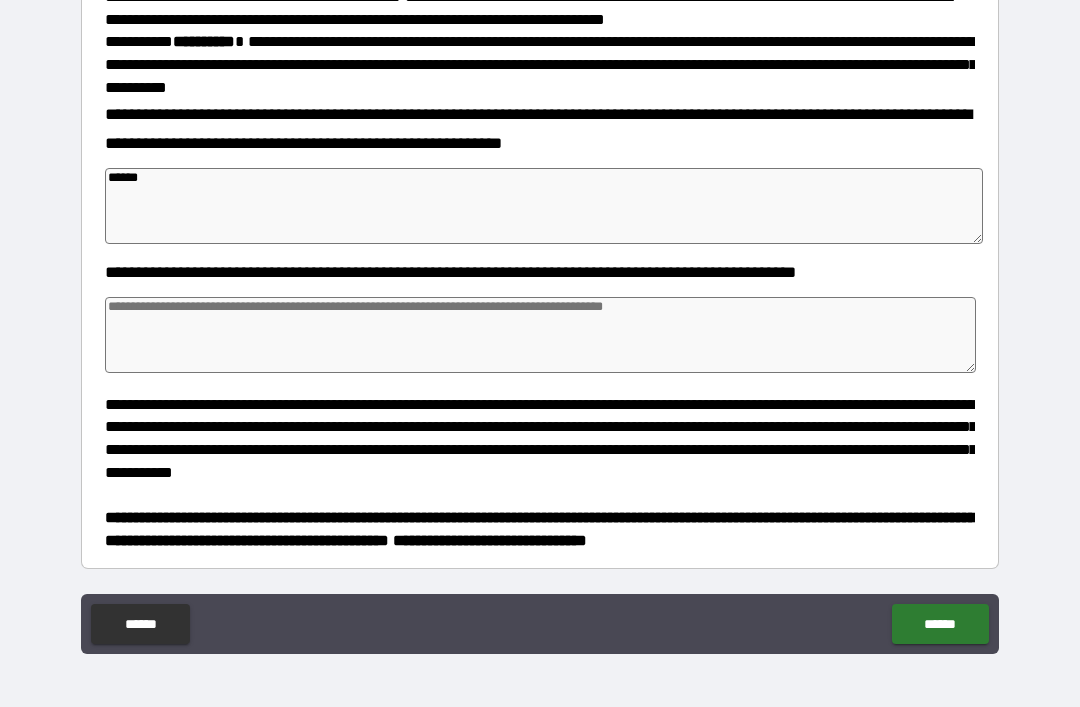 type on "*****" 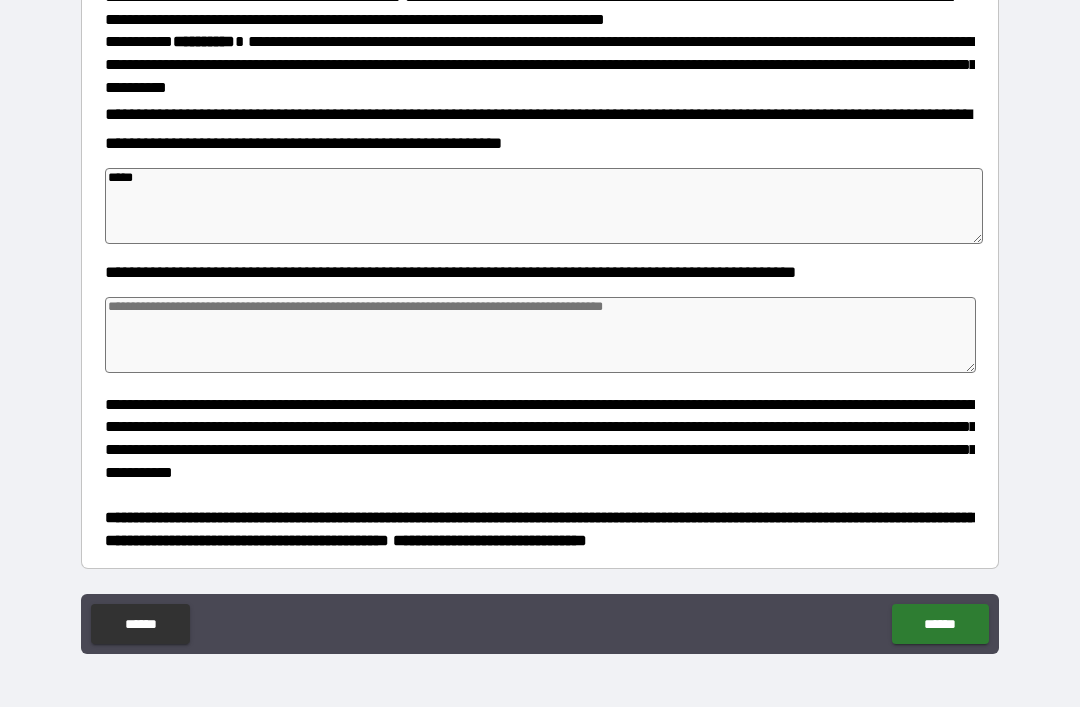 type on "*" 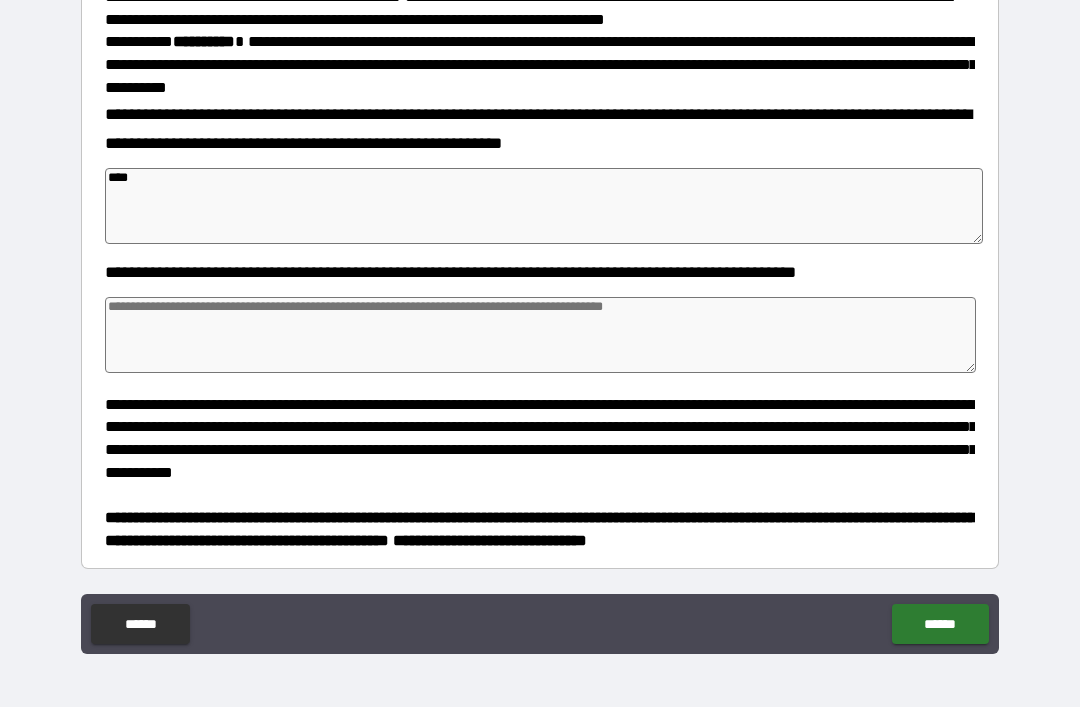 type on "***" 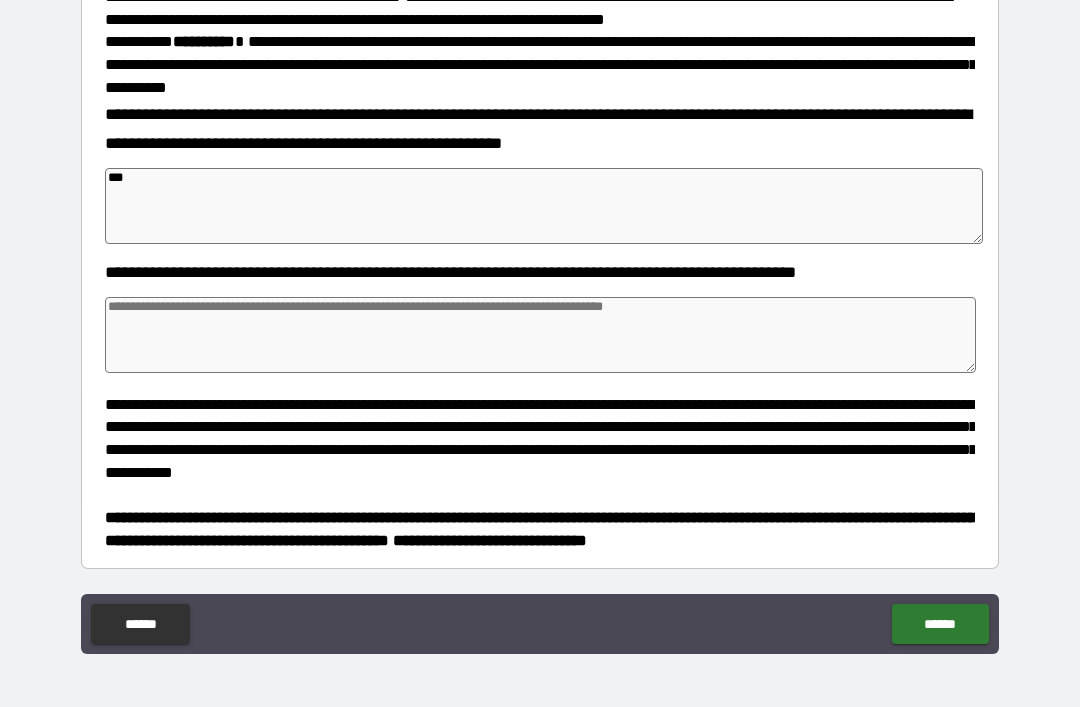 type on "*" 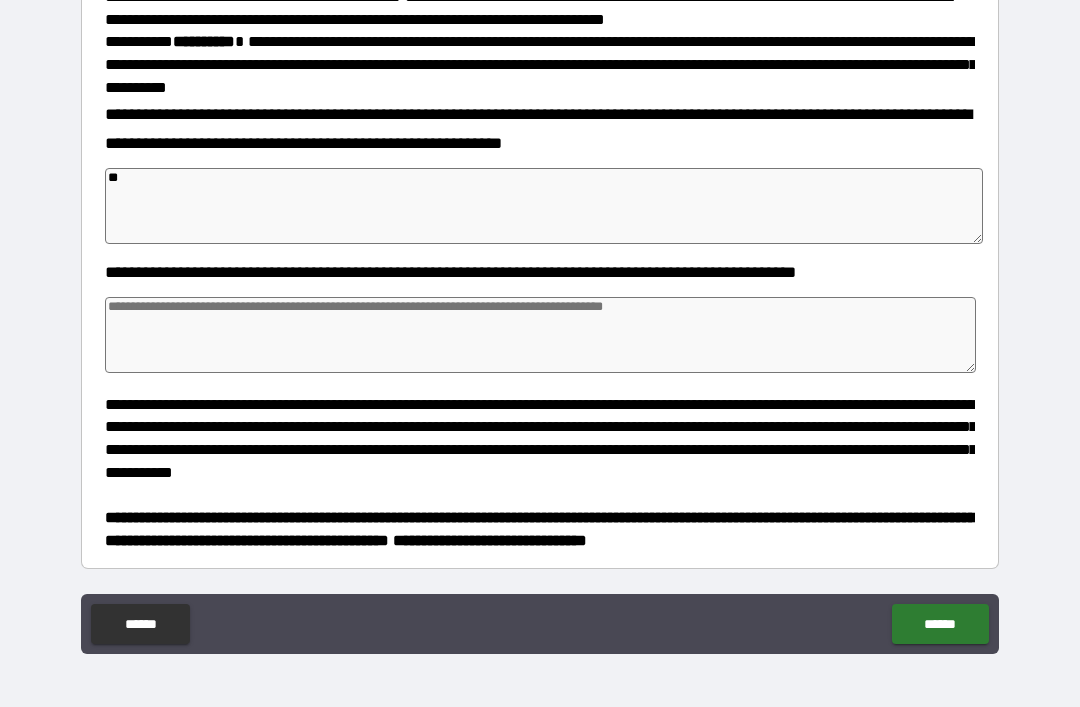 type on "*" 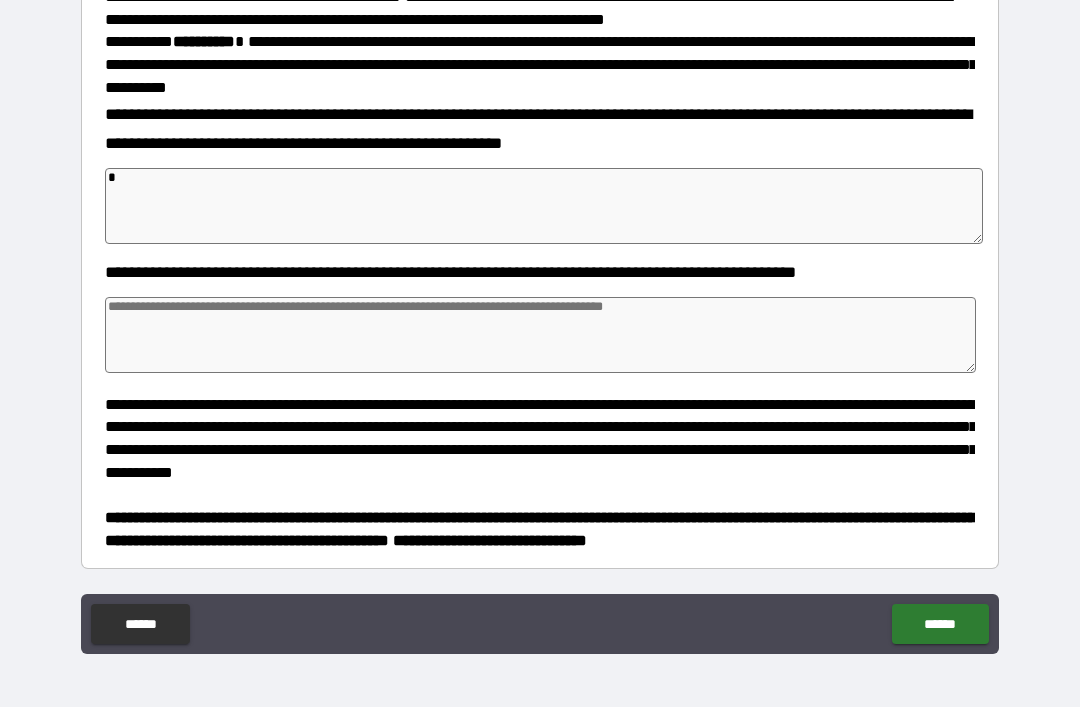 type on "*" 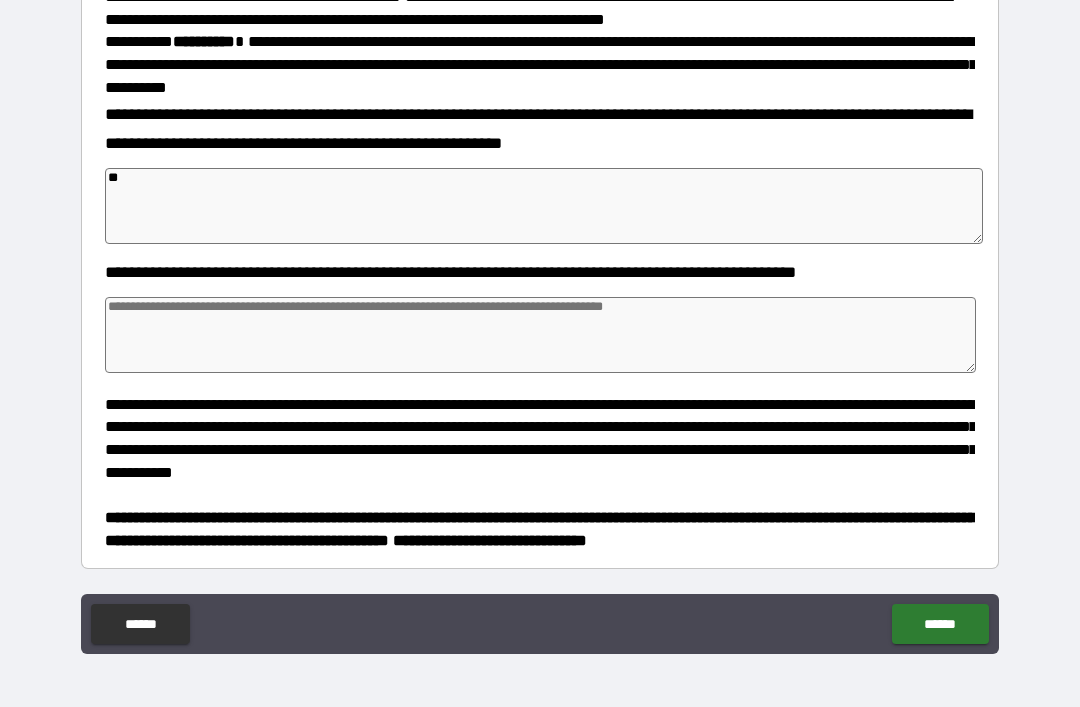 type on "*" 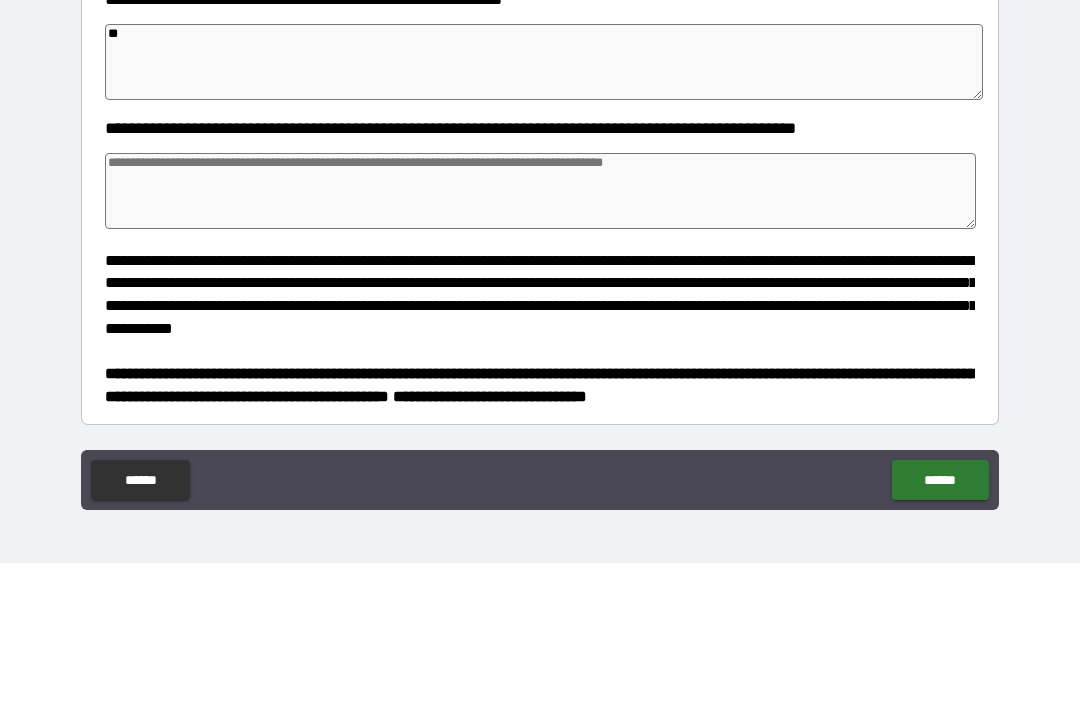 type on "**" 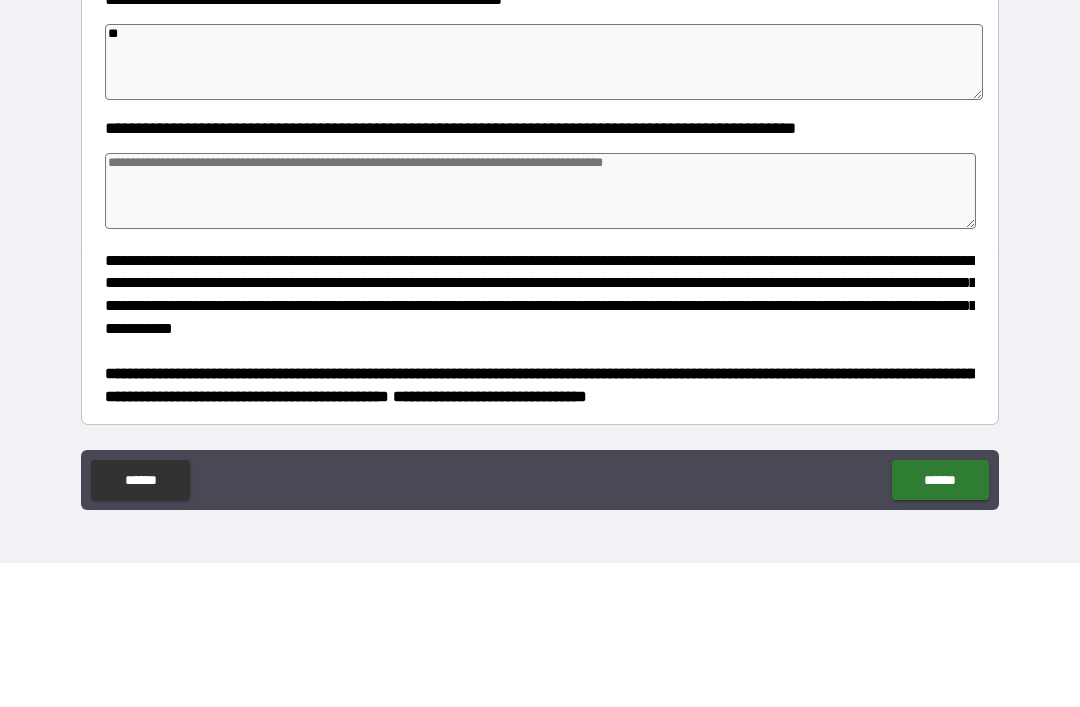 type on "*" 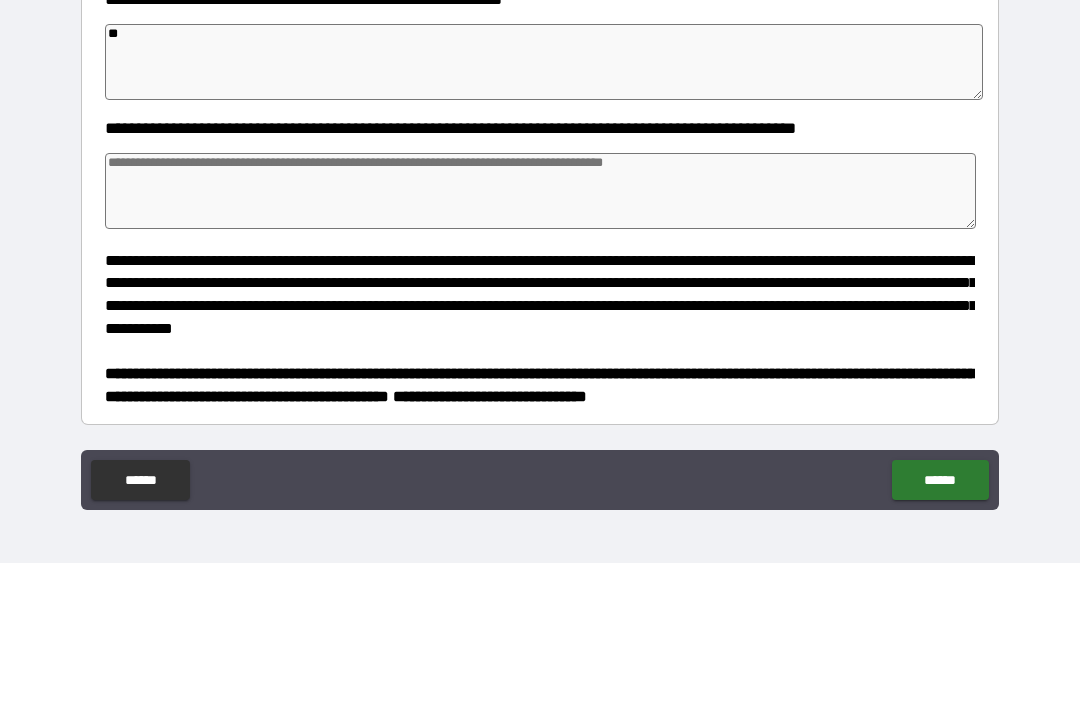 type on "*" 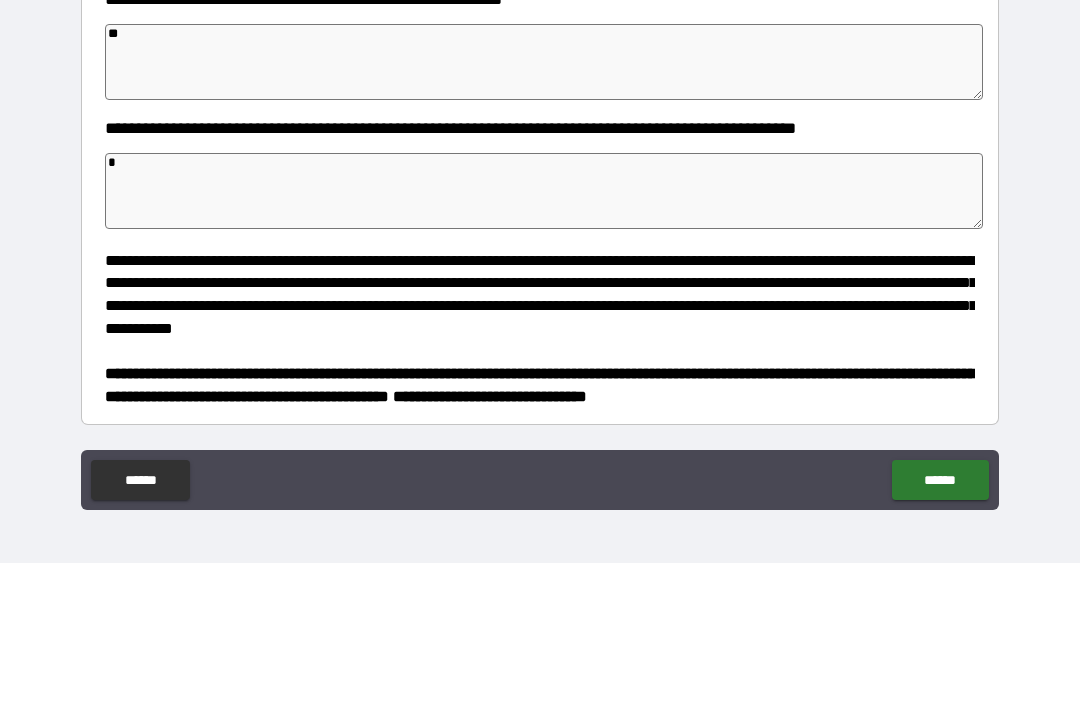 type on "*" 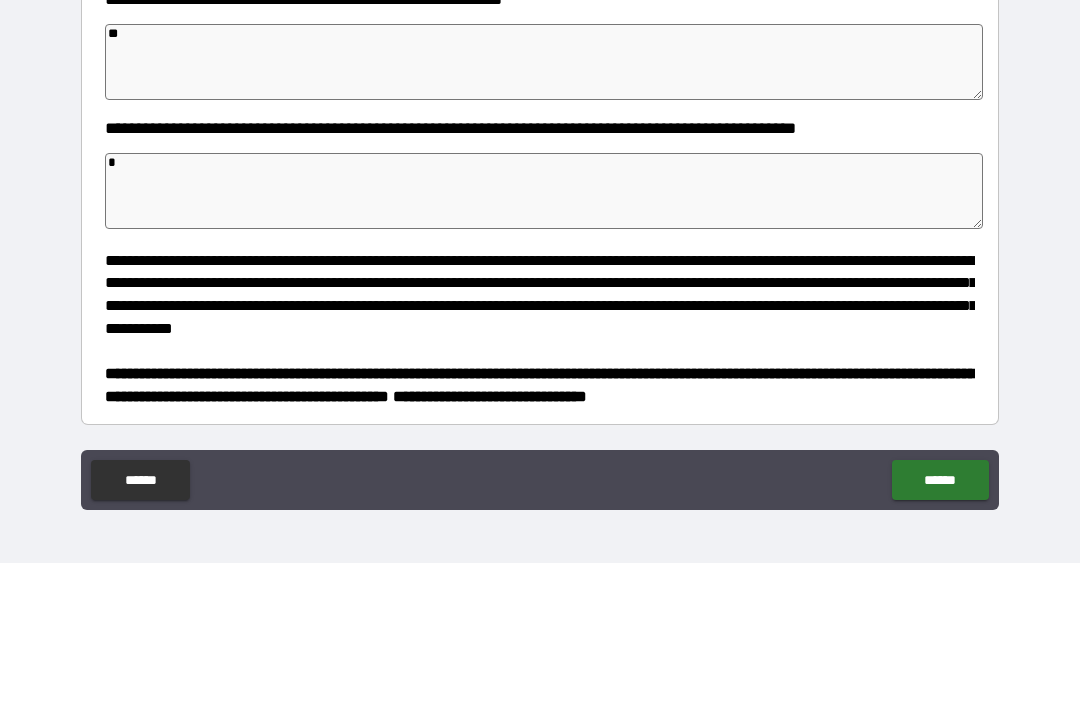 type on "*" 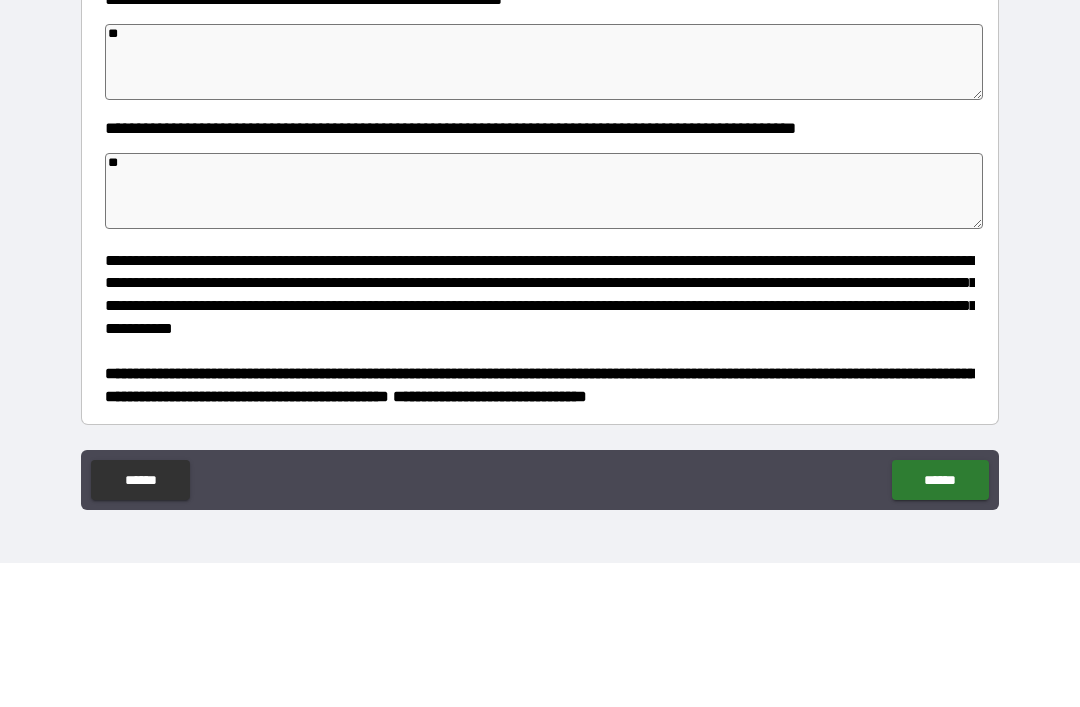 type on "*" 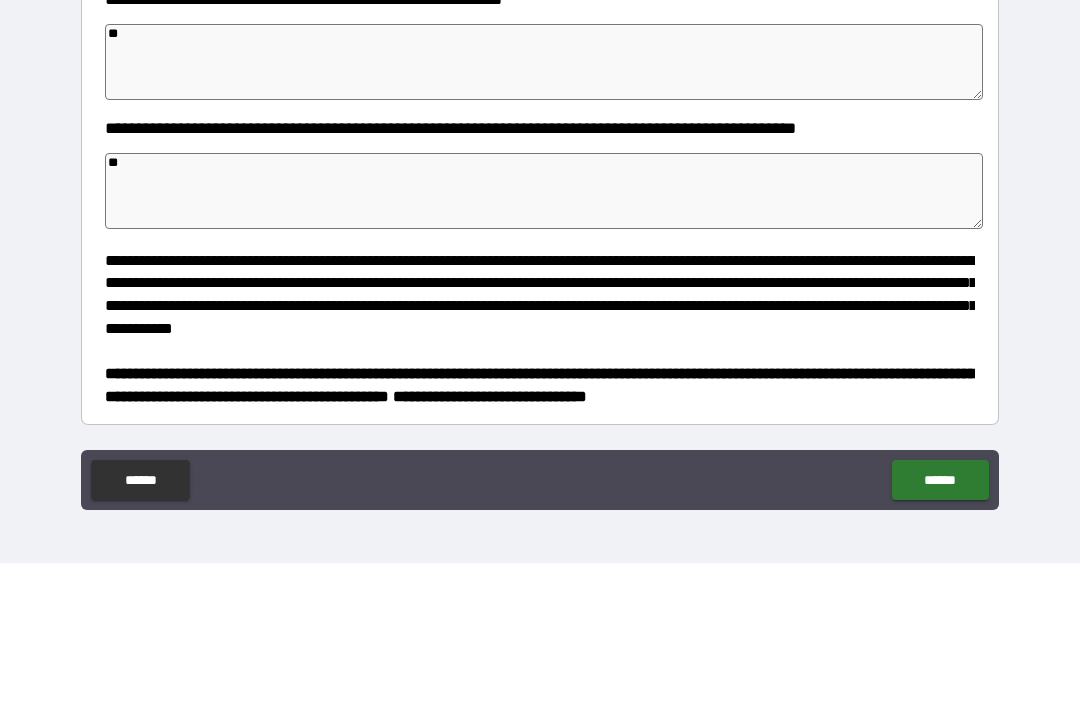 type on "*" 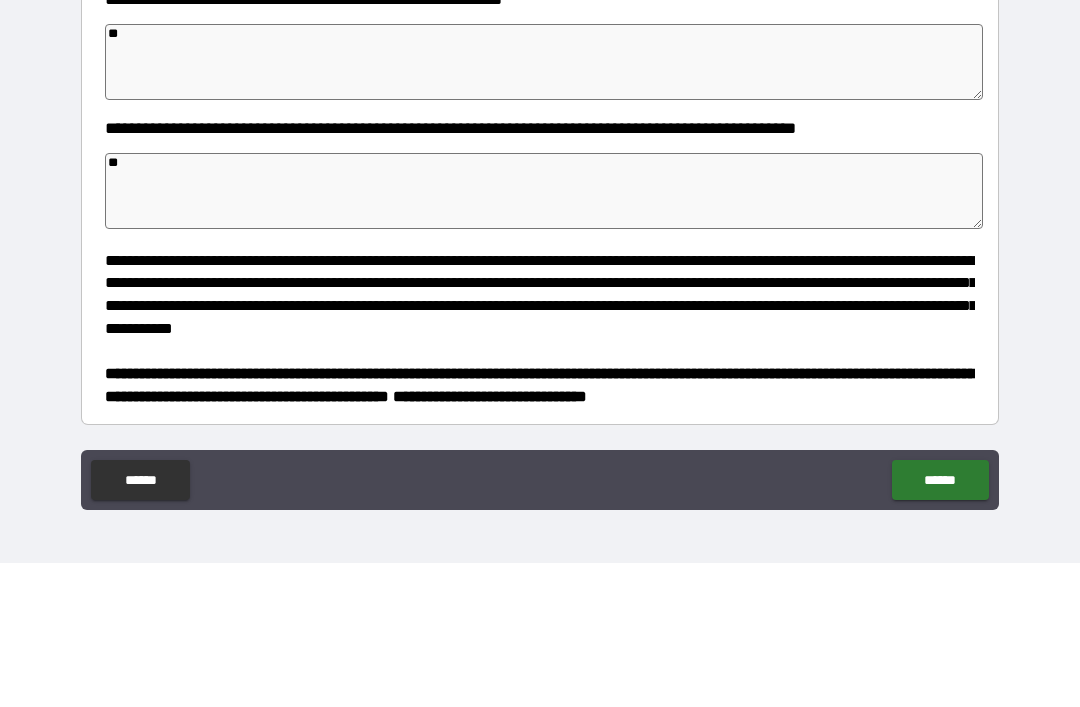 type on "*" 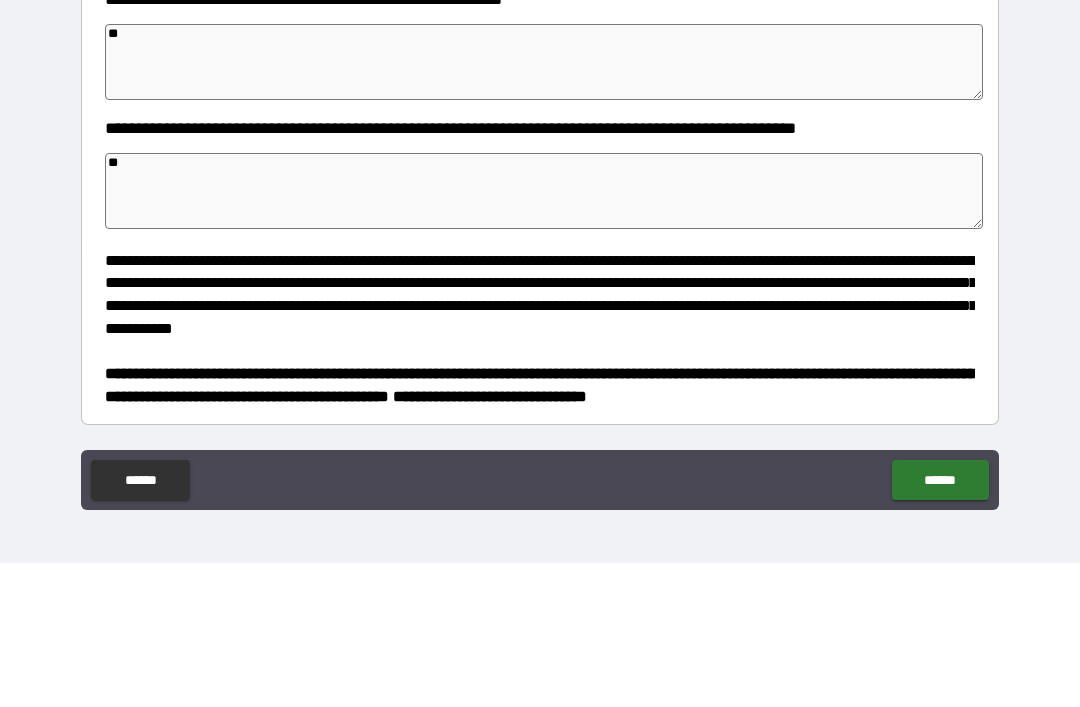 type on "*" 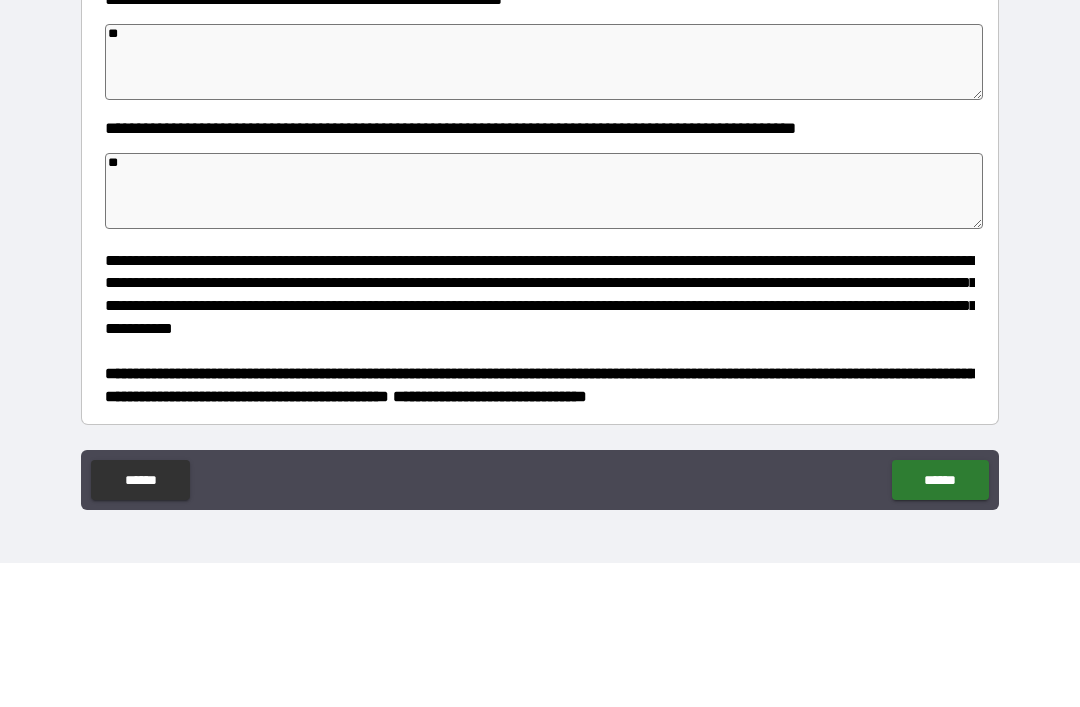 type on "**" 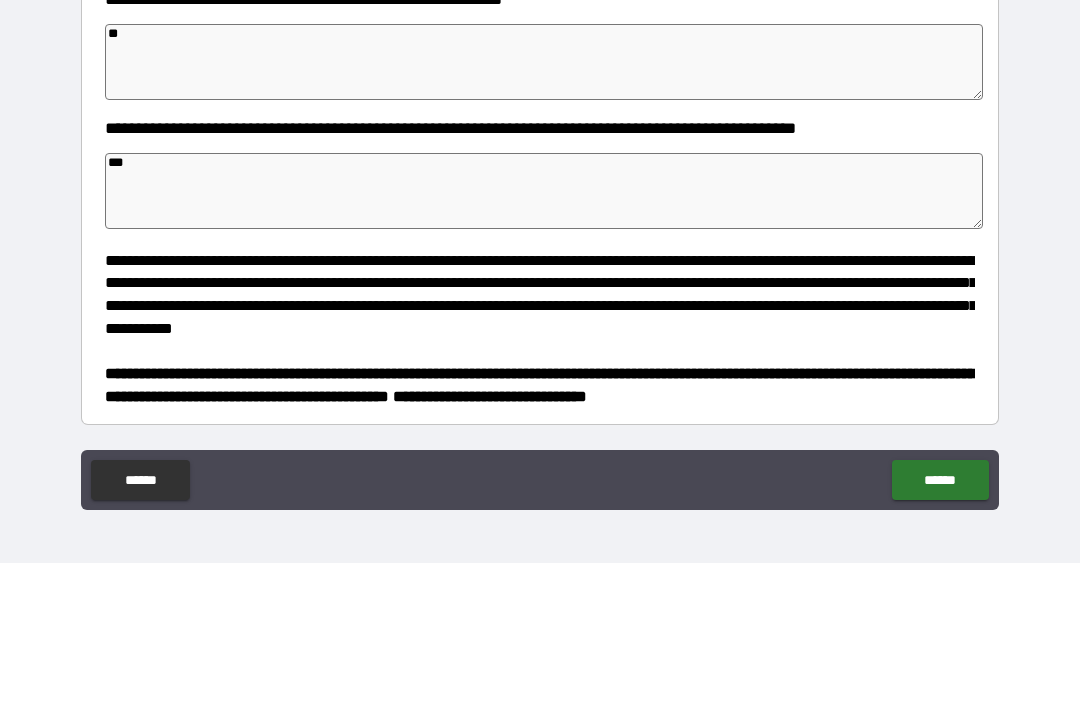 type on "*" 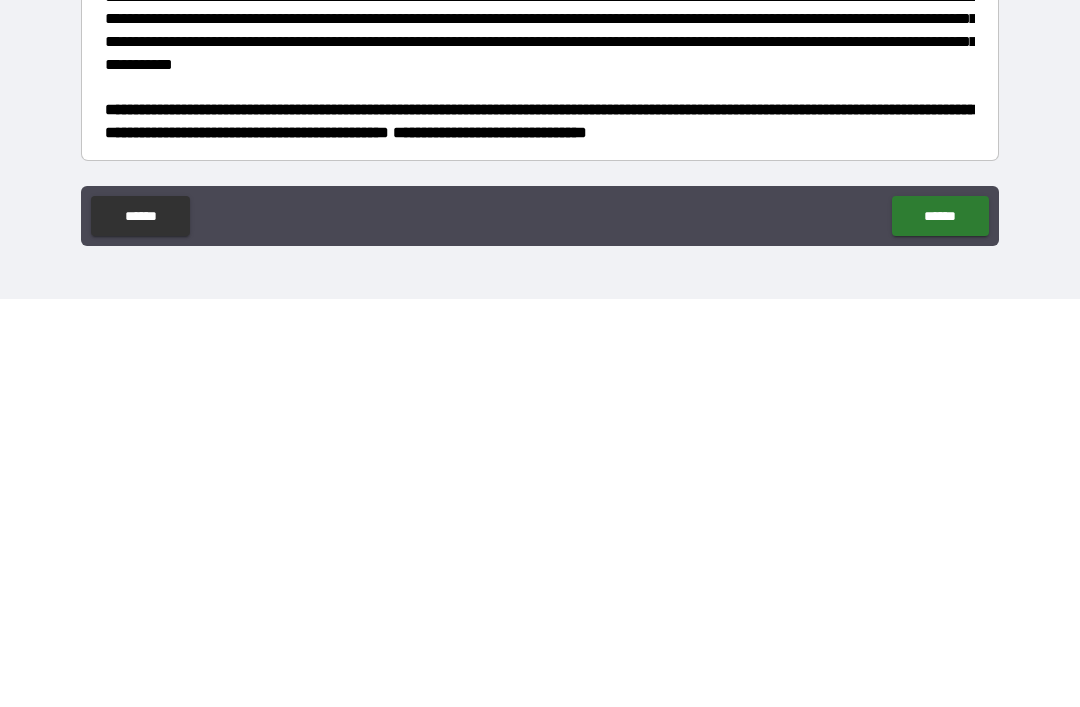 click on "******" at bounding box center (940, 624) 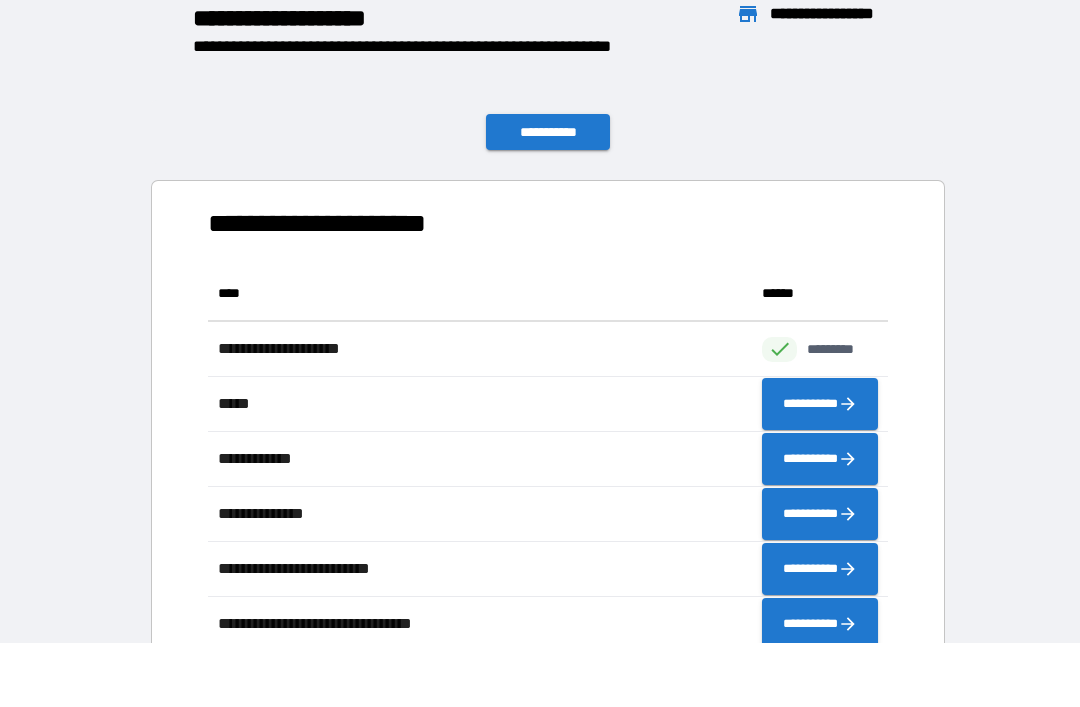 scroll, scrollTop: 1, scrollLeft: 1, axis: both 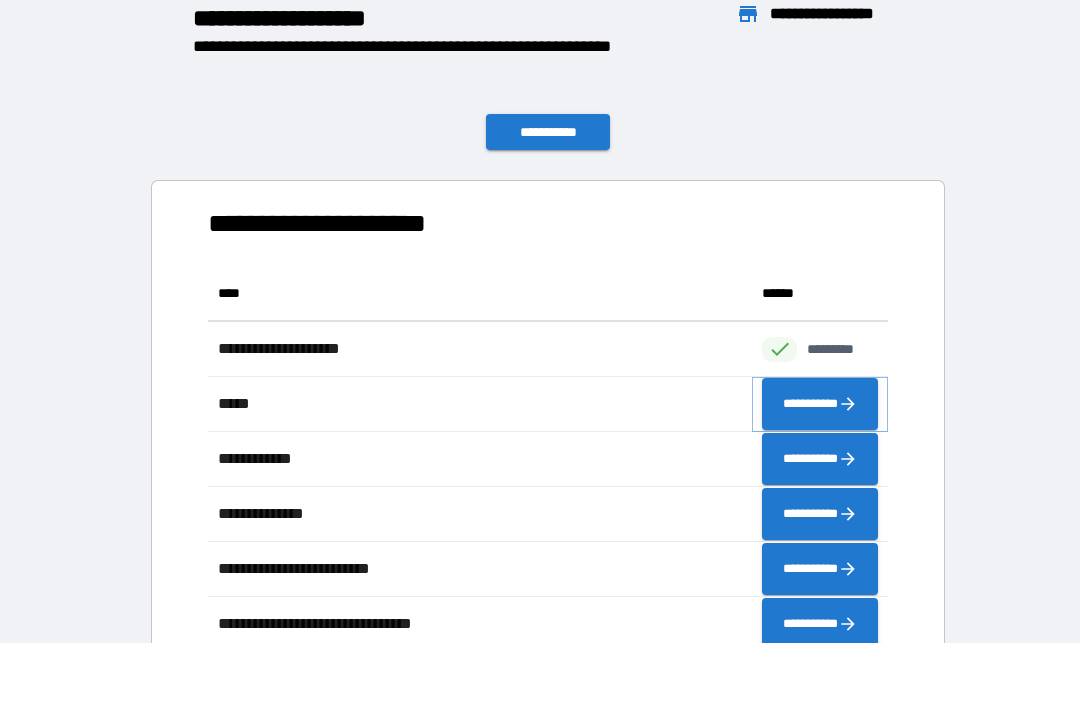 click on "**********" at bounding box center [820, 404] 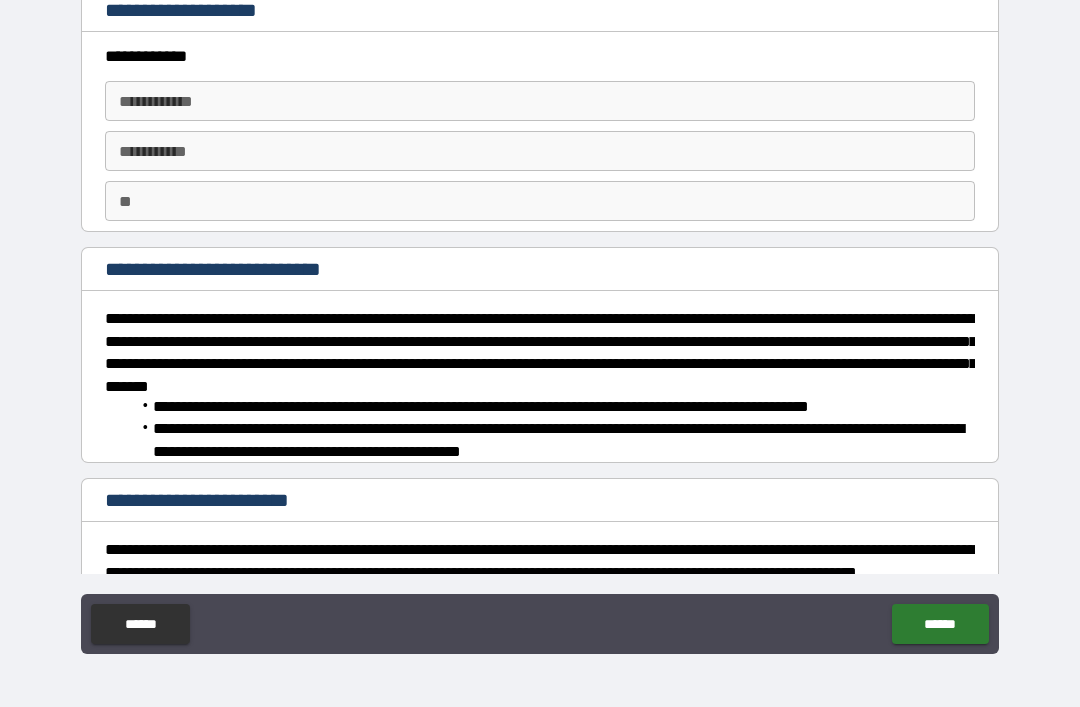 click on "**********" at bounding box center [540, 101] 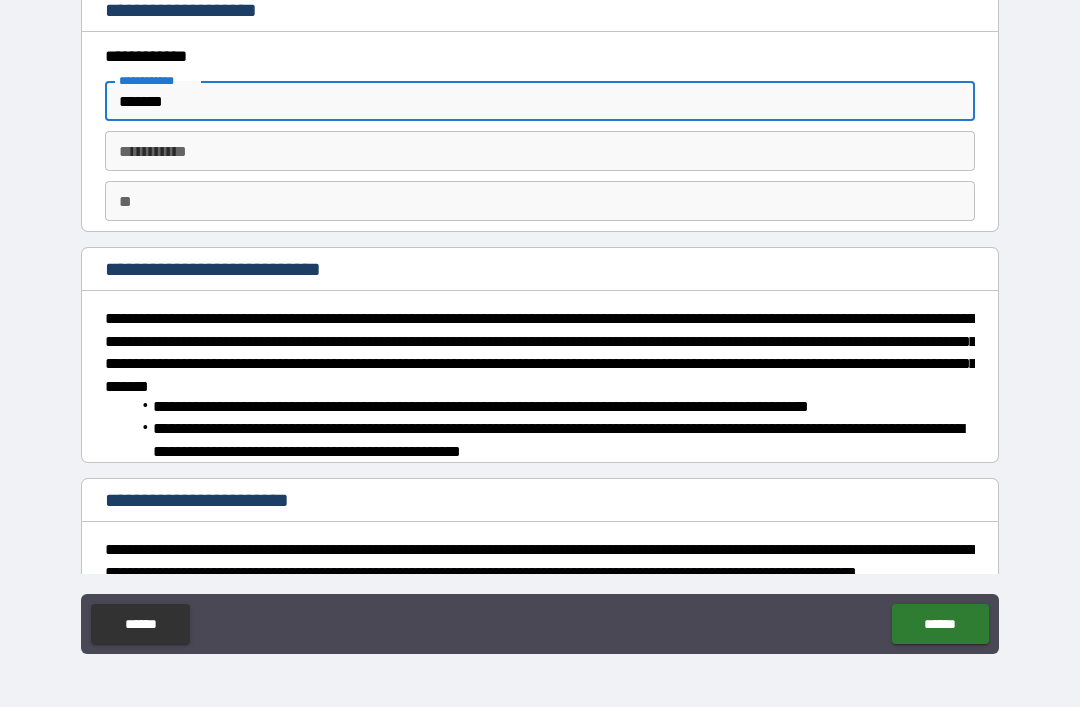type on "*******" 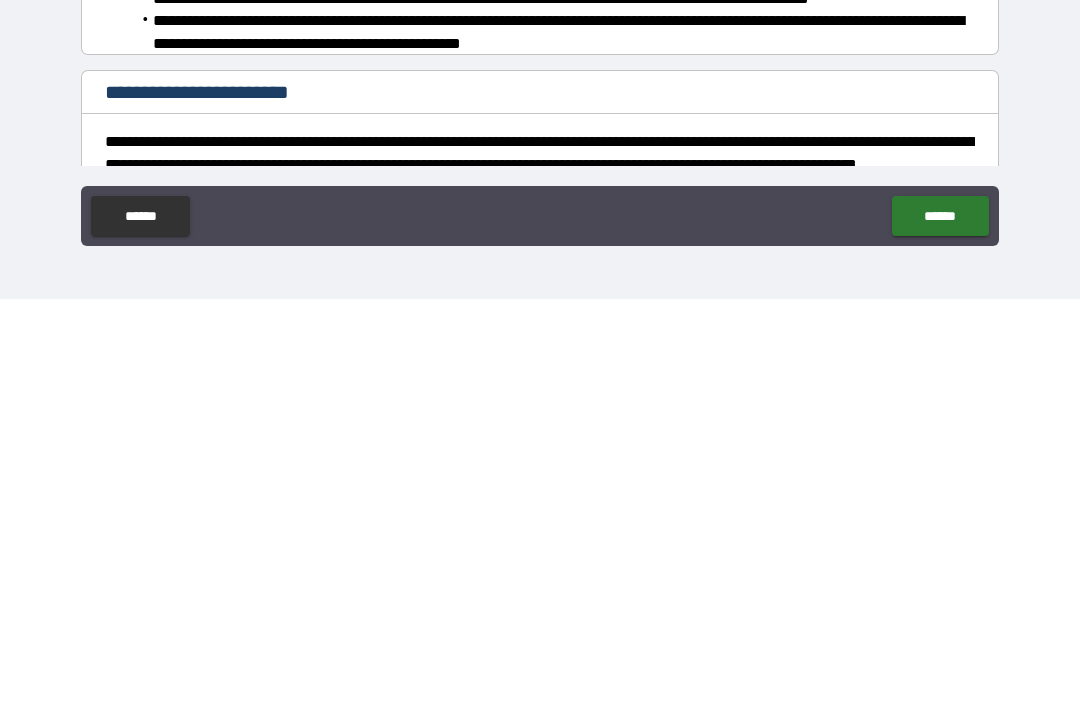 type on "********" 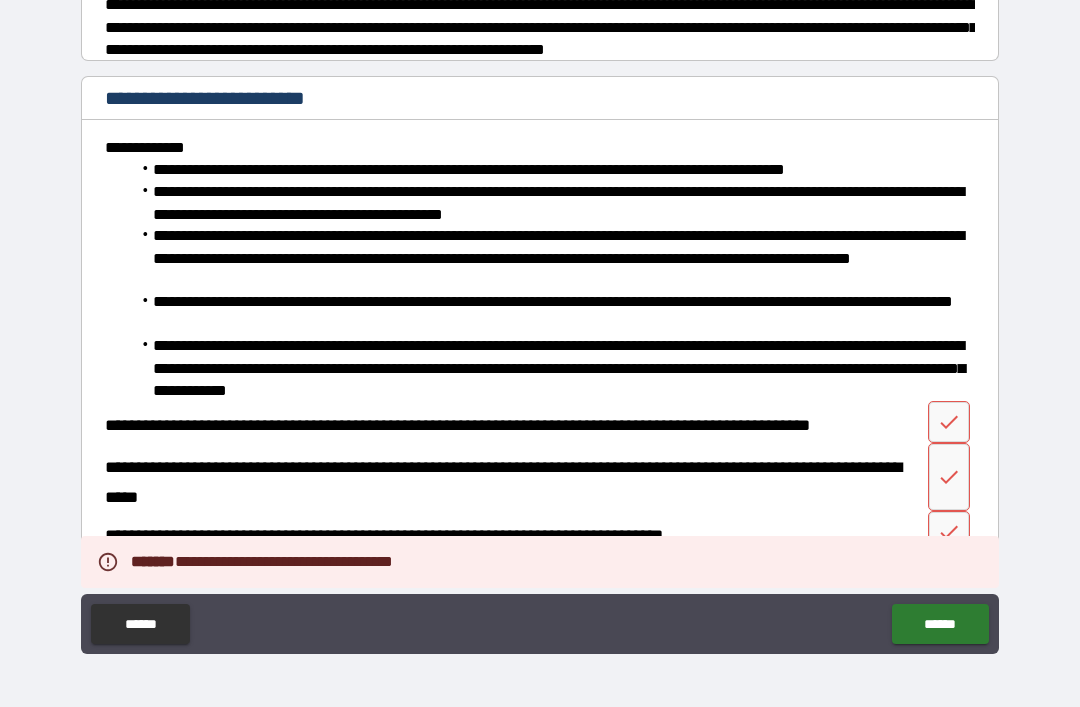 scroll, scrollTop: 787, scrollLeft: 0, axis: vertical 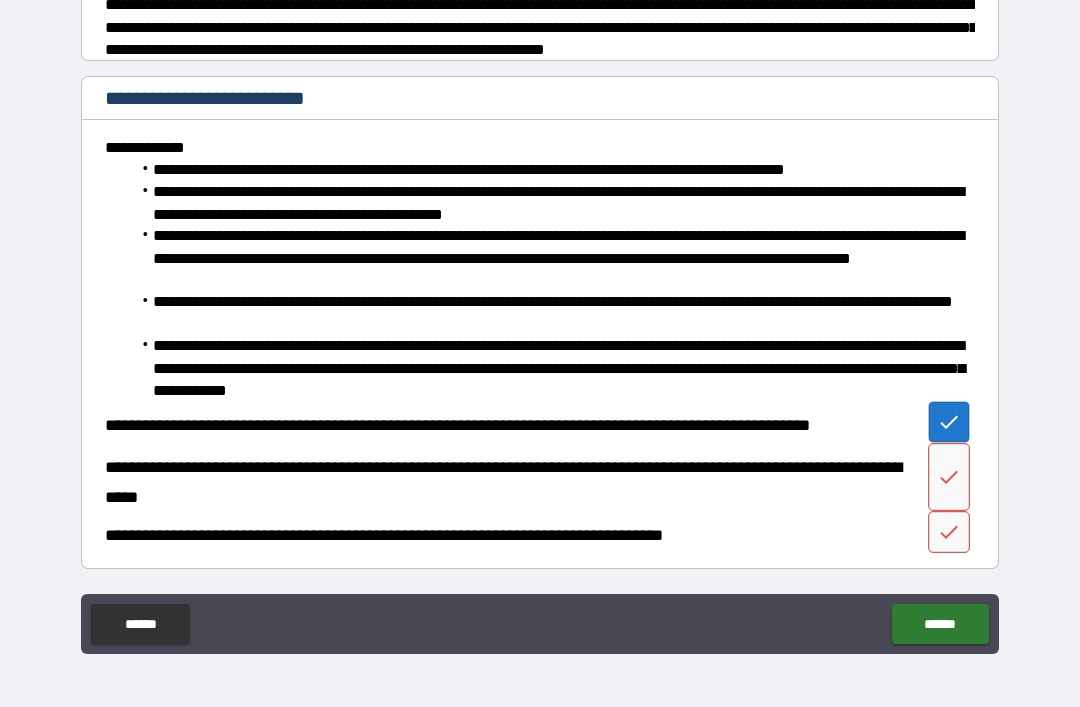 click at bounding box center (949, 477) 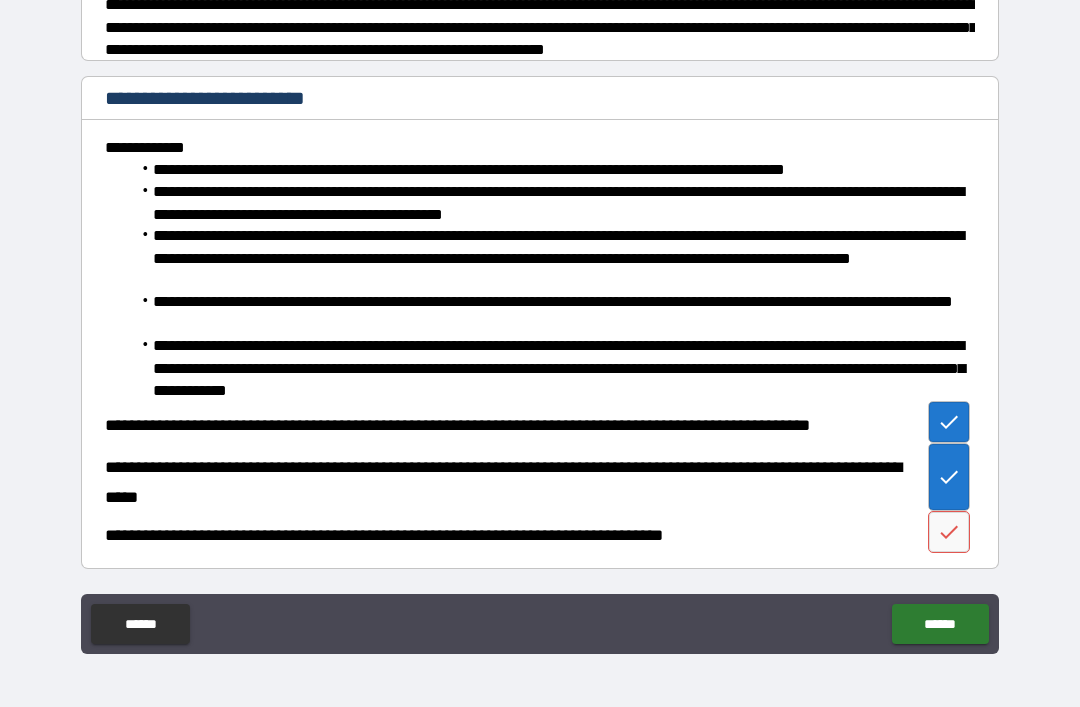 click 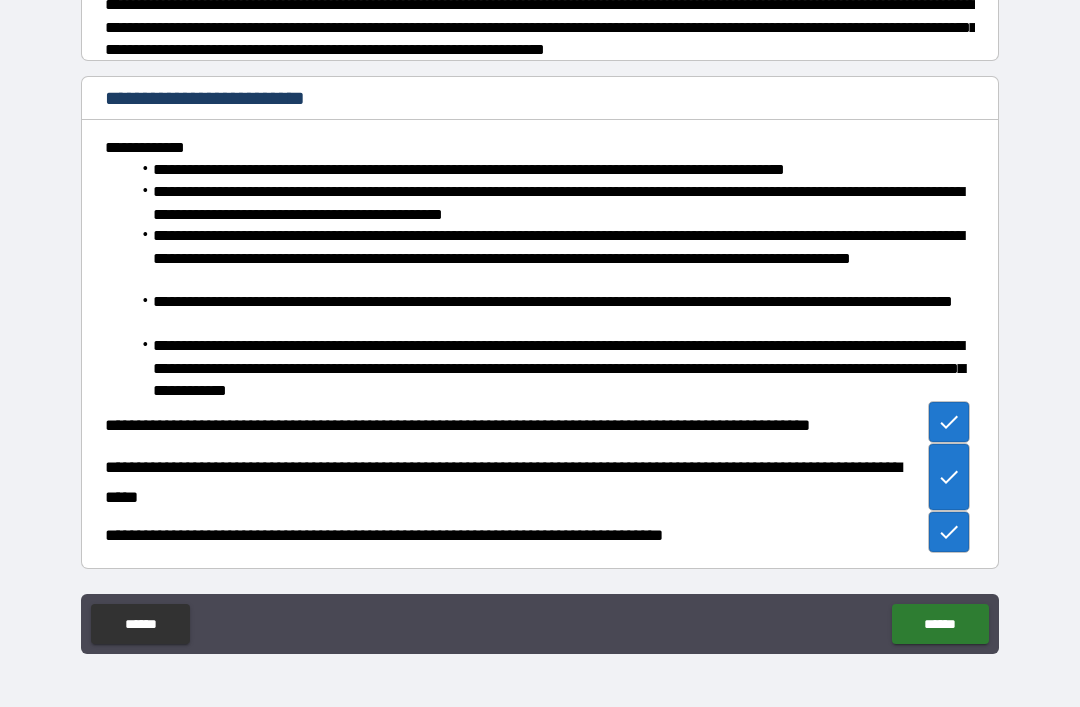 click on "******" at bounding box center (940, 624) 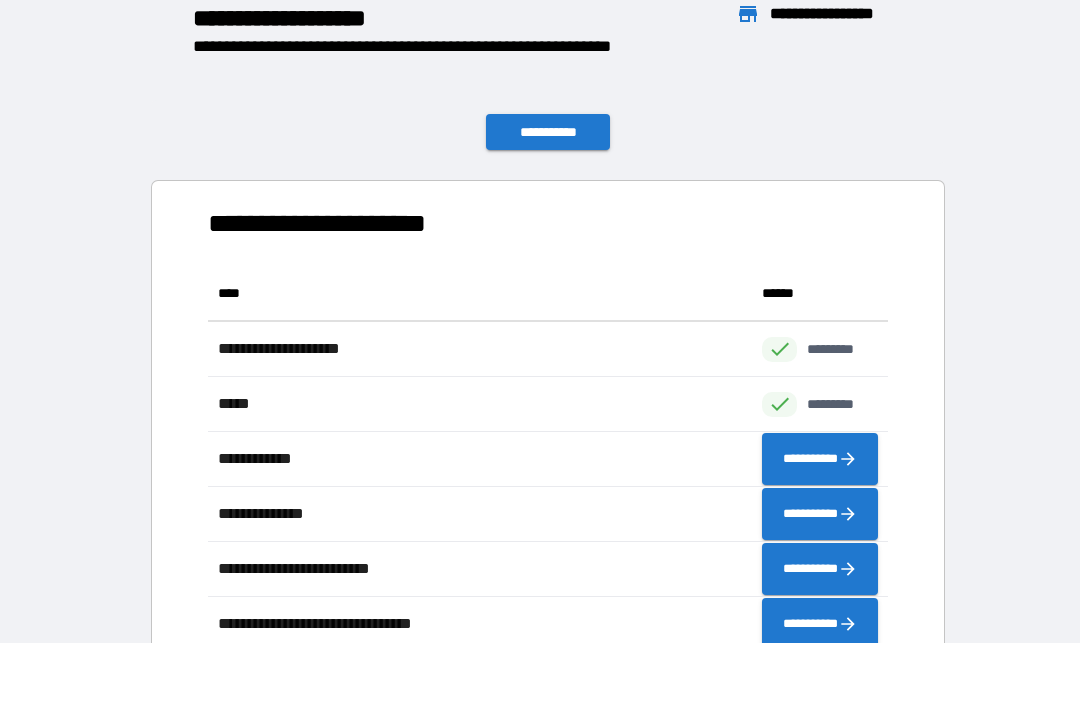 scroll, scrollTop: 1, scrollLeft: 1, axis: both 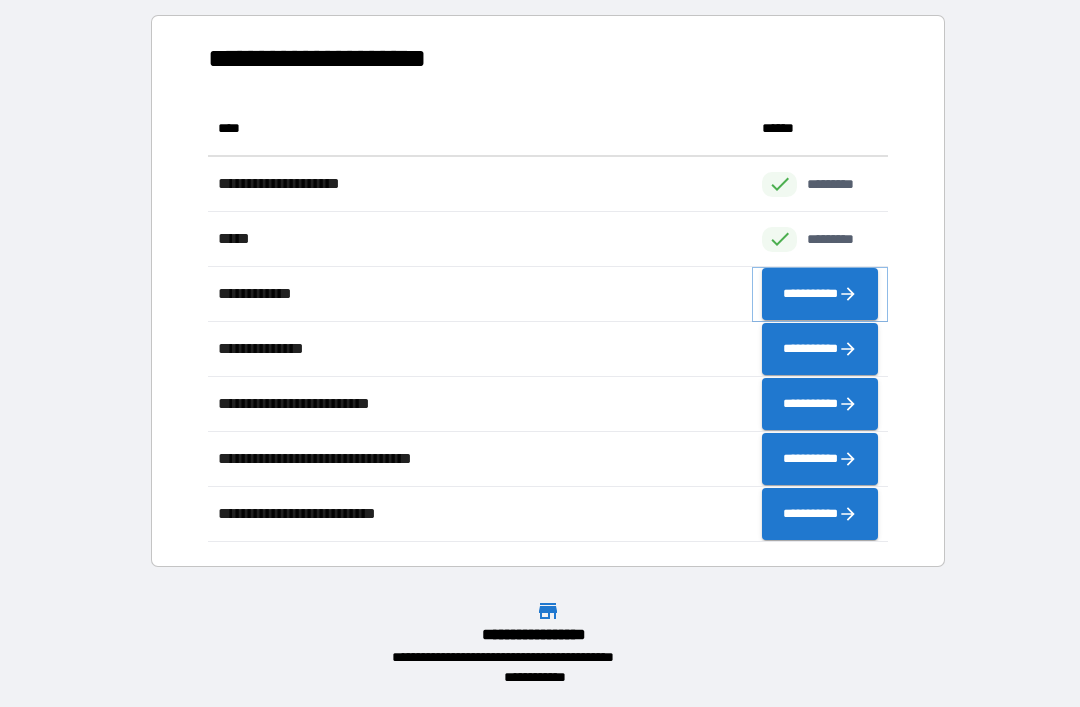 click on "**********" at bounding box center [820, 294] 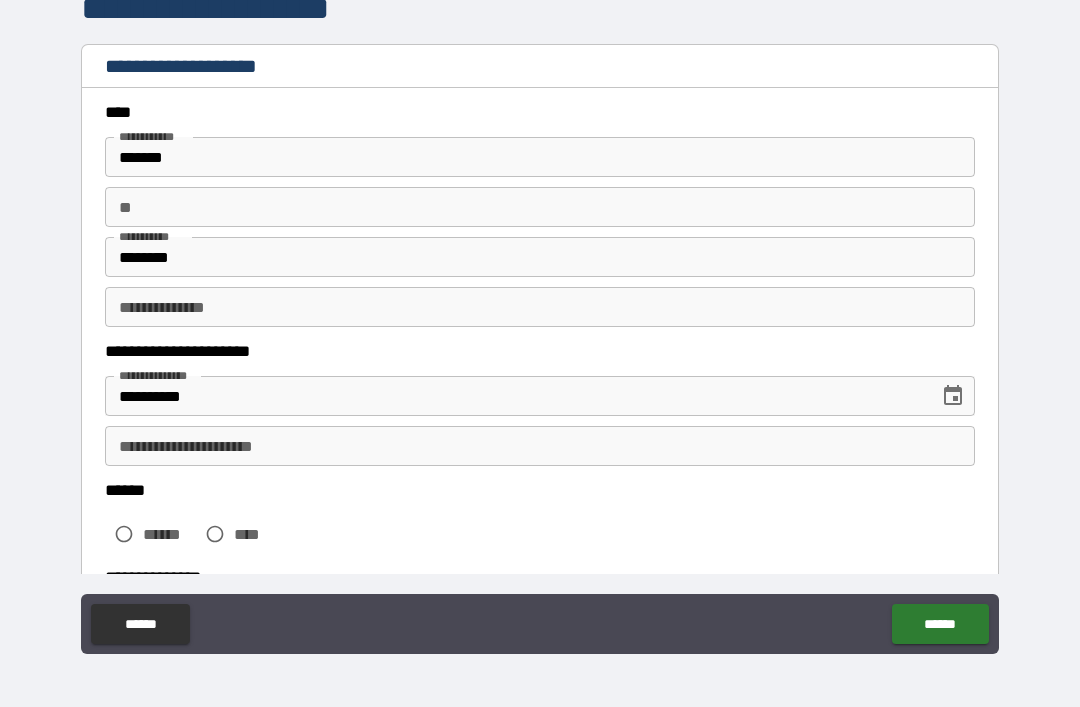 click on "**" at bounding box center (540, 207) 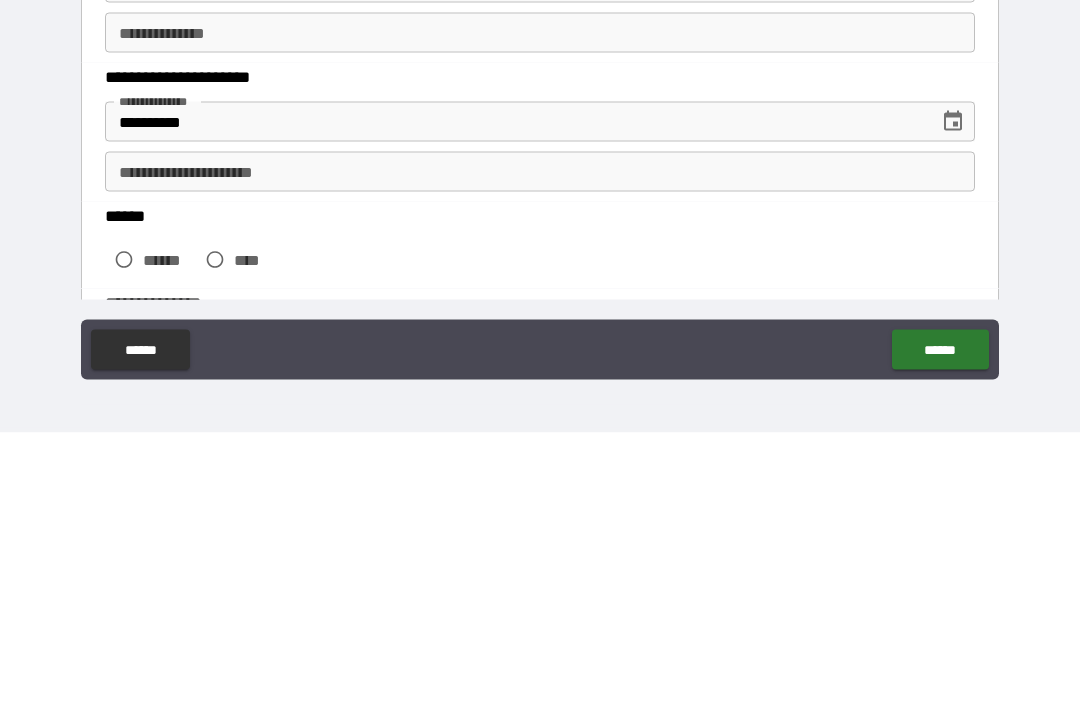 click on "**********" at bounding box center (540, 446) 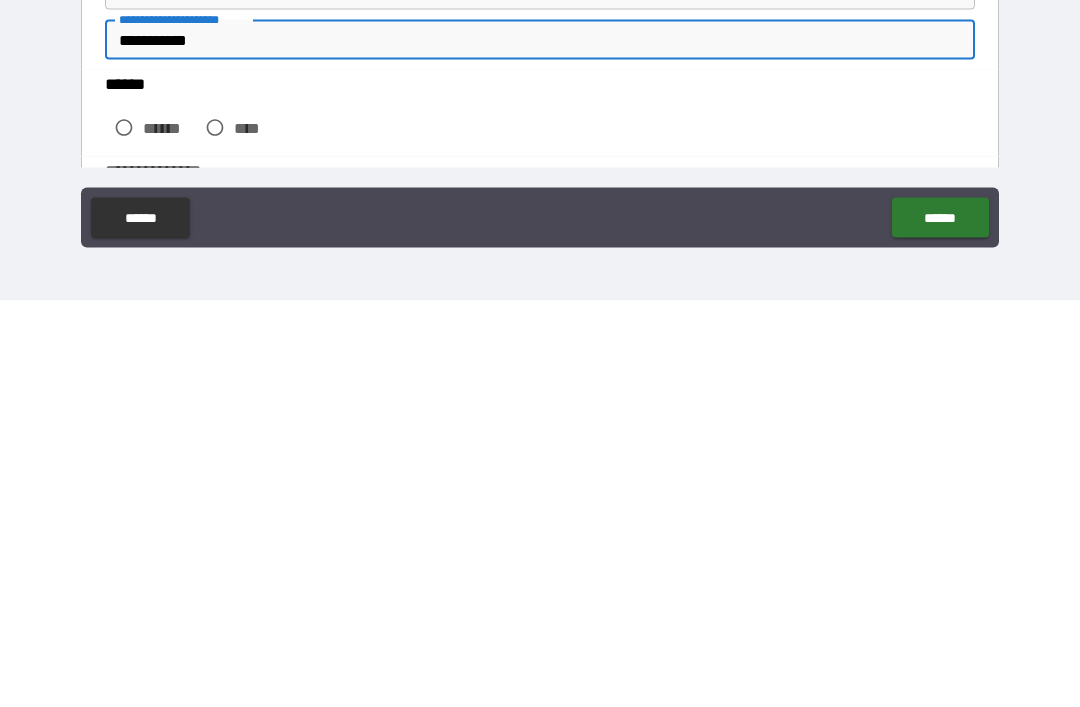 type on "**********" 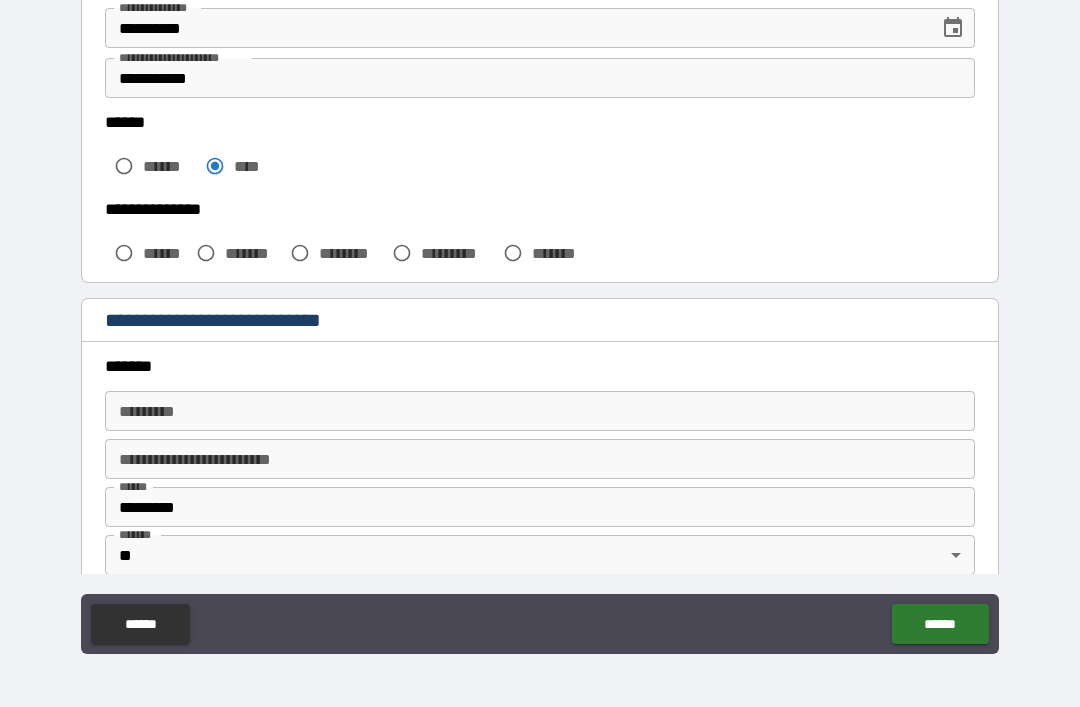 scroll, scrollTop: 377, scrollLeft: 0, axis: vertical 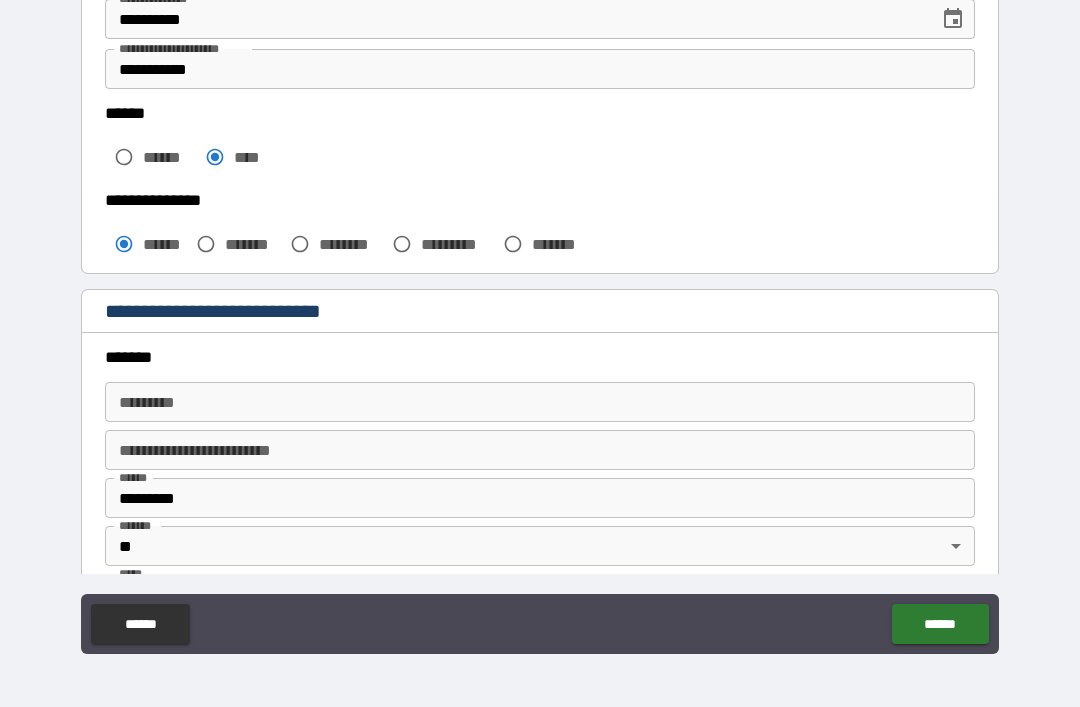 click on "*******   *" at bounding box center (540, 402) 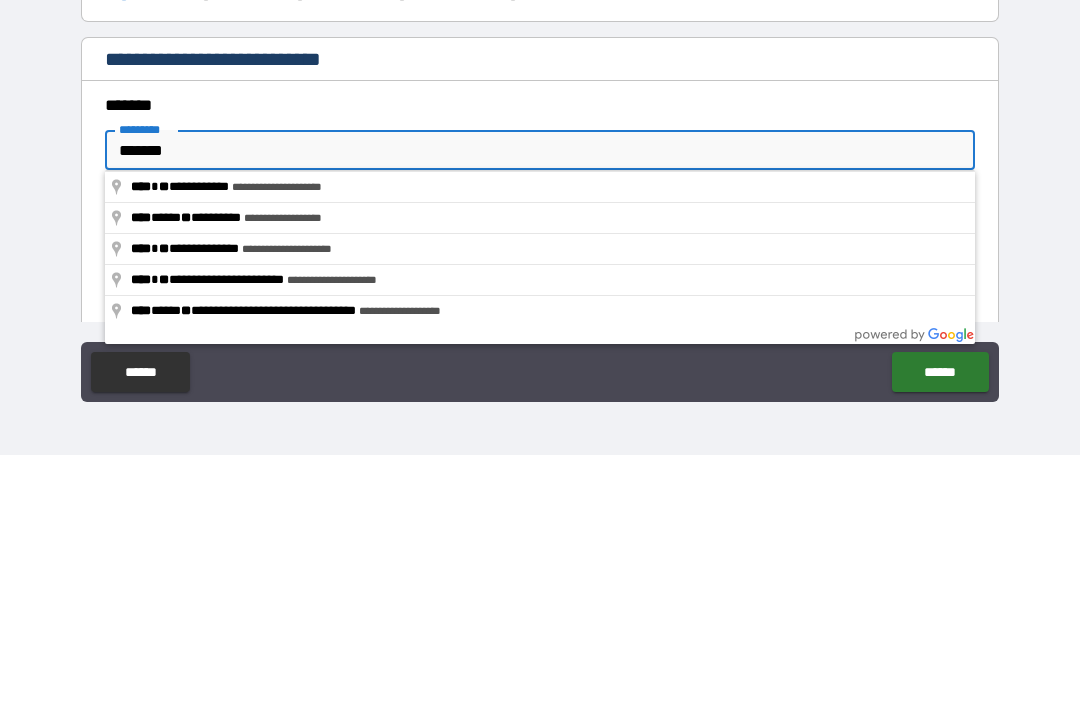type on "**********" 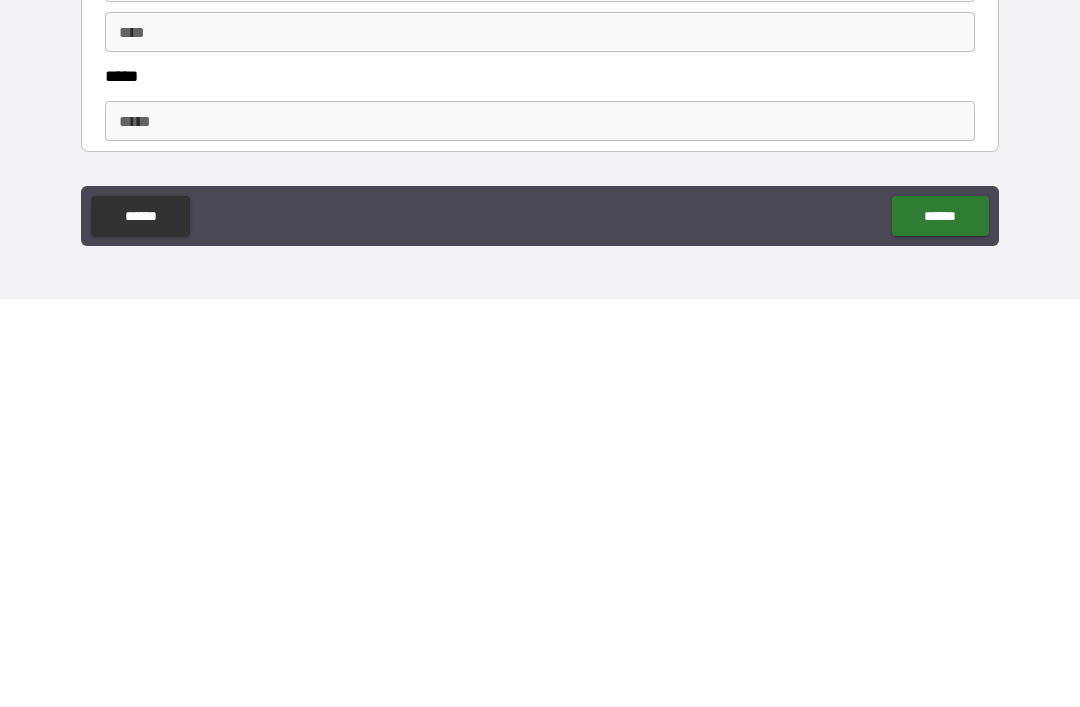 scroll, scrollTop: 749, scrollLeft: 0, axis: vertical 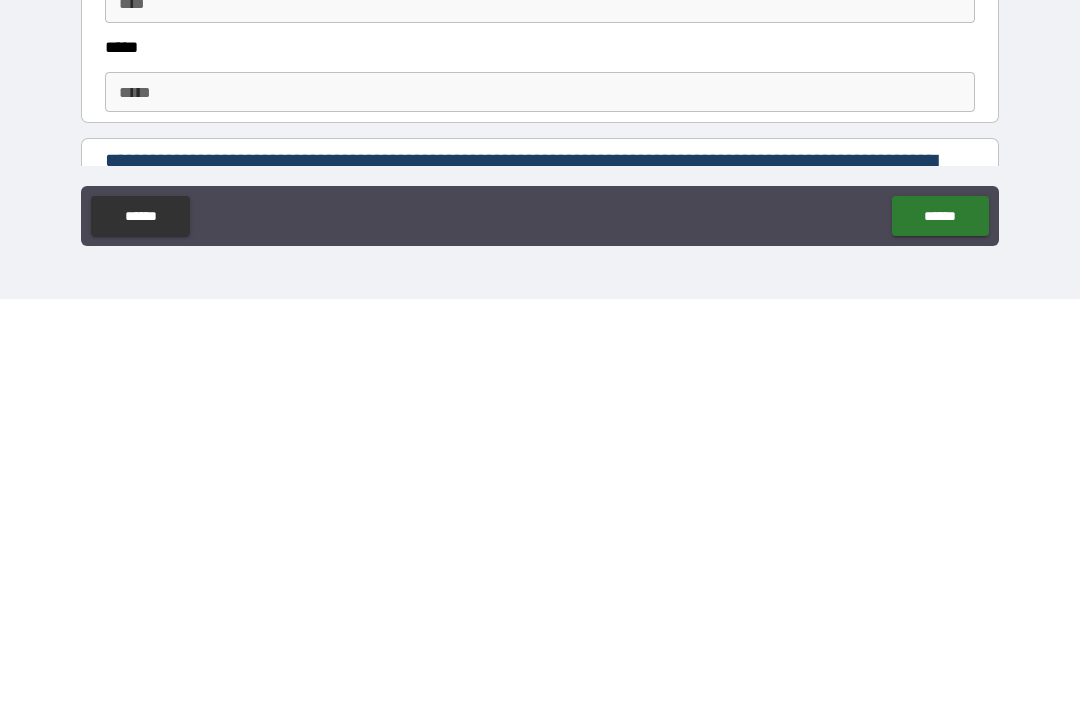 type on "******" 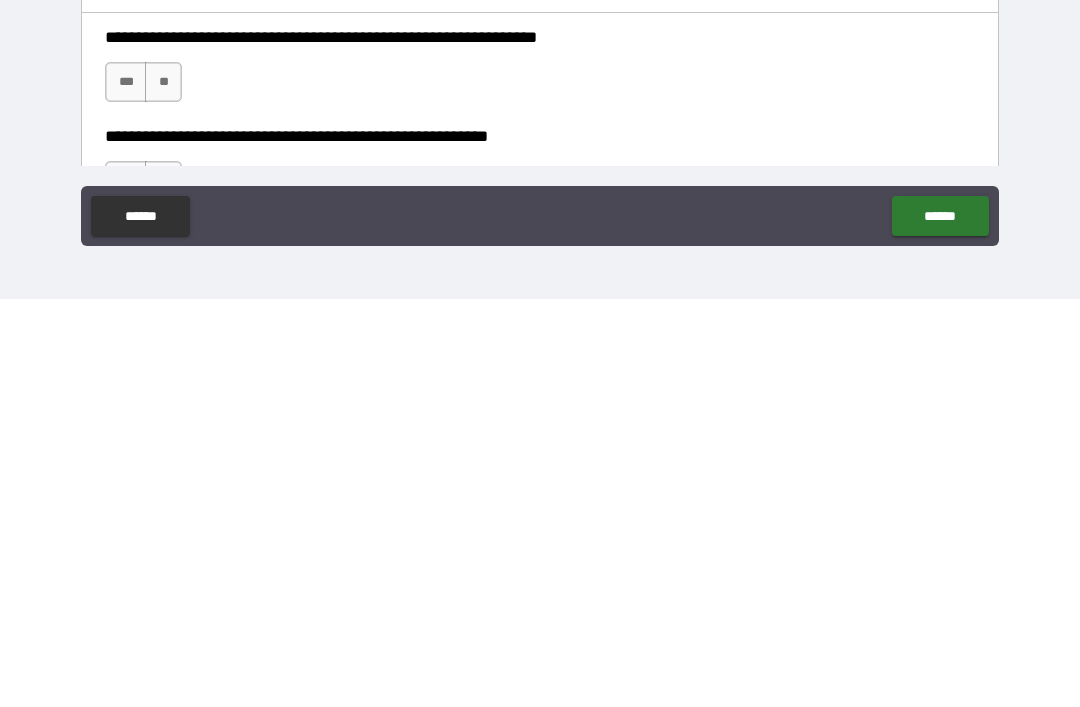 scroll, scrollTop: 953, scrollLeft: 0, axis: vertical 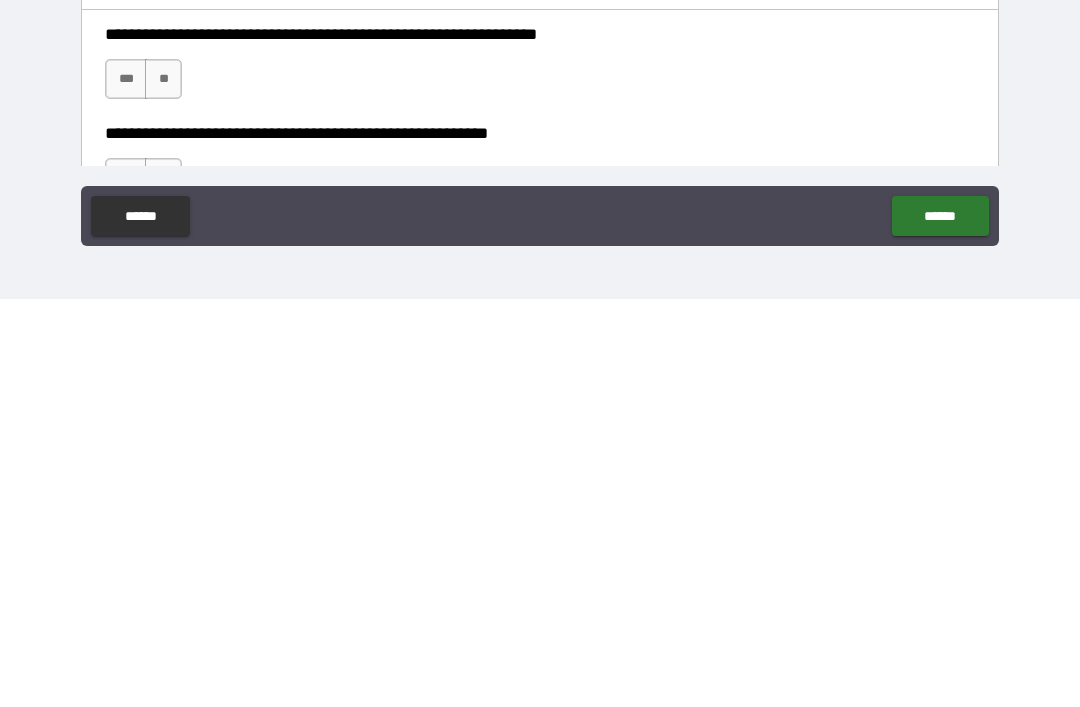 type on "**********" 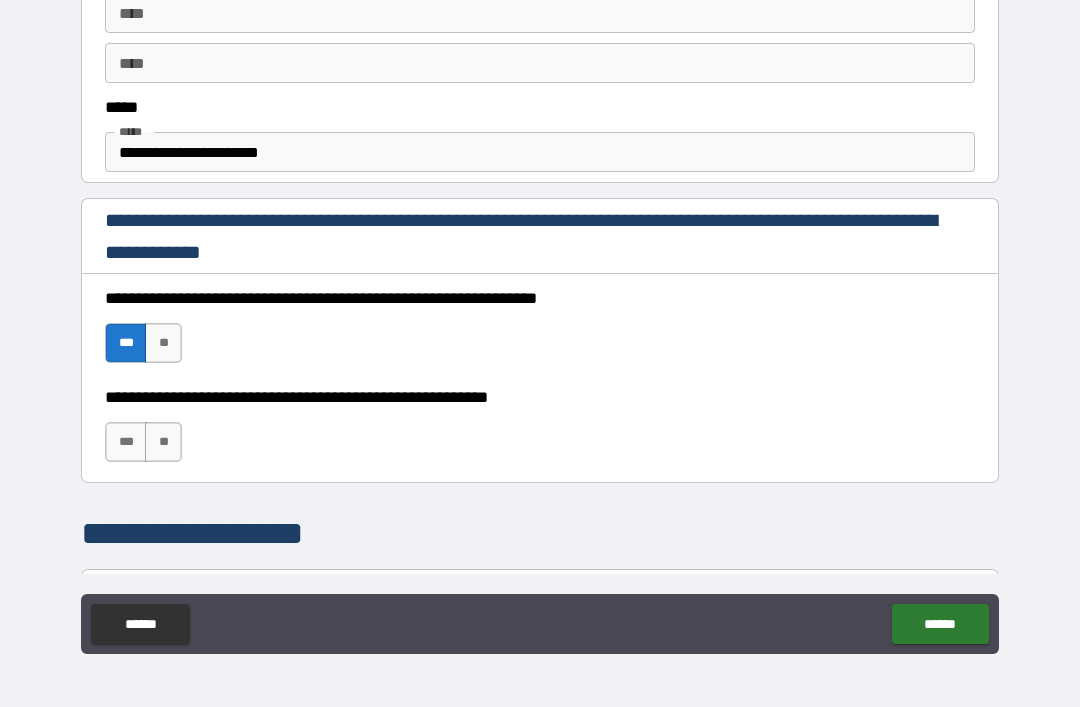scroll, scrollTop: 1122, scrollLeft: 0, axis: vertical 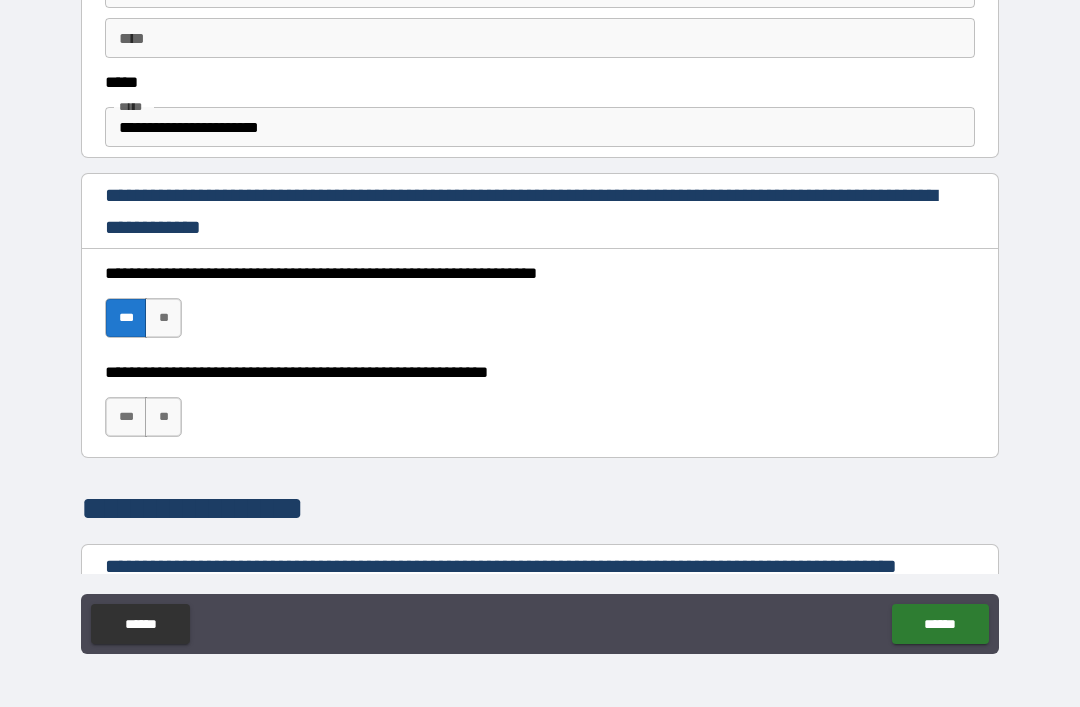 click on "***" at bounding box center (126, 417) 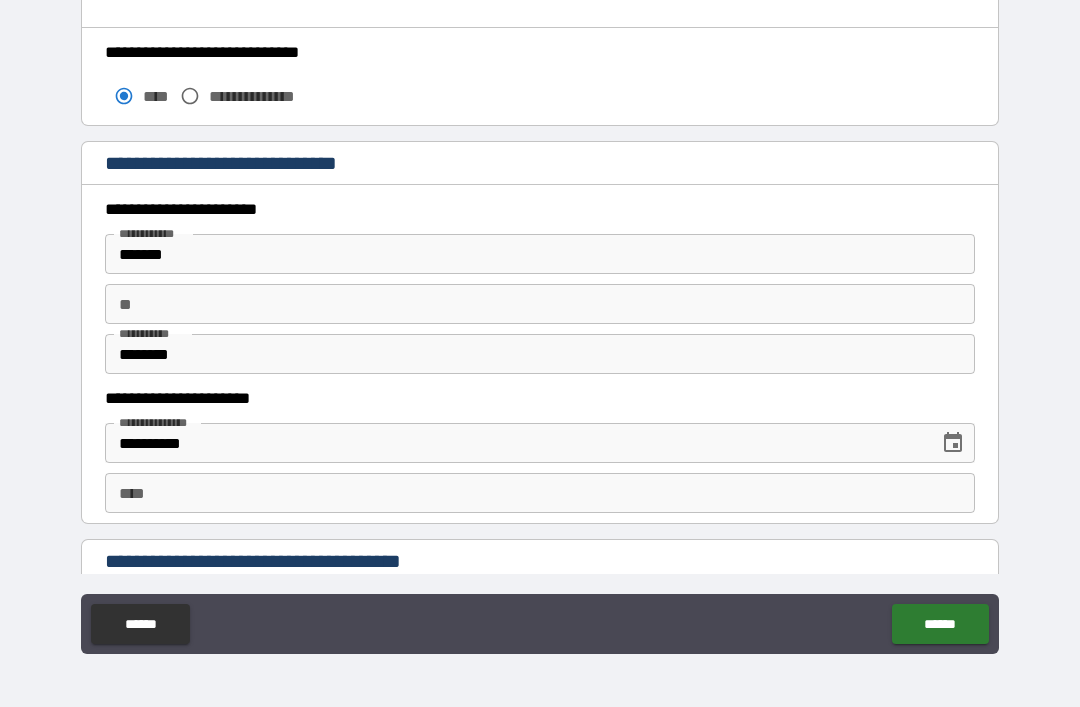 click on "**********" at bounding box center (540, 324) 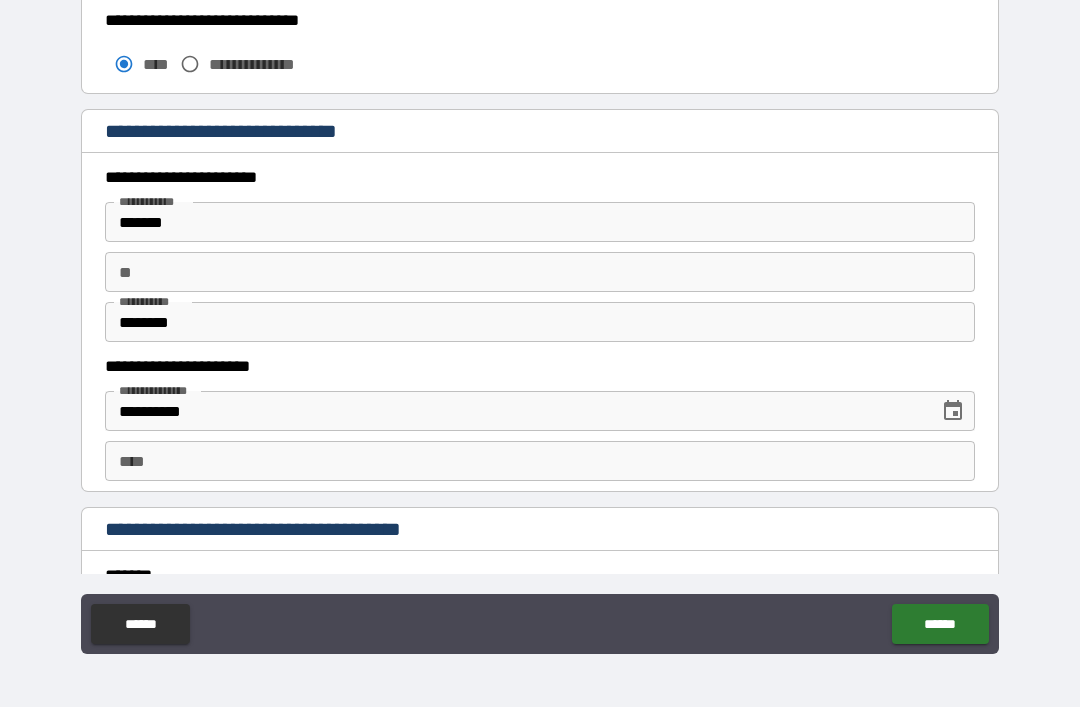 scroll, scrollTop: 1747, scrollLeft: 0, axis: vertical 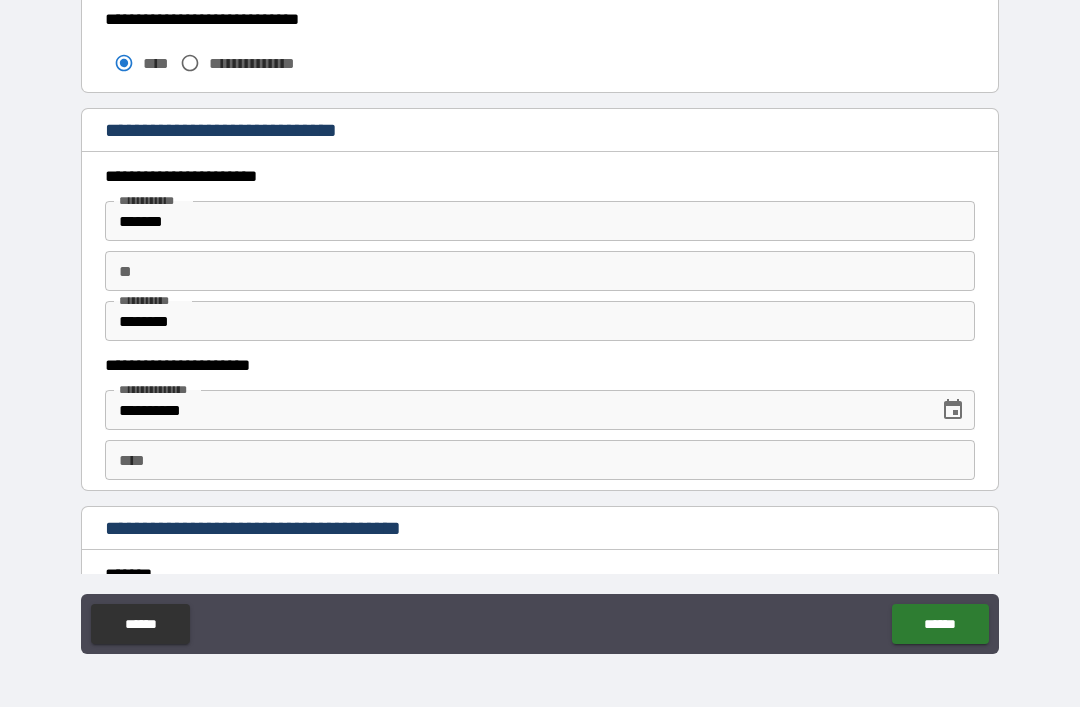 click on "****" at bounding box center (540, 460) 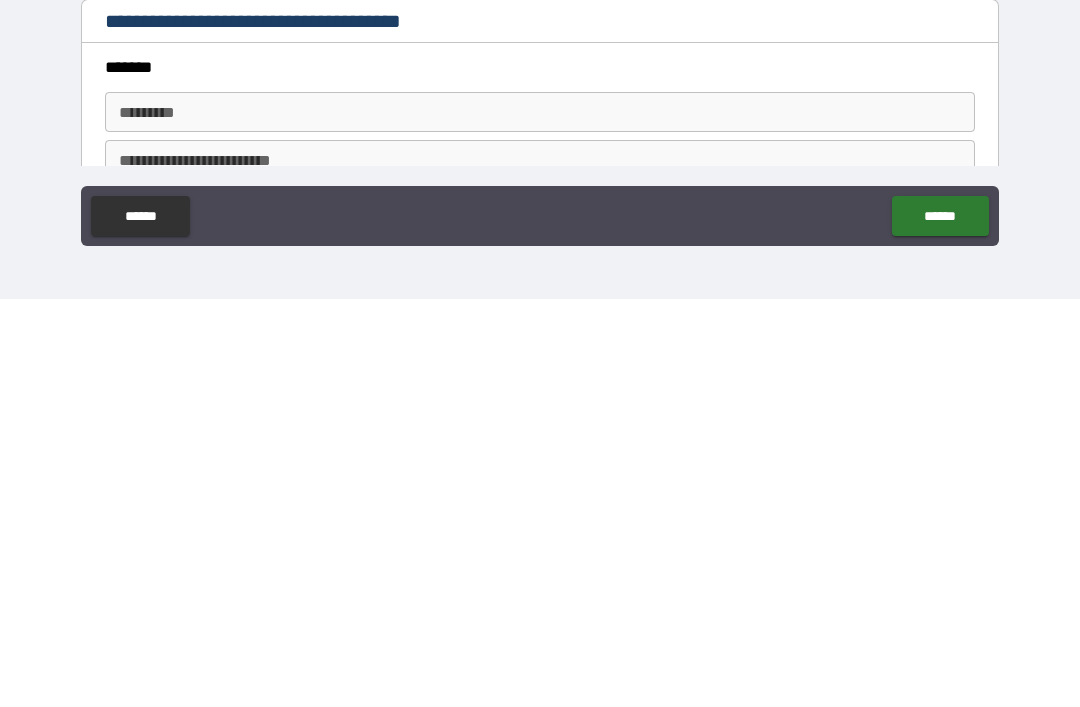 scroll, scrollTop: 1878, scrollLeft: 0, axis: vertical 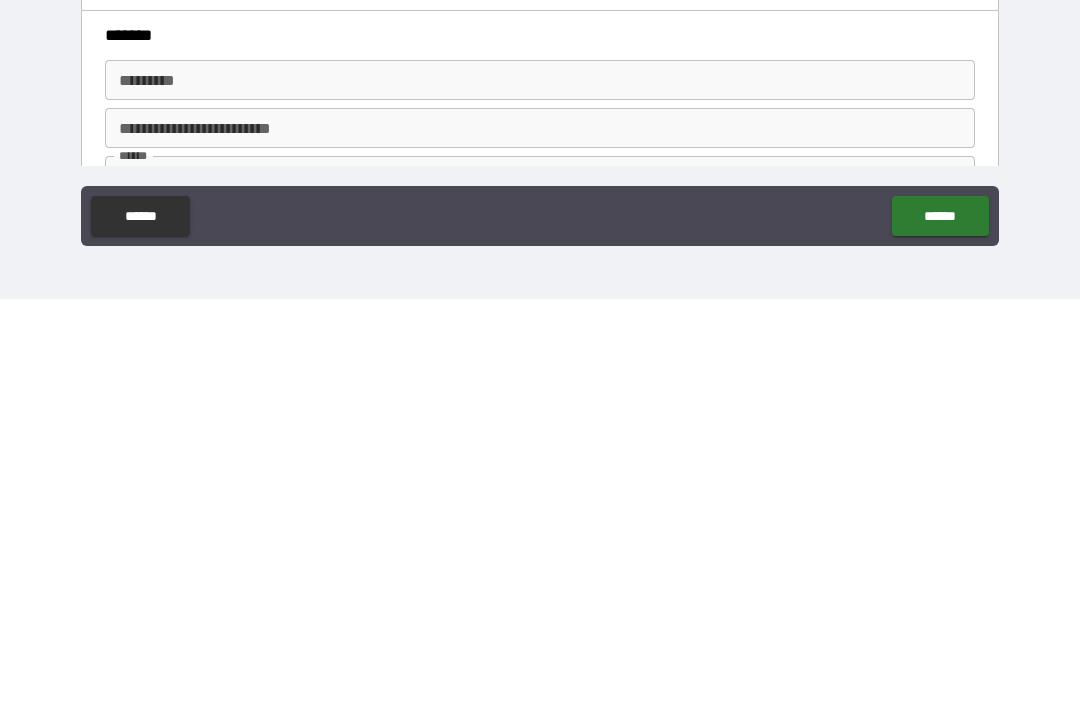 type on "**********" 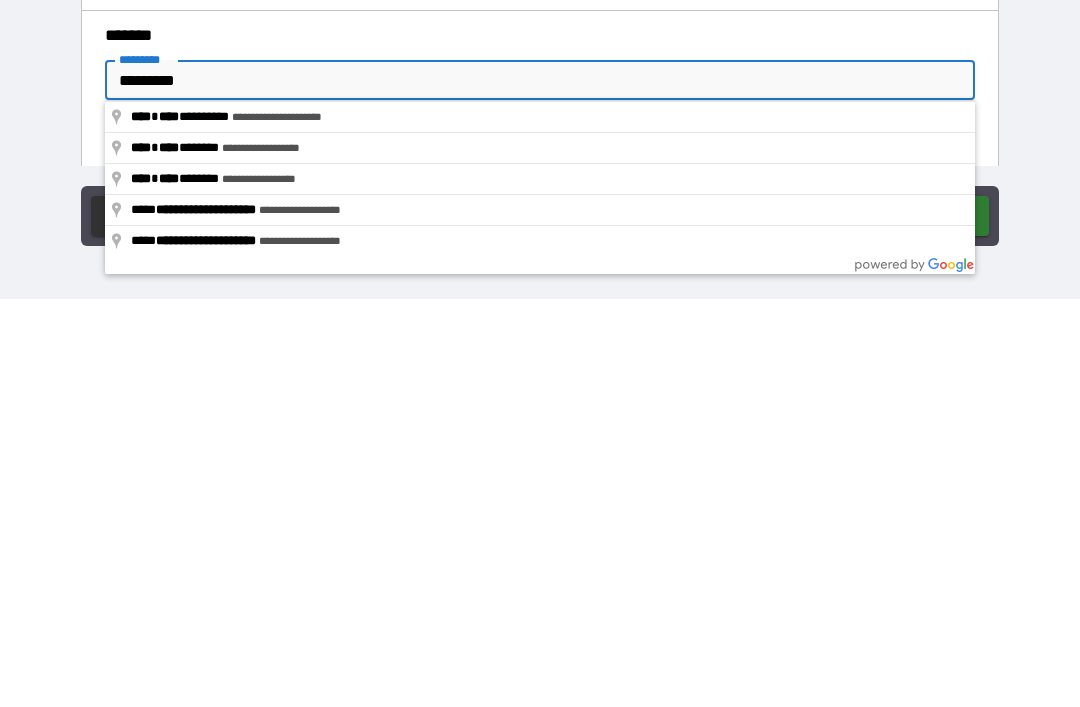 type on "**********" 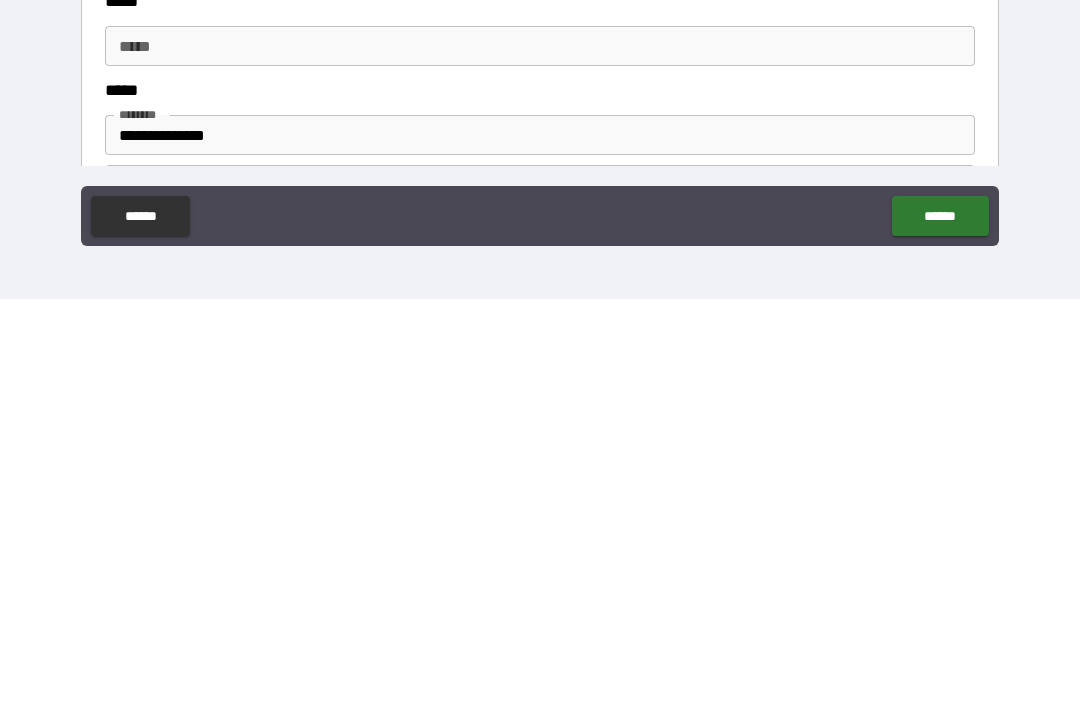 scroll, scrollTop: 2190, scrollLeft: 0, axis: vertical 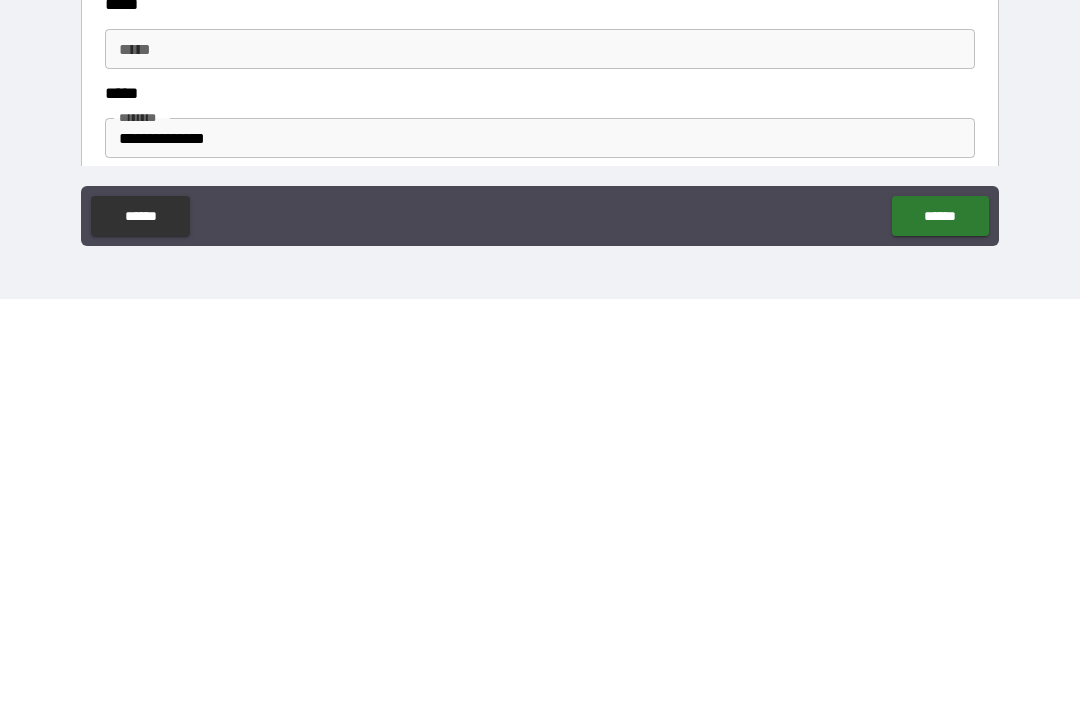 type on "*" 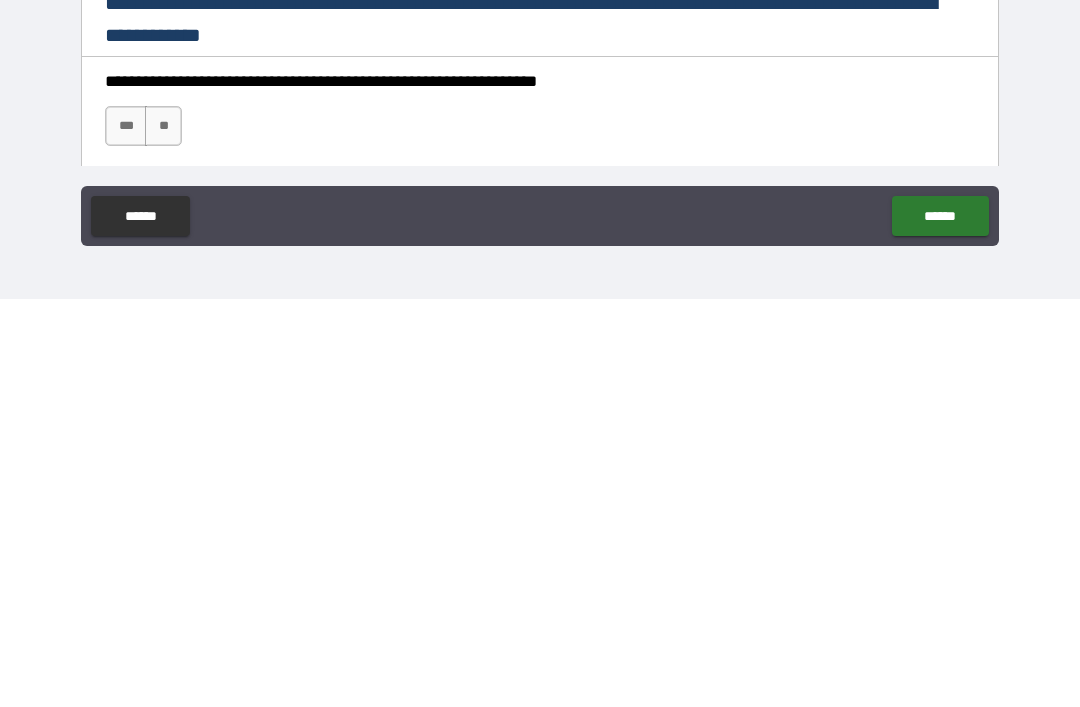 scroll, scrollTop: 2500, scrollLeft: 0, axis: vertical 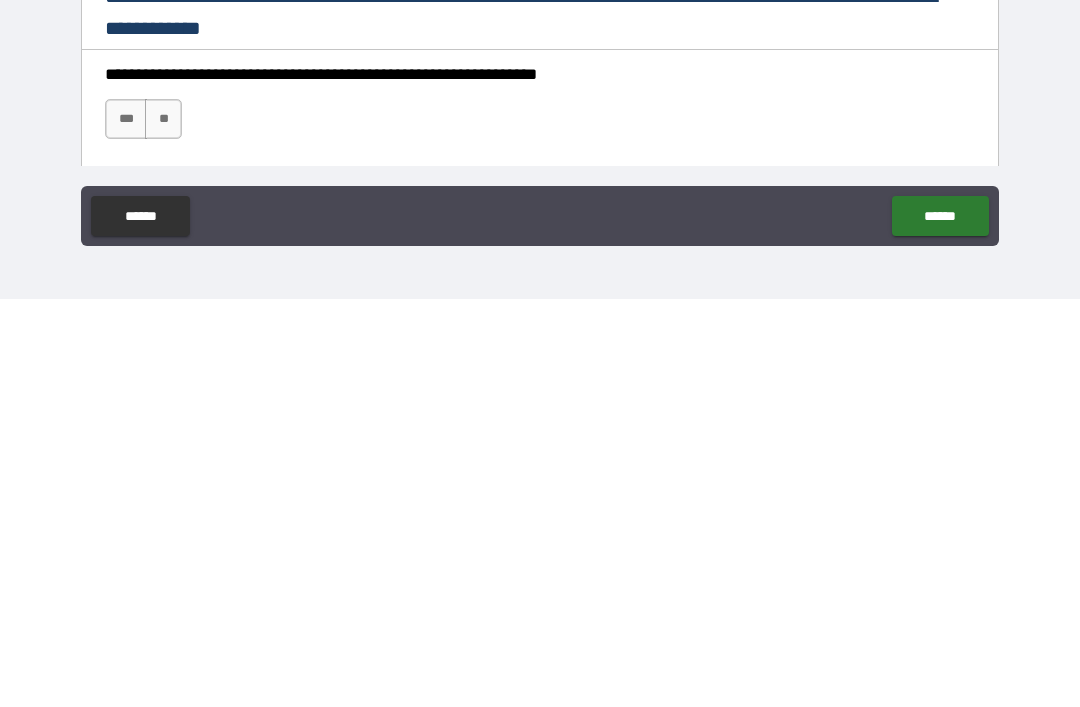 type on "**********" 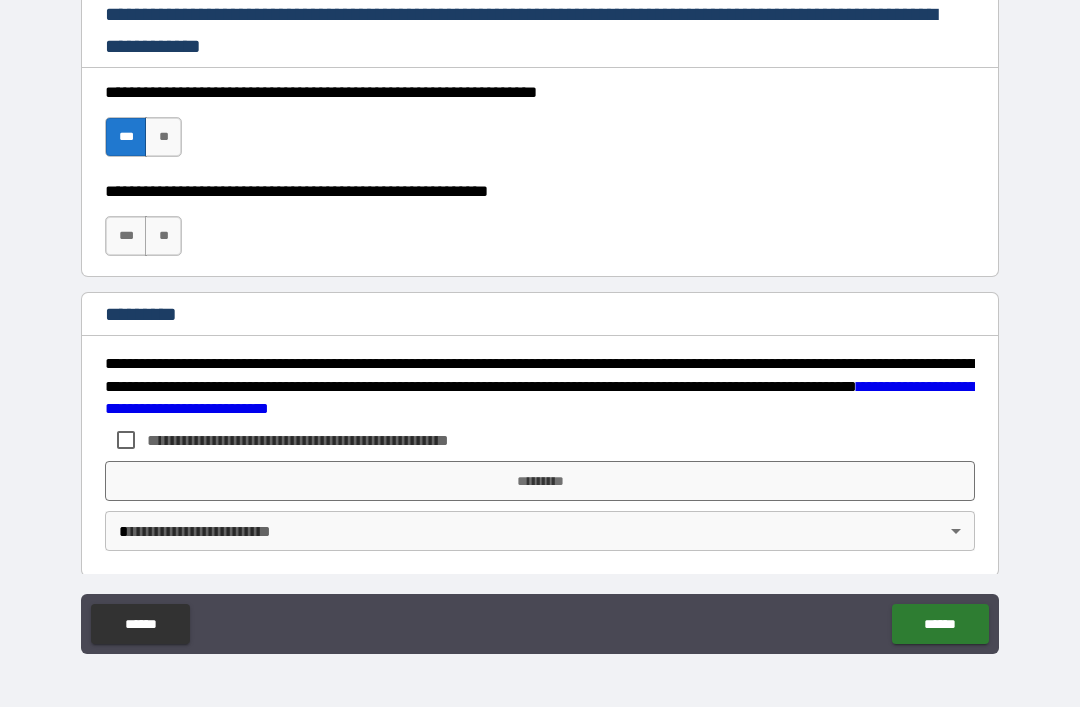 scroll, scrollTop: 2896, scrollLeft: 0, axis: vertical 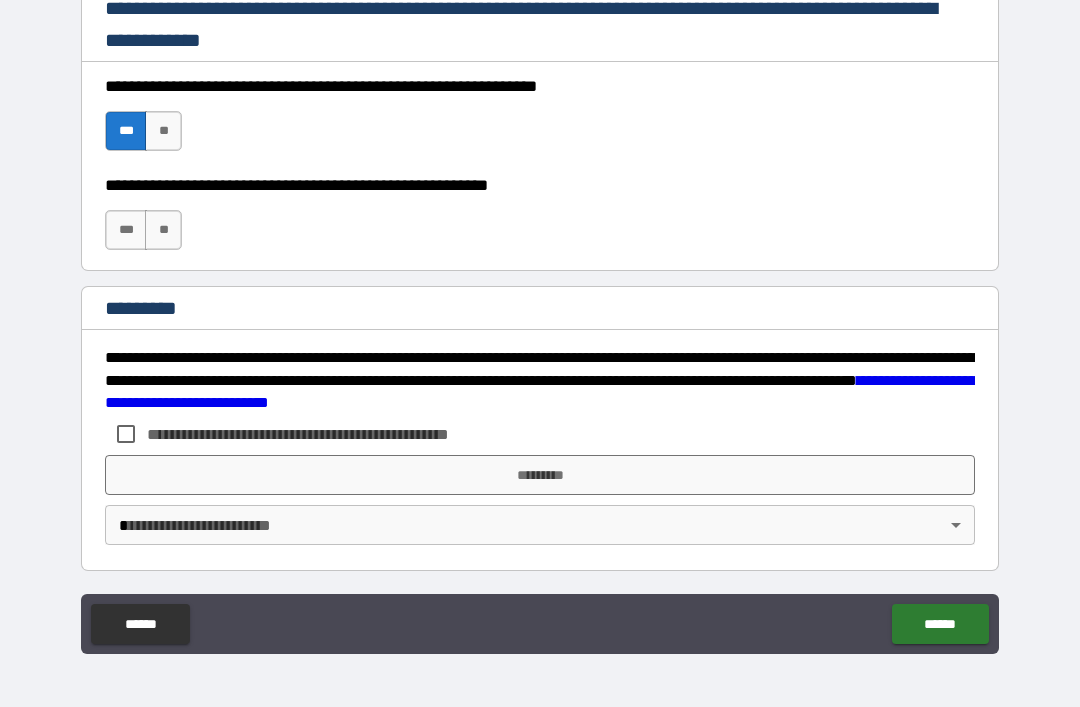click on "***" at bounding box center [126, 230] 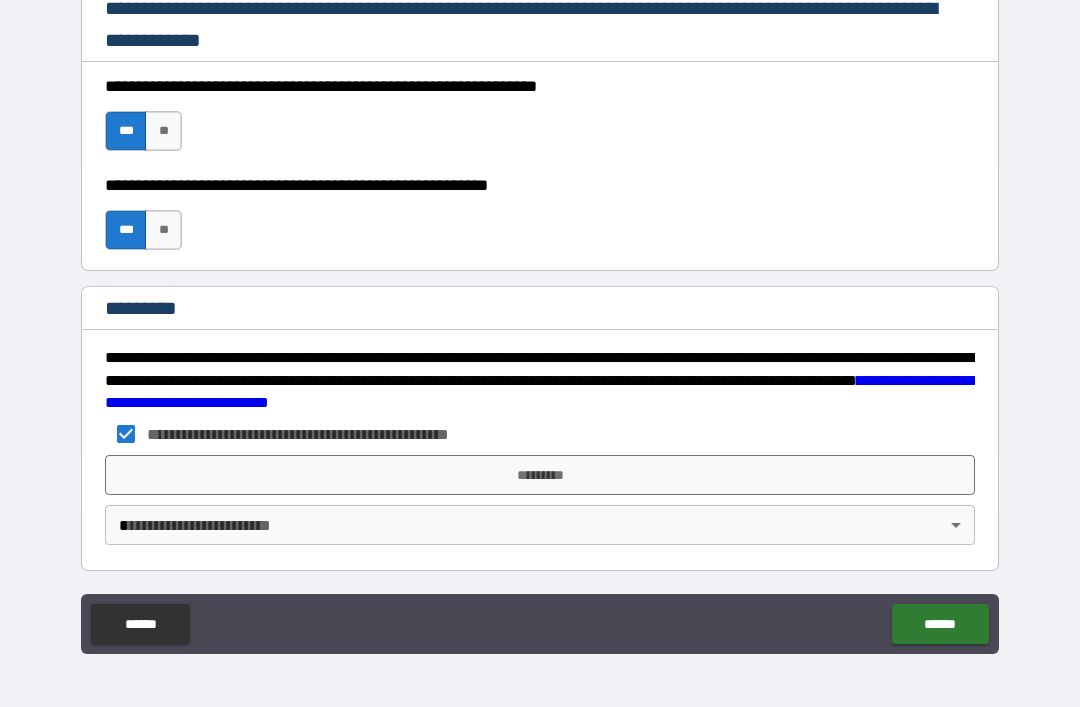 click on "*********" at bounding box center [540, 475] 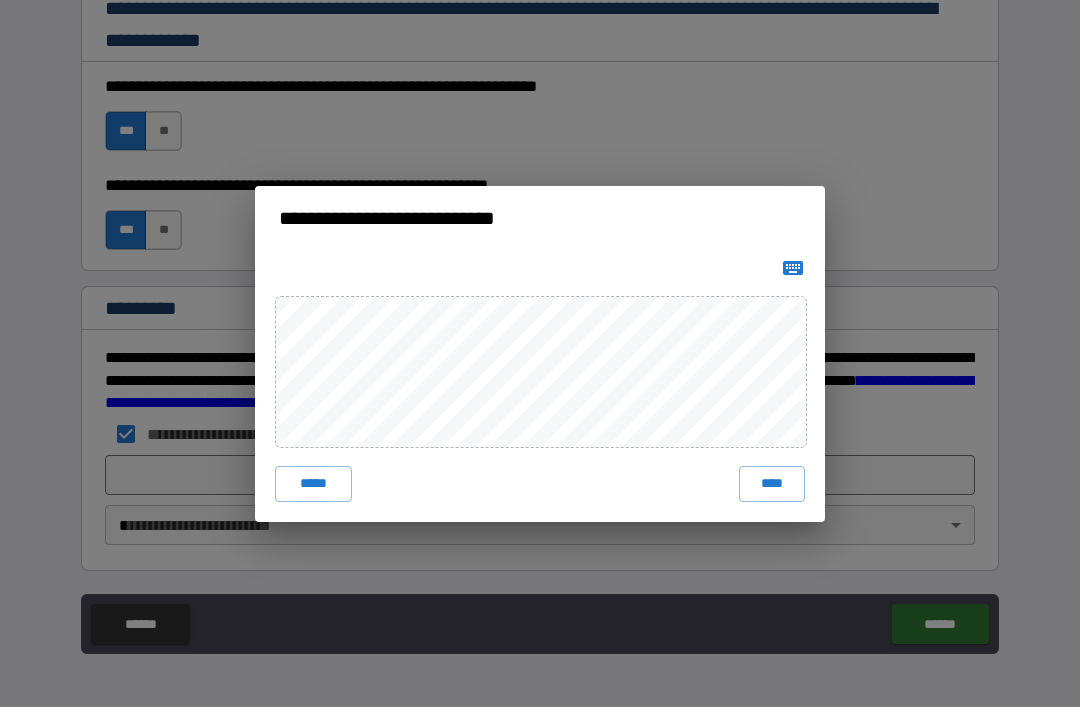 click on "*****" at bounding box center (313, 484) 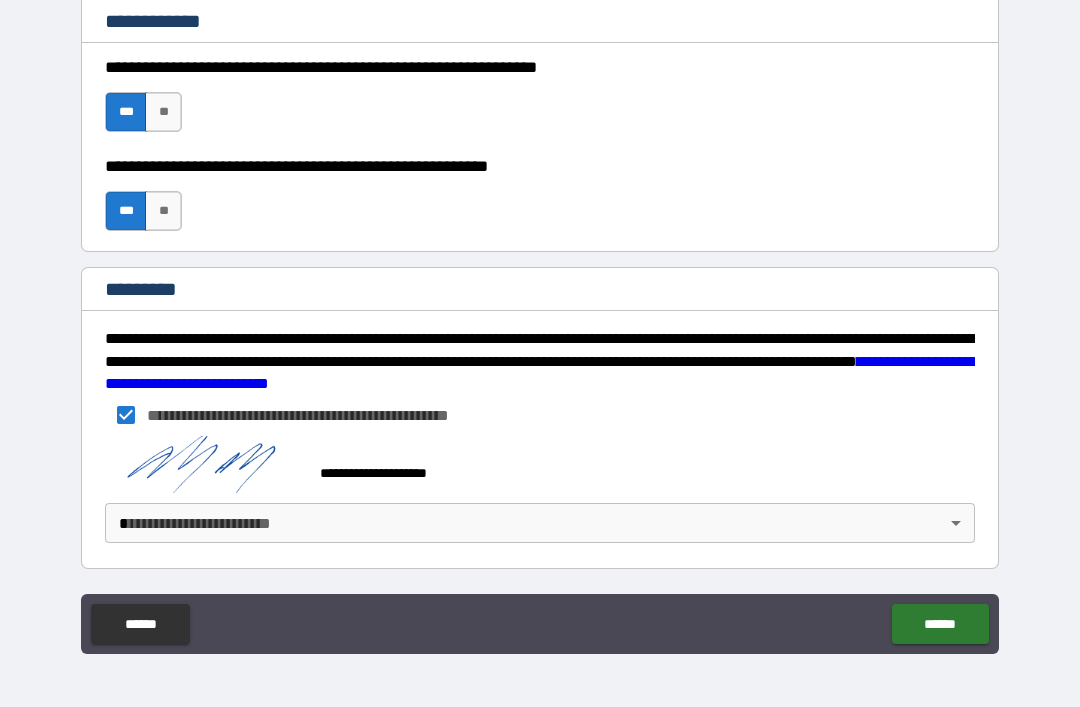 scroll, scrollTop: 2915, scrollLeft: 0, axis: vertical 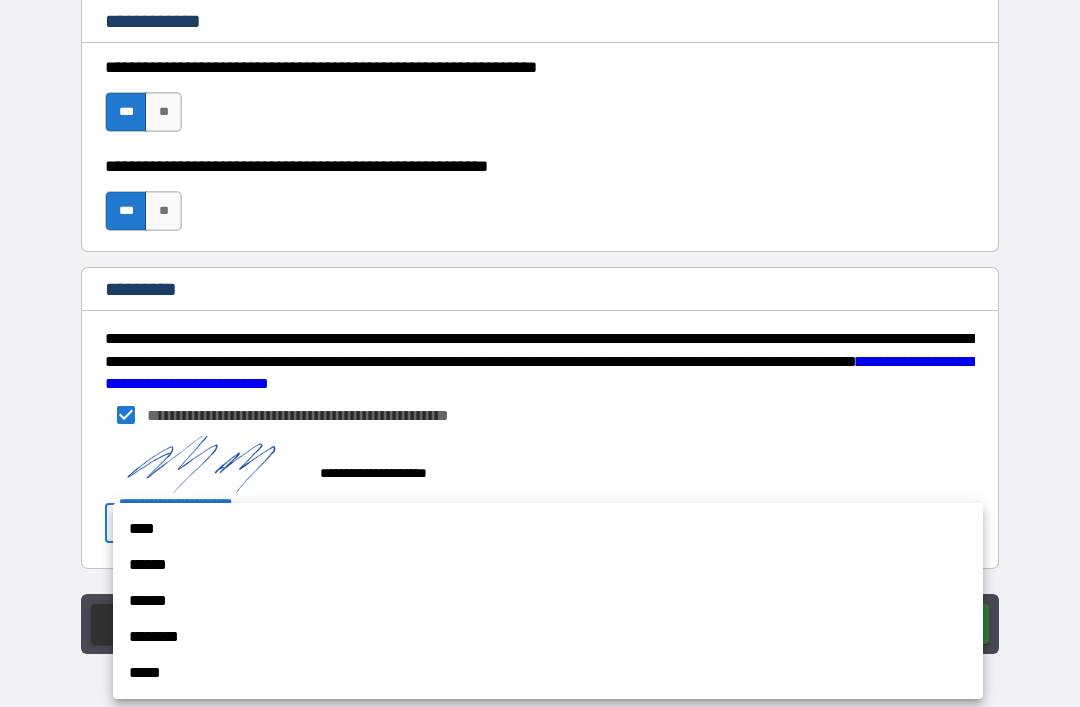 click on "****" at bounding box center (548, 529) 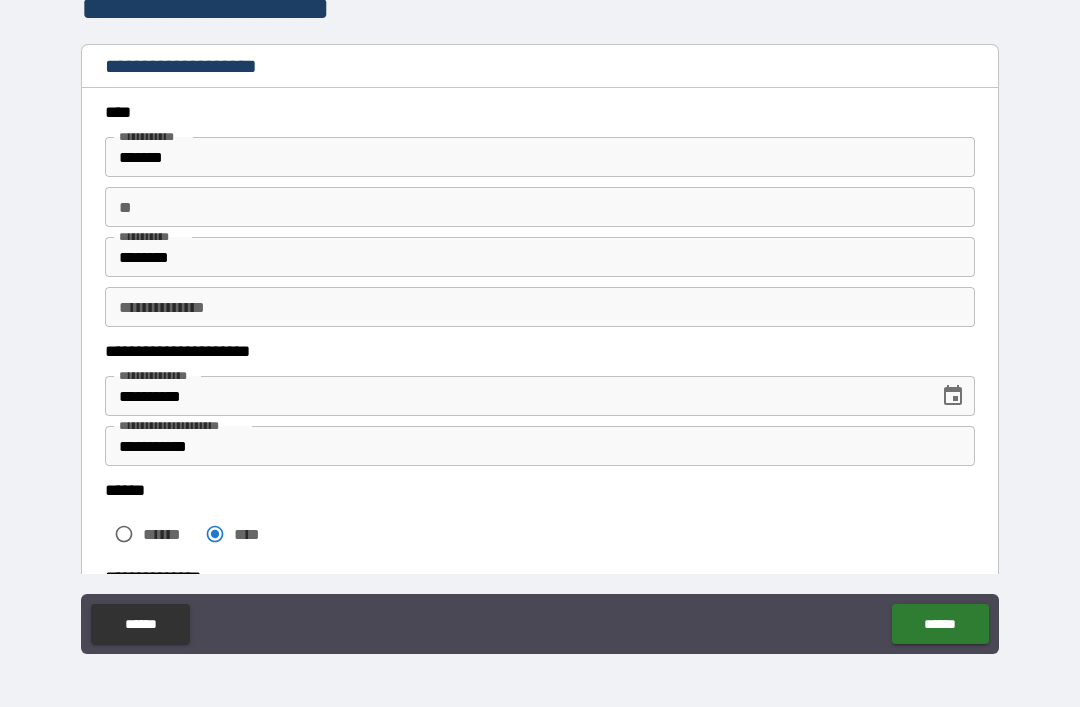 scroll, scrollTop: 0, scrollLeft: 0, axis: both 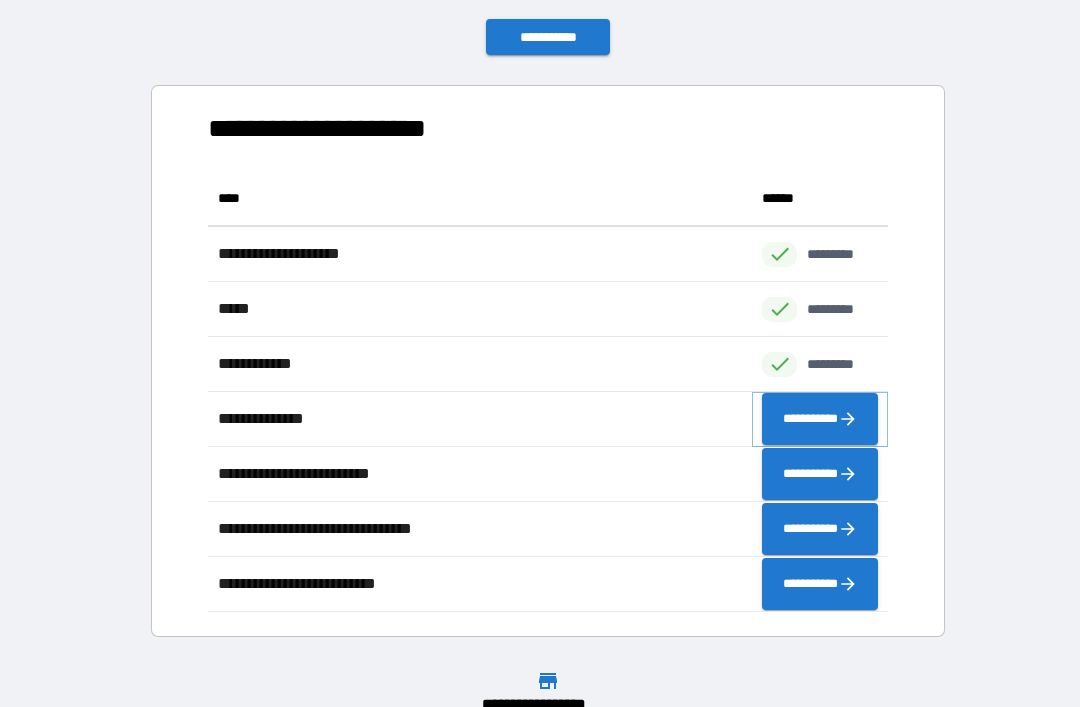 click 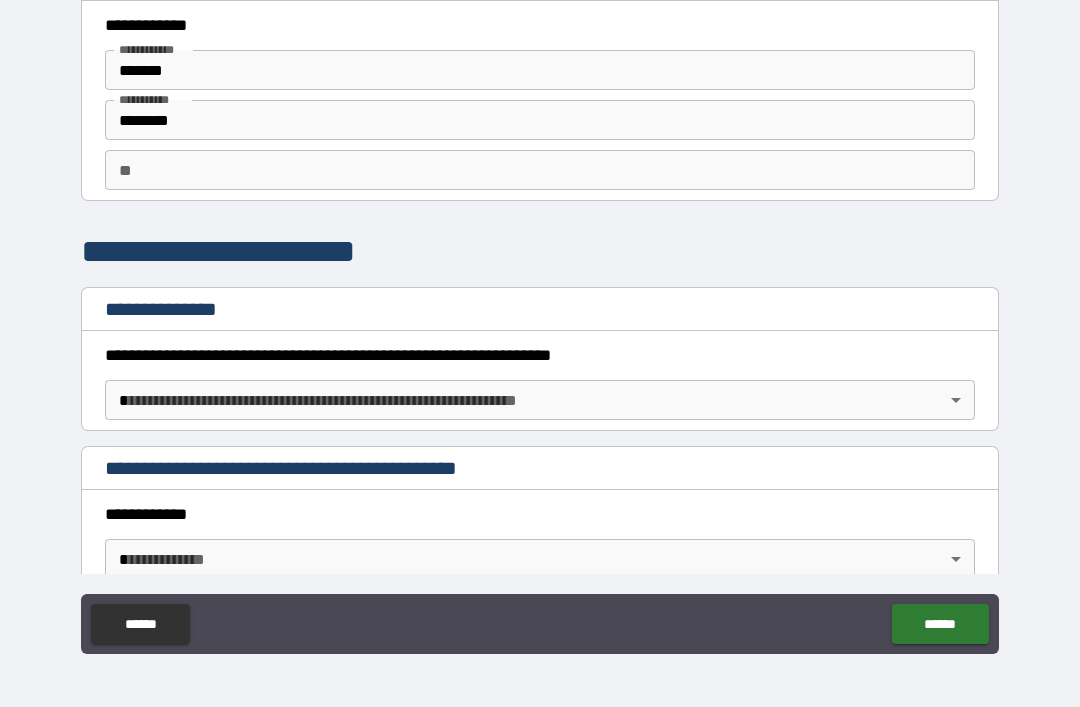 scroll, scrollTop: 34, scrollLeft: 0, axis: vertical 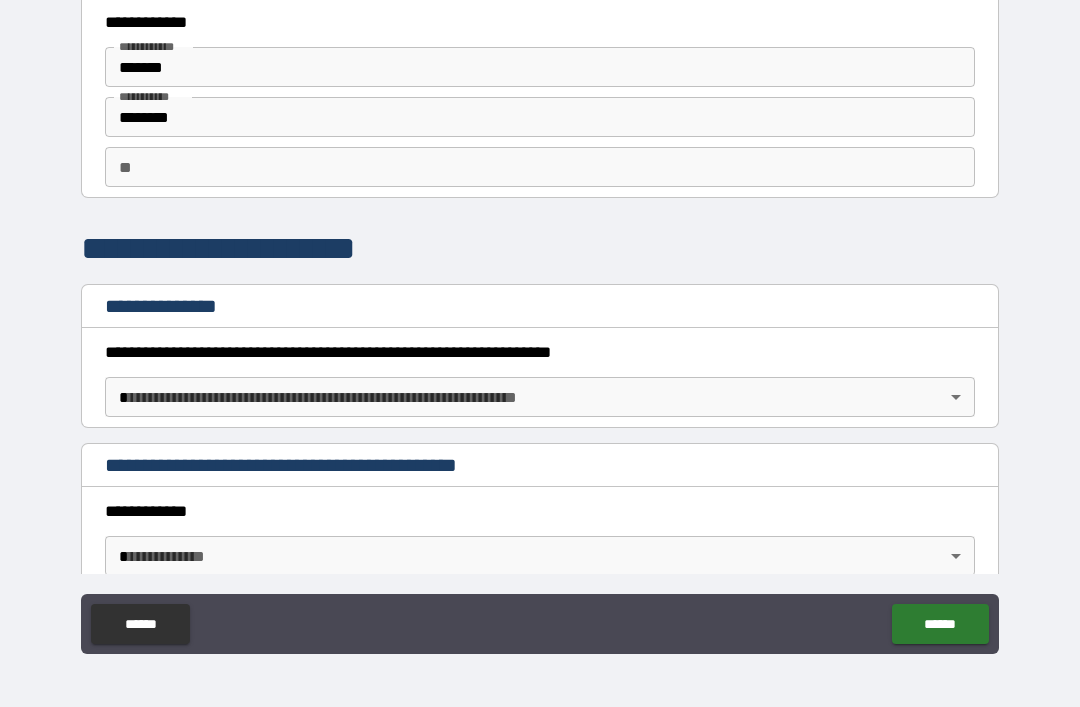 click on "**********" at bounding box center (540, 321) 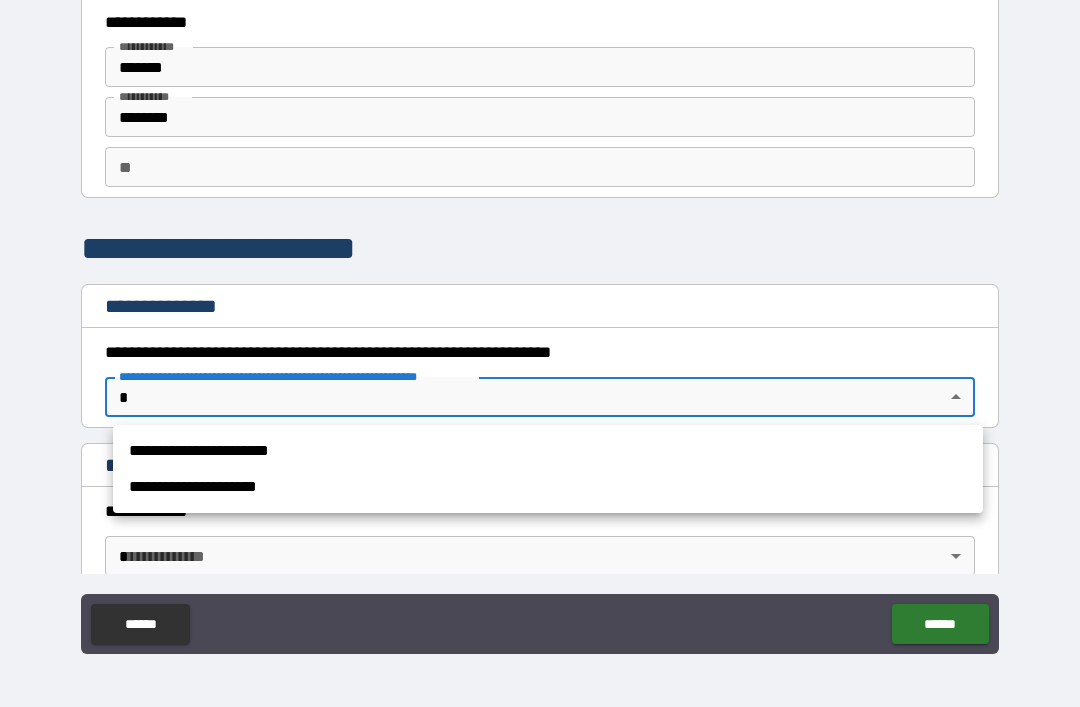 click on "**********" at bounding box center (548, 451) 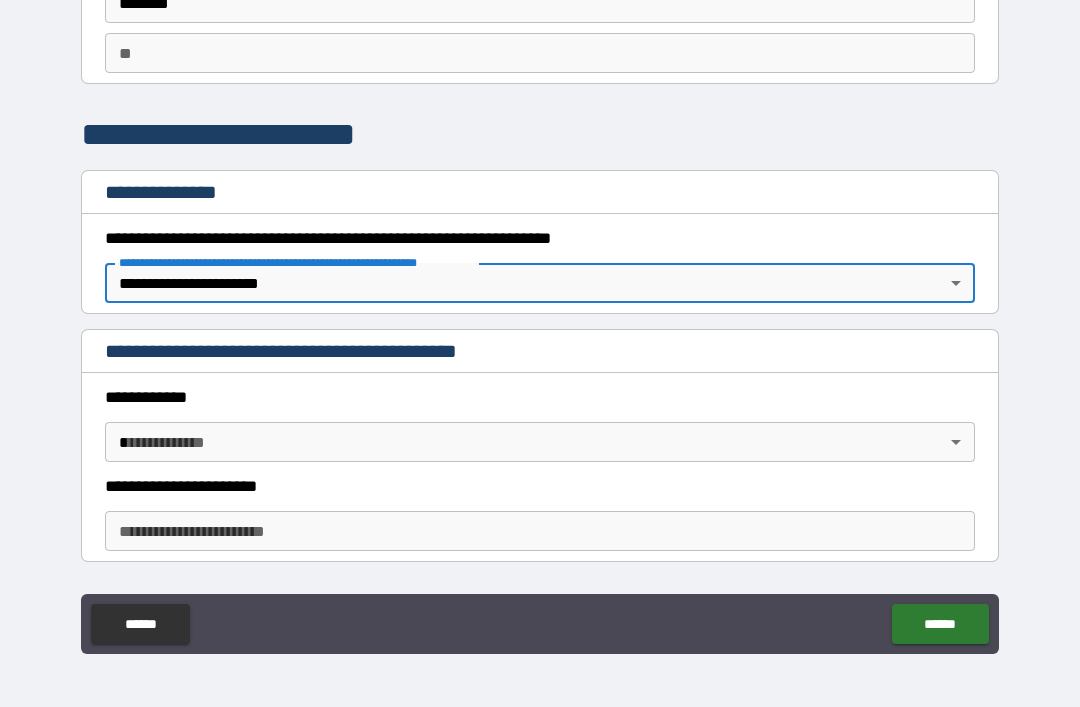 scroll, scrollTop: 154, scrollLeft: 0, axis: vertical 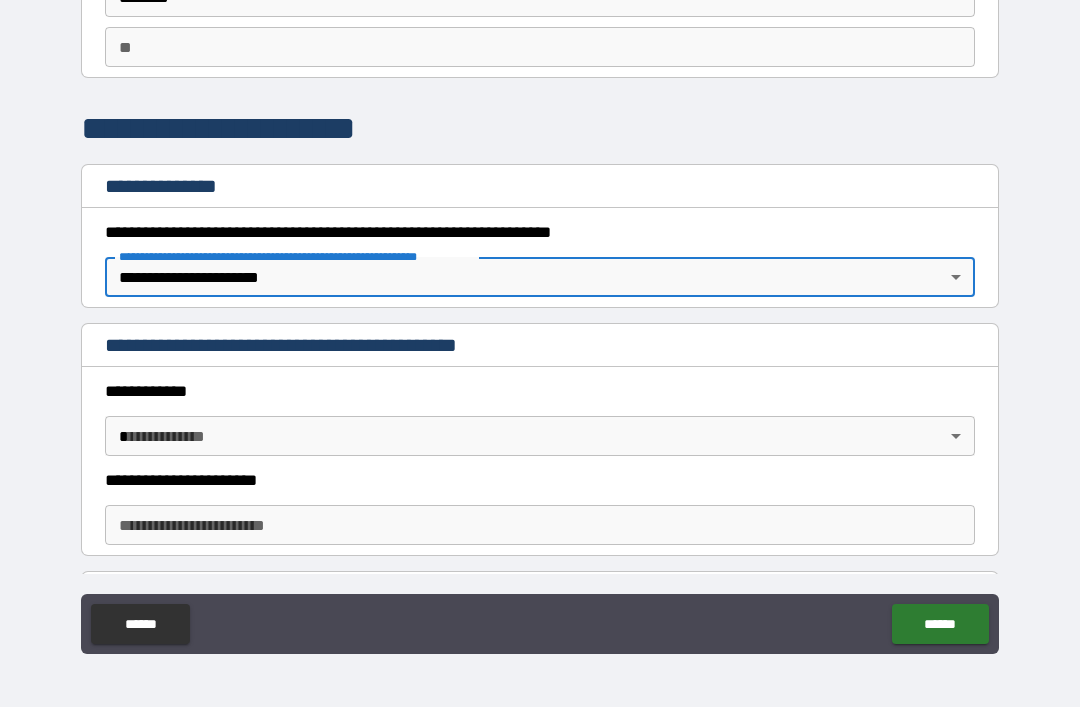 click on "**********" at bounding box center [540, 321] 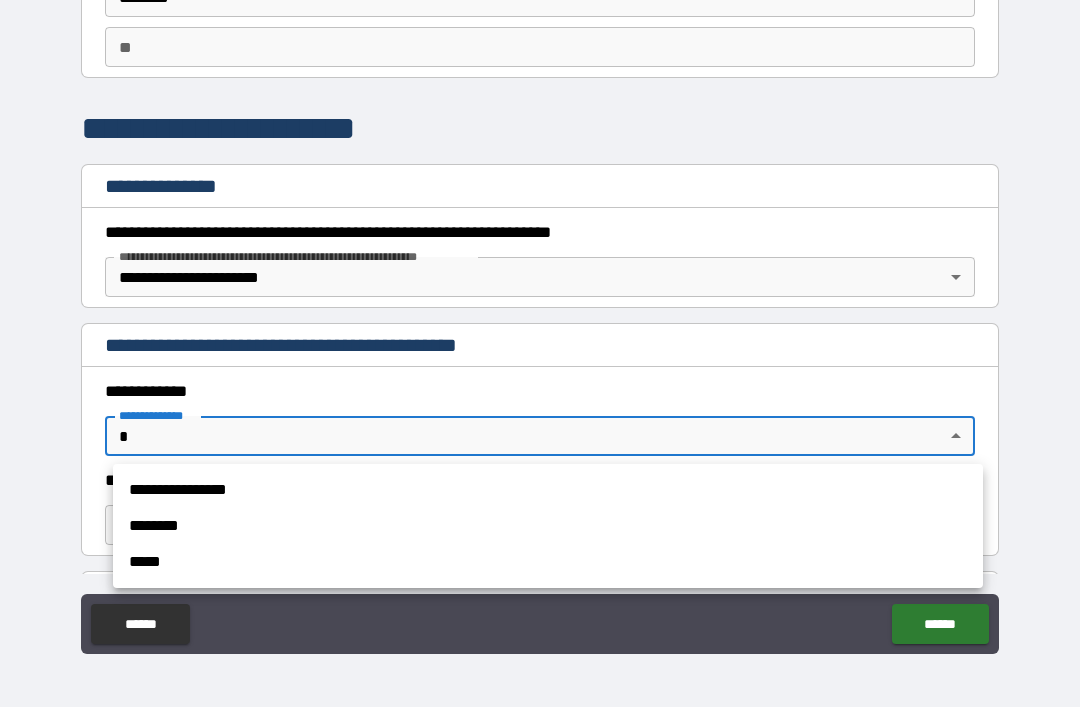click on "********" at bounding box center (548, 526) 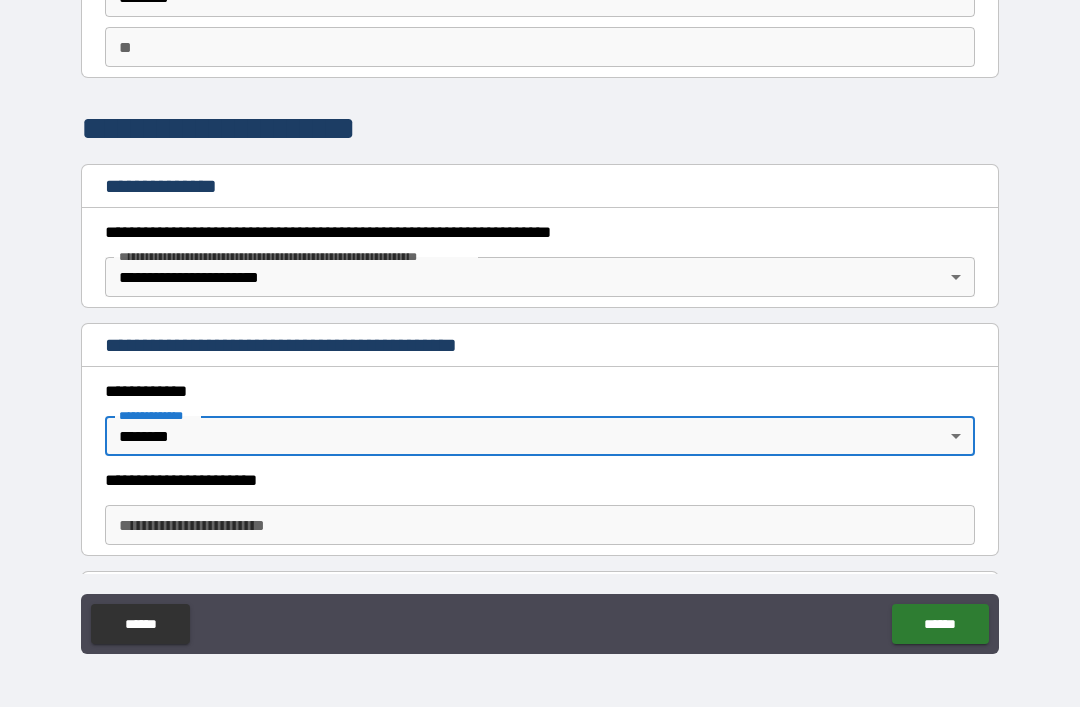click on "**********" at bounding box center [540, 525] 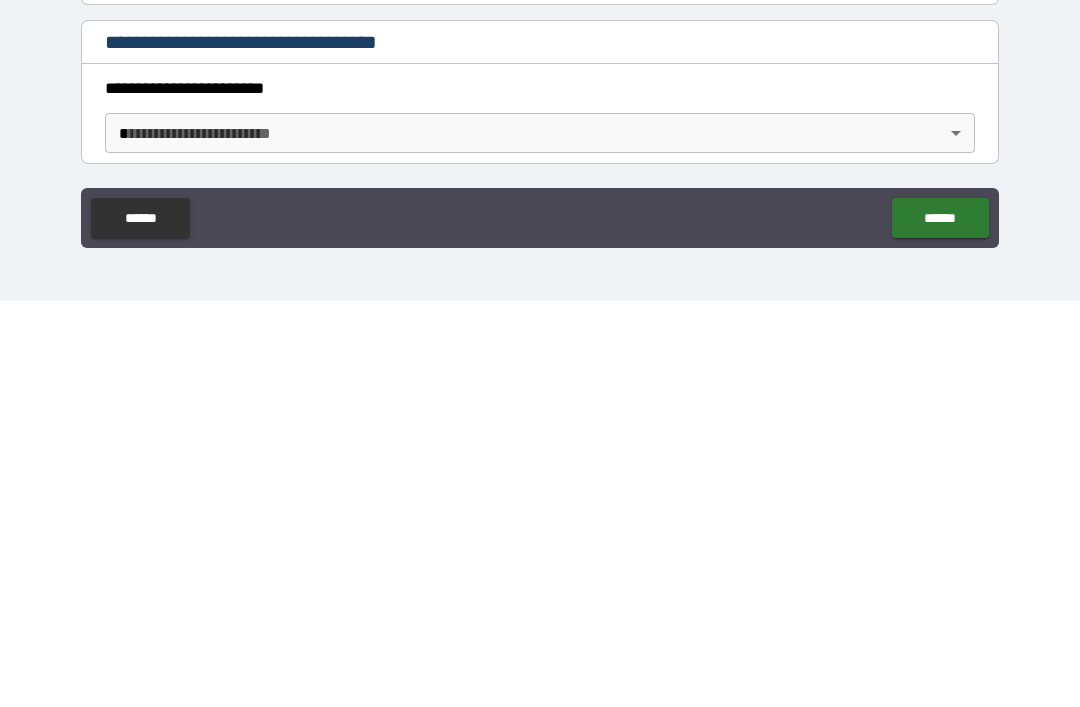 scroll, scrollTop: 296, scrollLeft: 0, axis: vertical 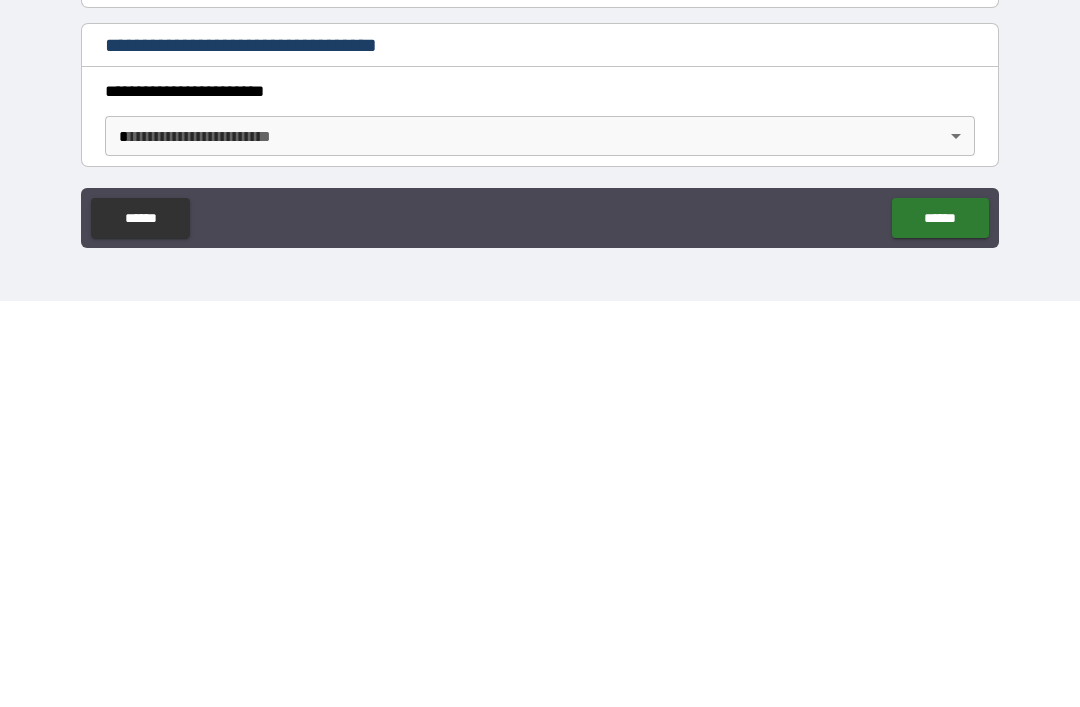 type on "**********" 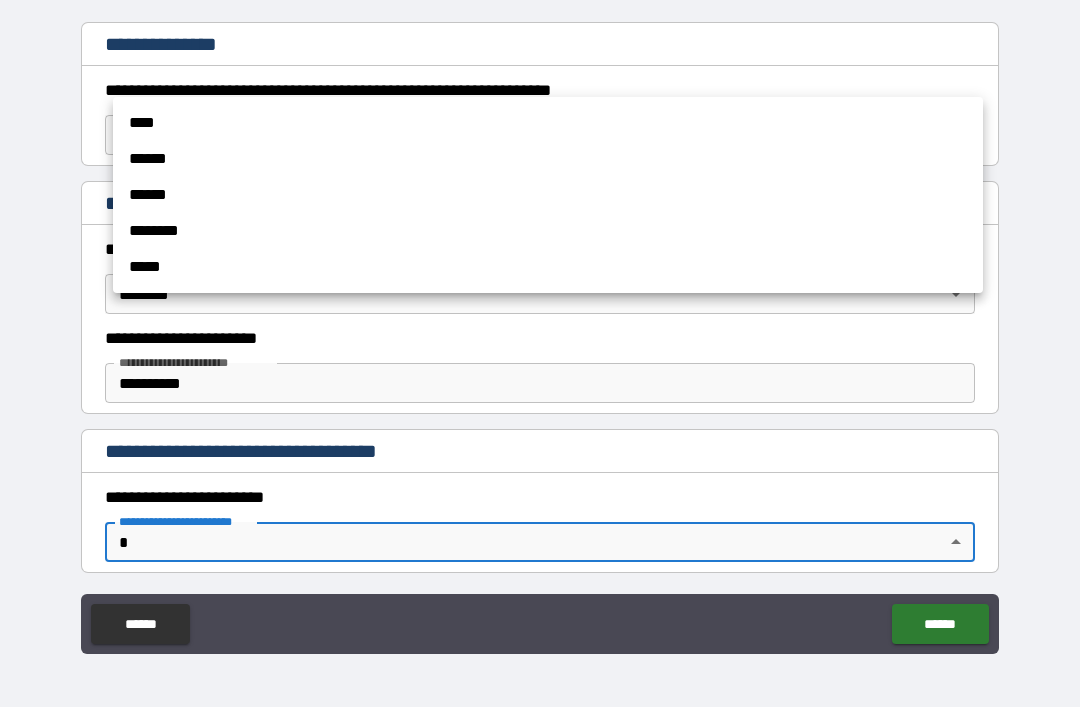 click at bounding box center (540, 353) 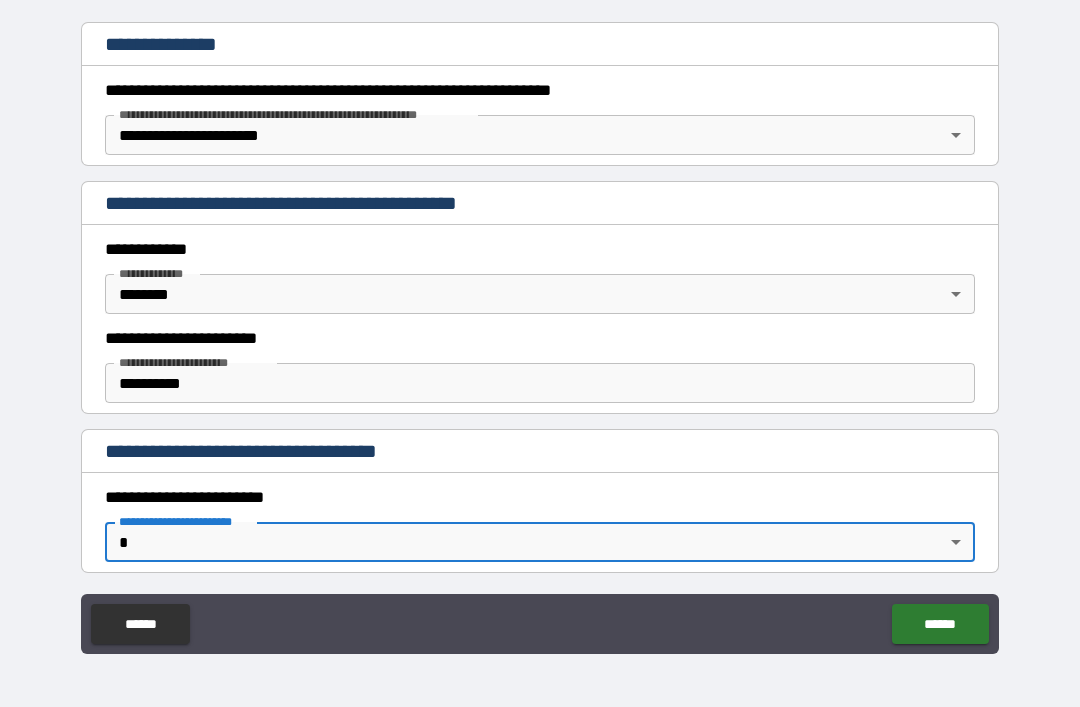 click on "**********" at bounding box center [540, 321] 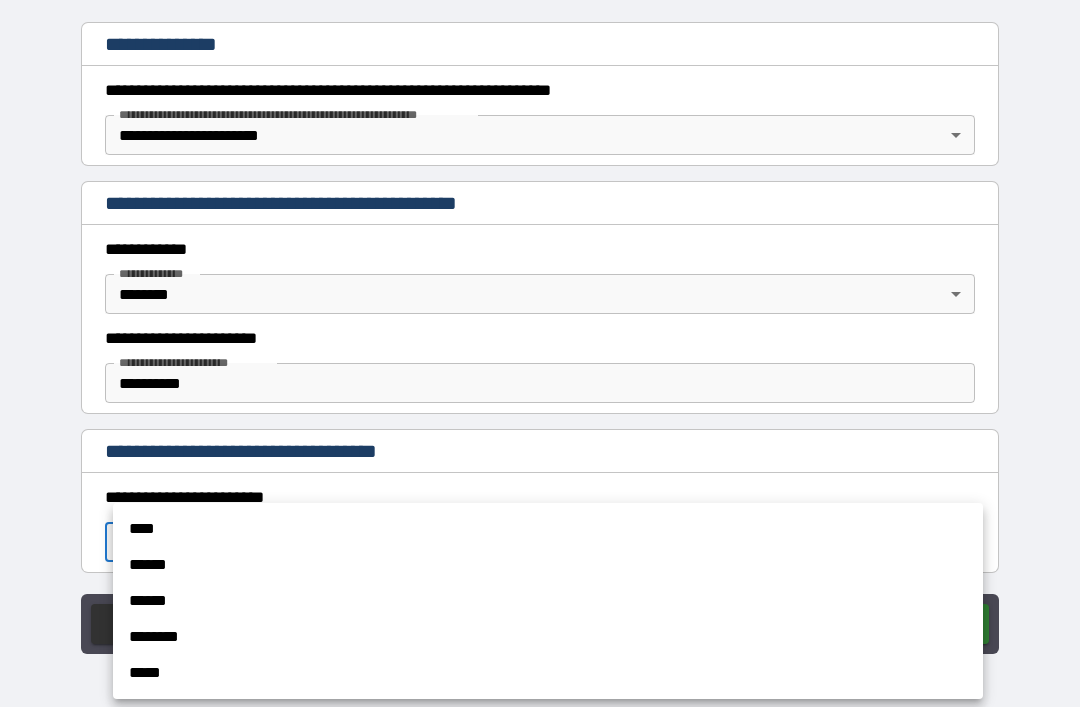 click on "****" at bounding box center (548, 529) 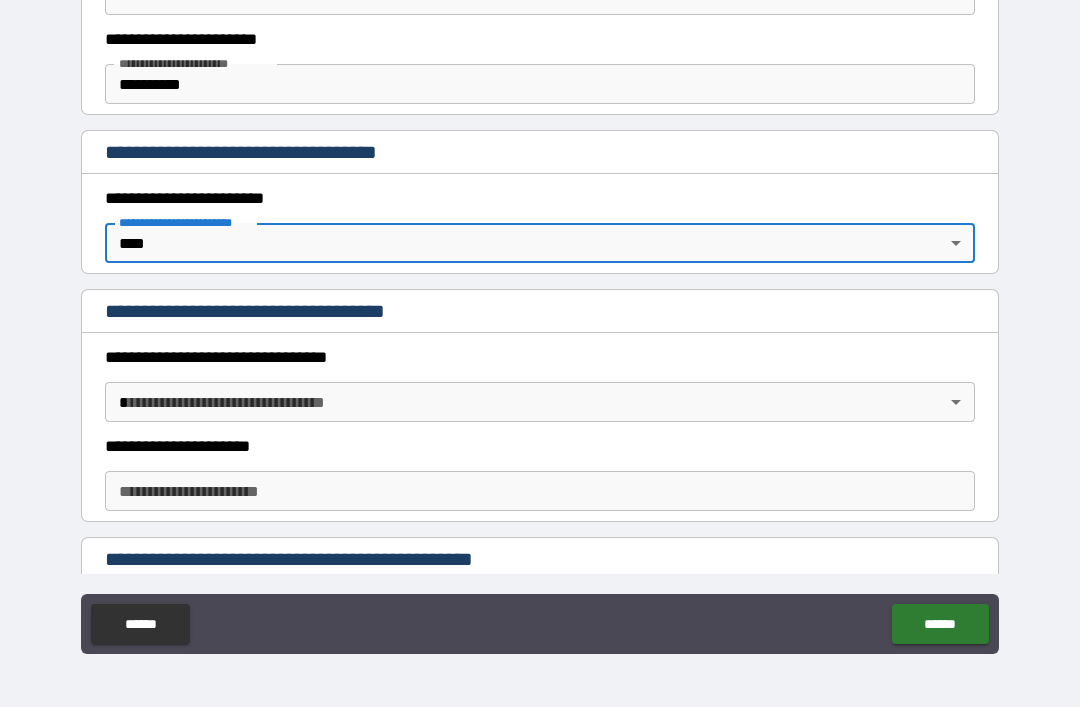 scroll, scrollTop: 596, scrollLeft: 0, axis: vertical 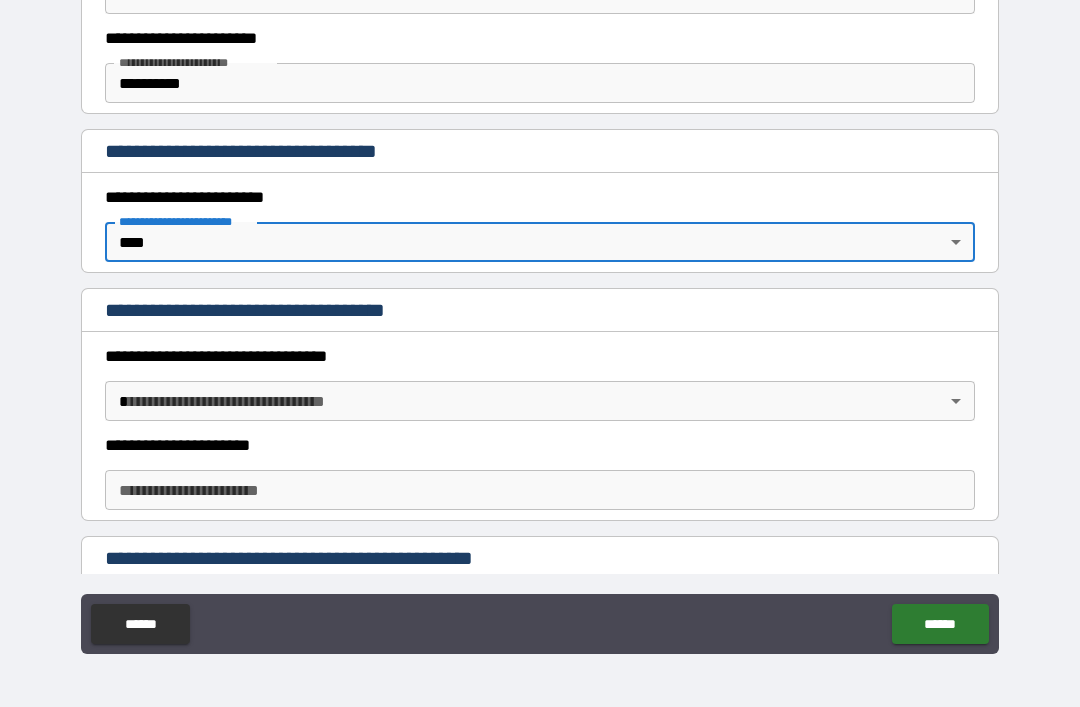 click on "**********" at bounding box center (540, 321) 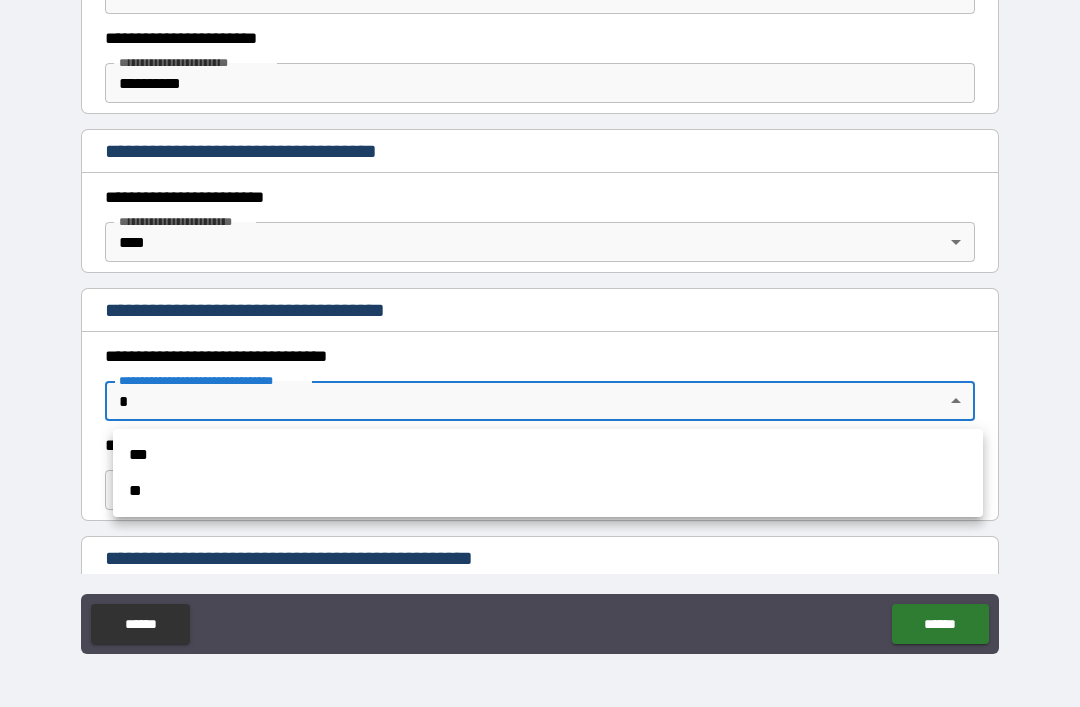click on "**" at bounding box center (548, 491) 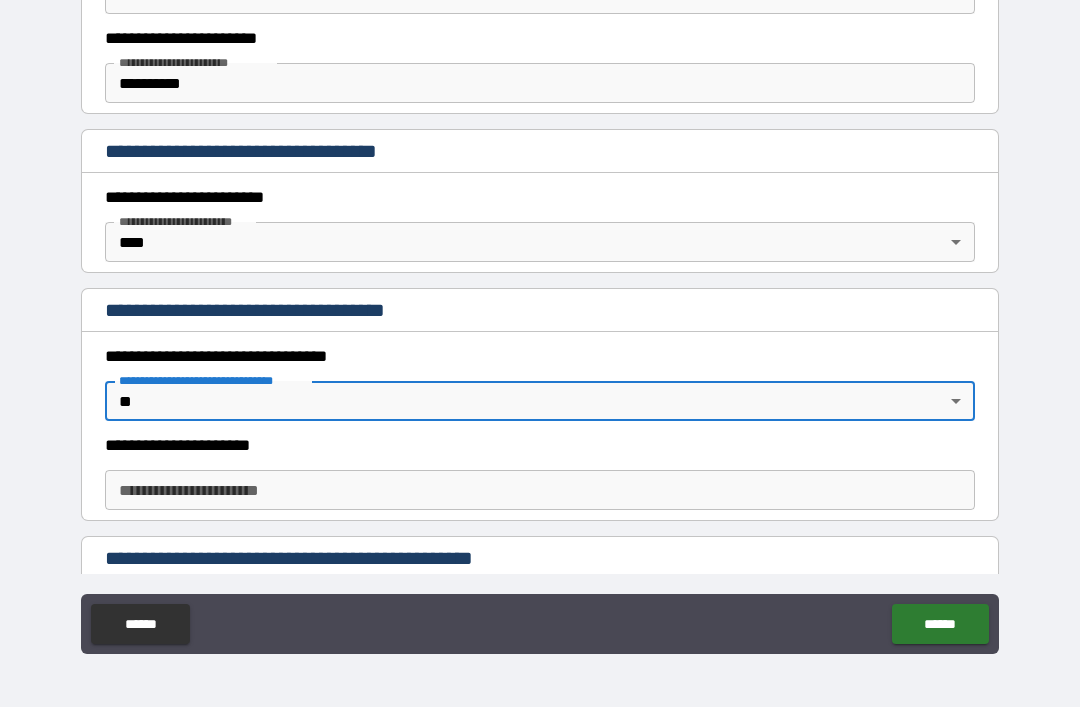 type on "*" 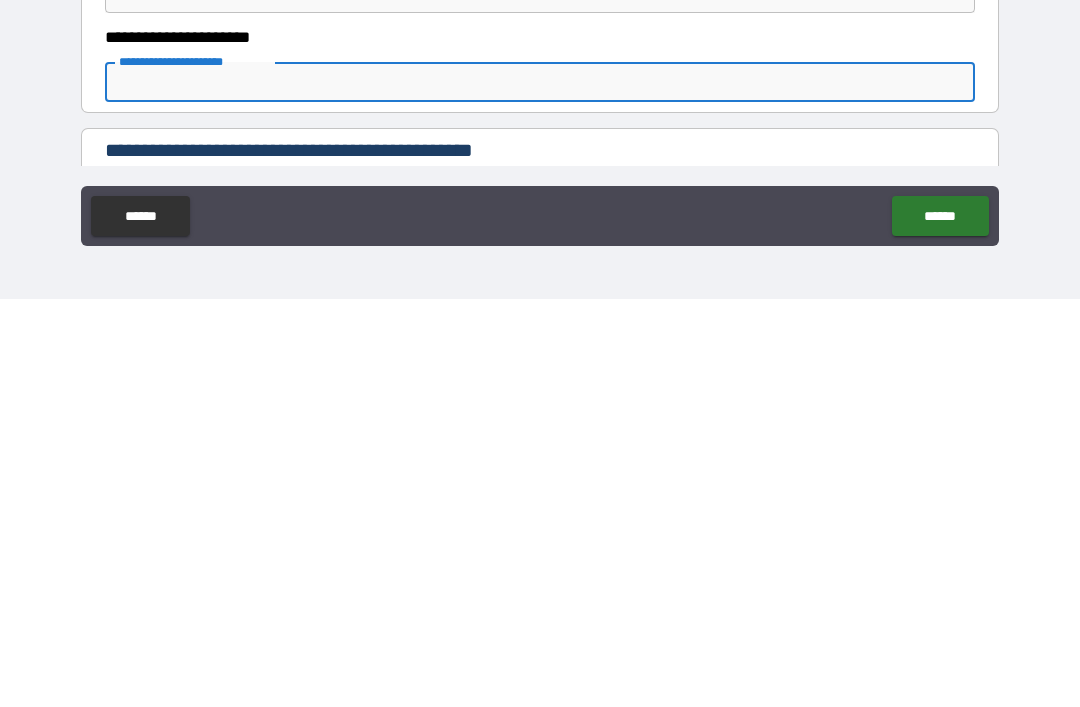 click on "**********" at bounding box center (540, 476) 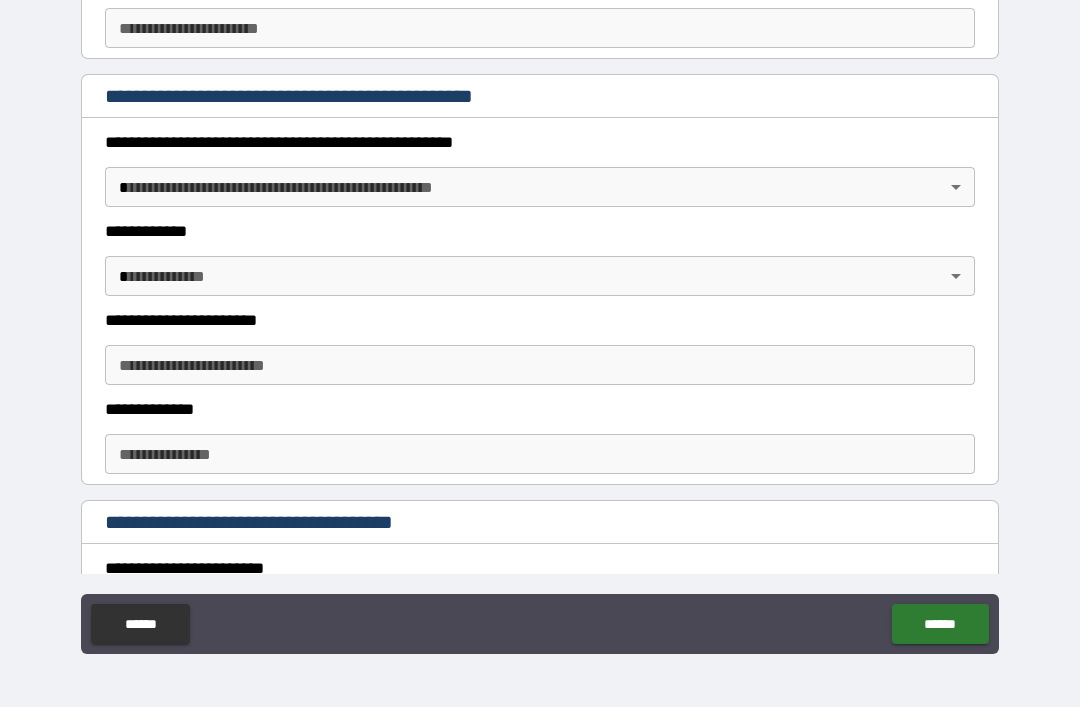 scroll, scrollTop: 1057, scrollLeft: 0, axis: vertical 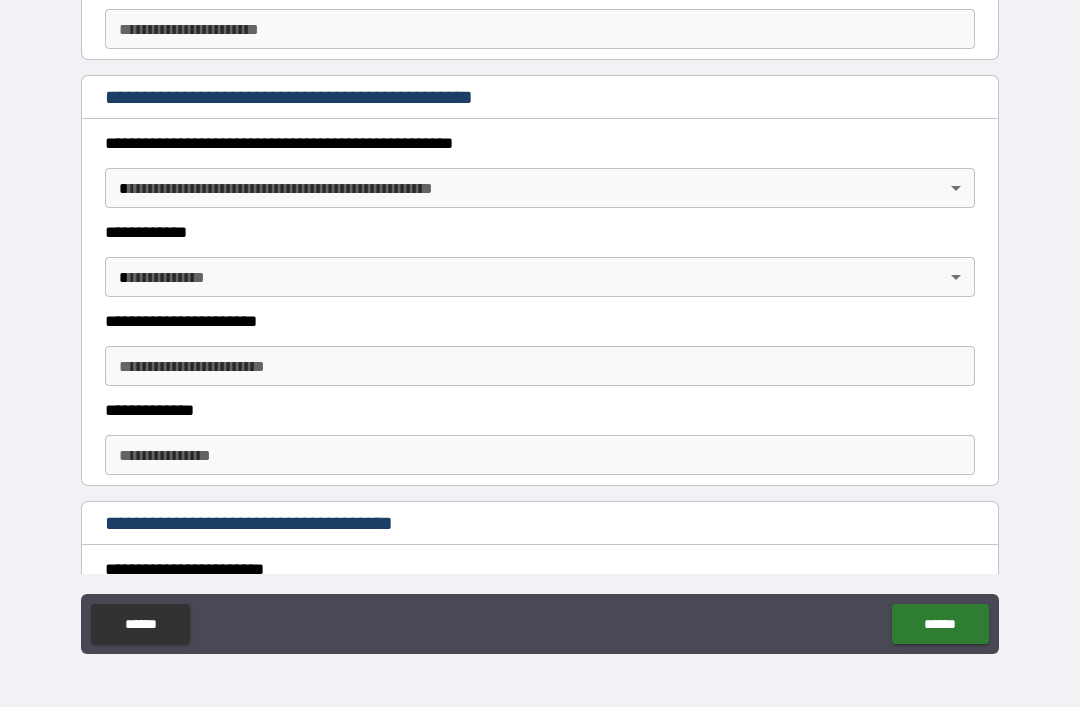 click on "**********" at bounding box center [540, 321] 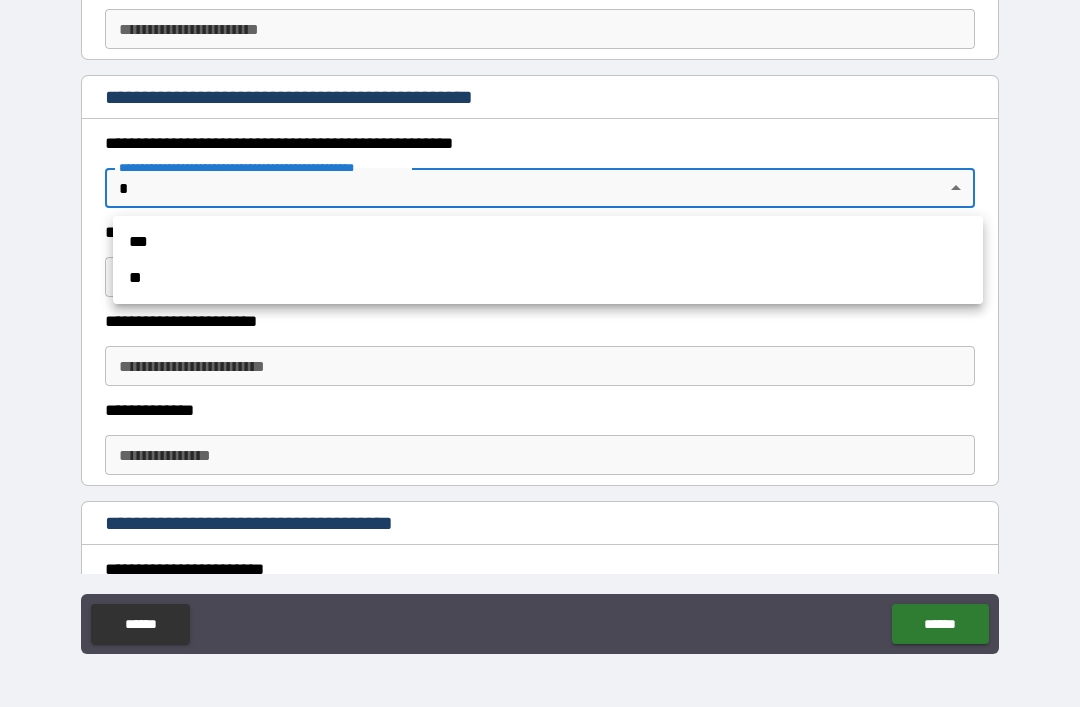 click on "**" at bounding box center (548, 278) 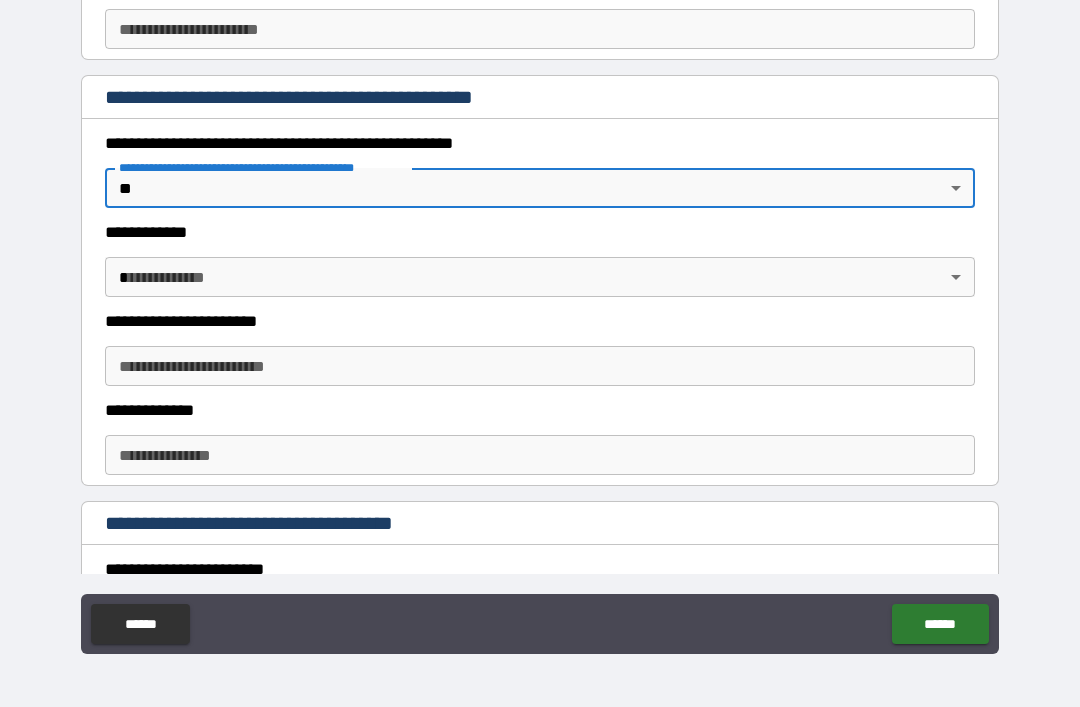 click on "**********" at bounding box center (540, 321) 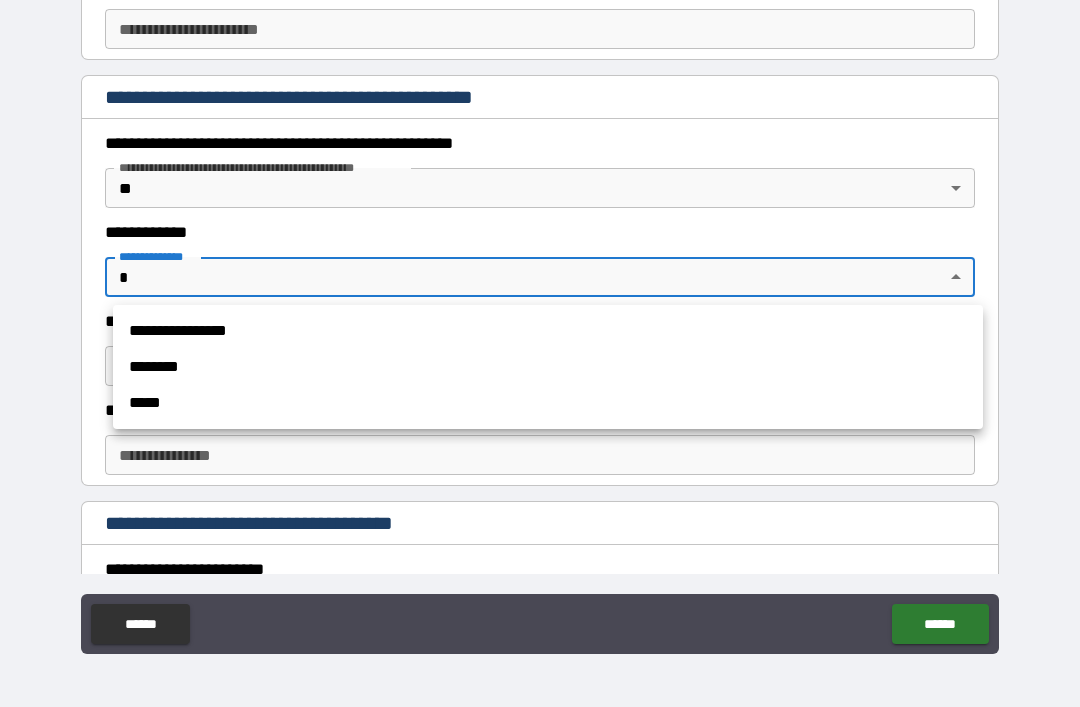 click at bounding box center [540, 353] 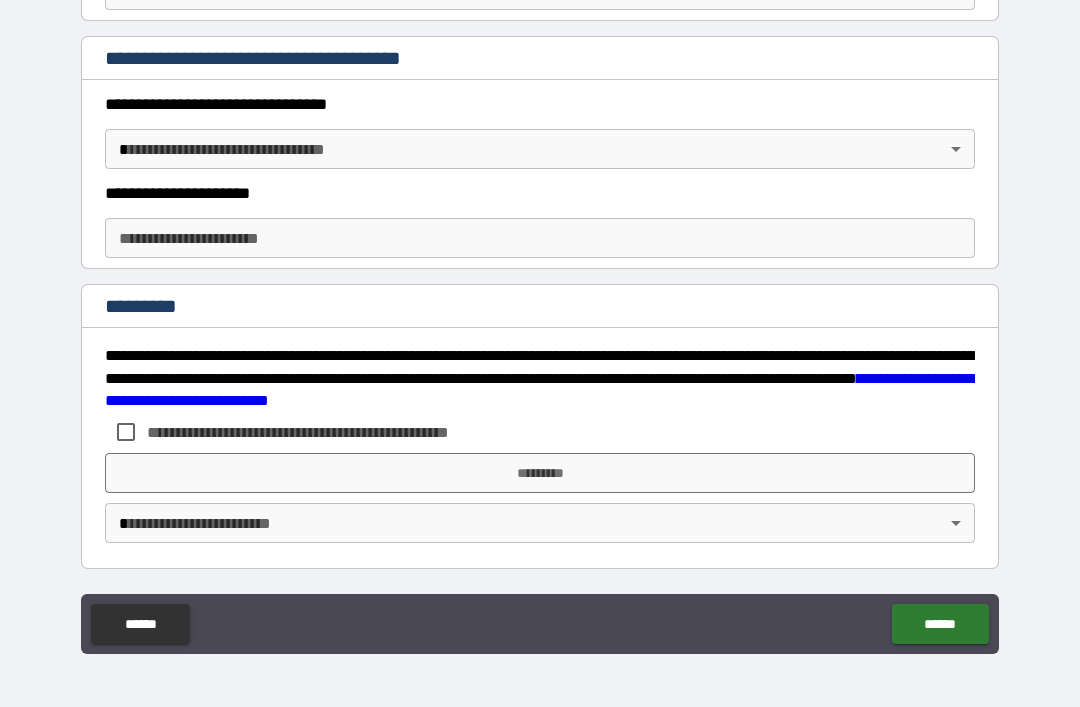 scroll, scrollTop: 1681, scrollLeft: 0, axis: vertical 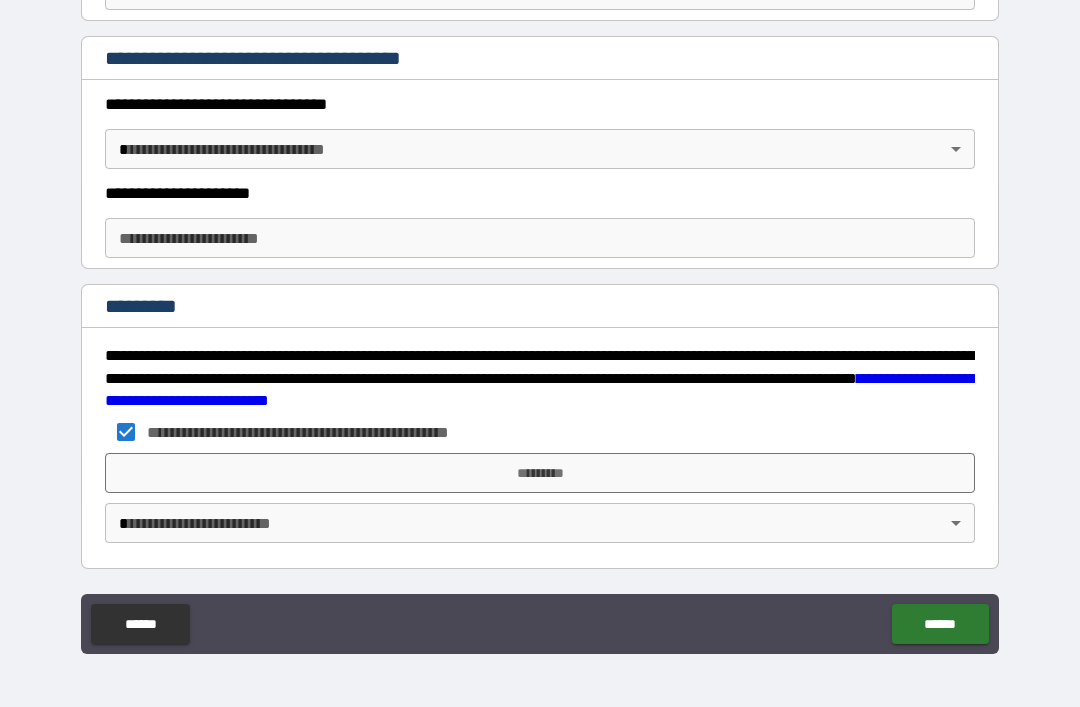 click on "*********" at bounding box center (540, 473) 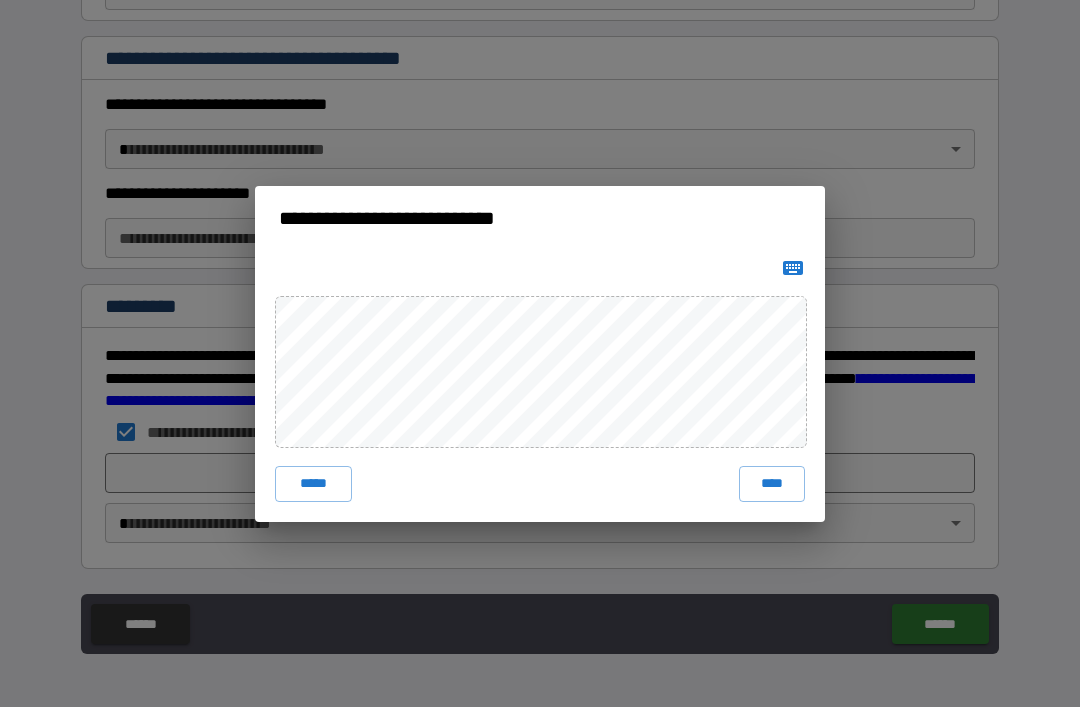 click on "*****" at bounding box center (313, 484) 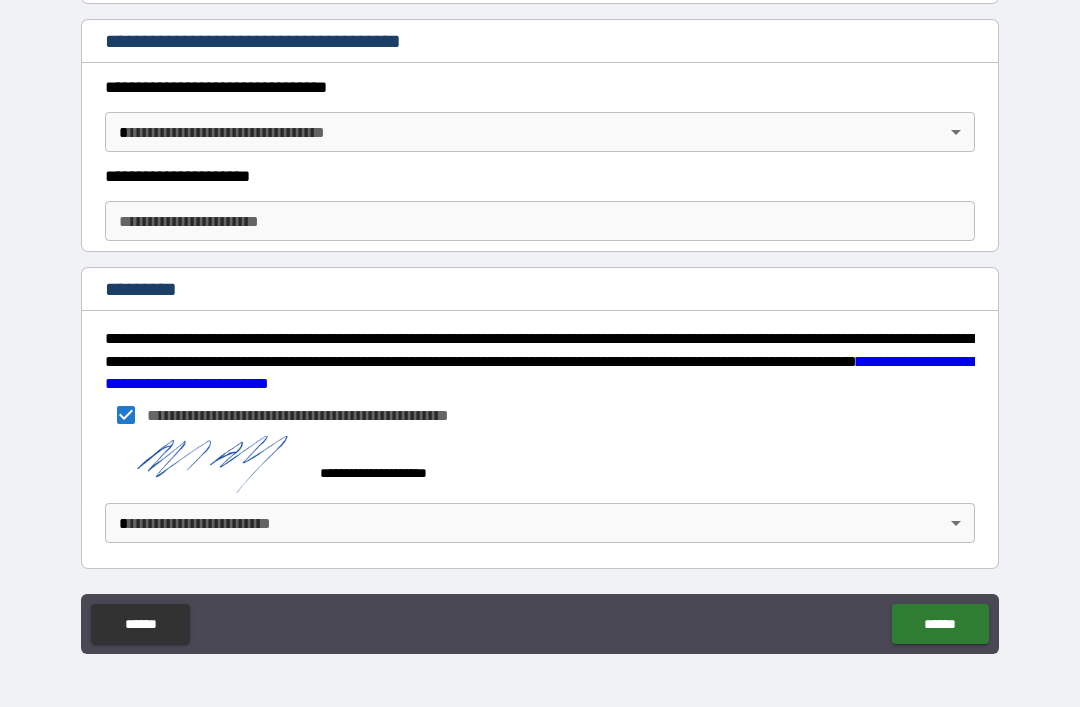 scroll, scrollTop: 1698, scrollLeft: 0, axis: vertical 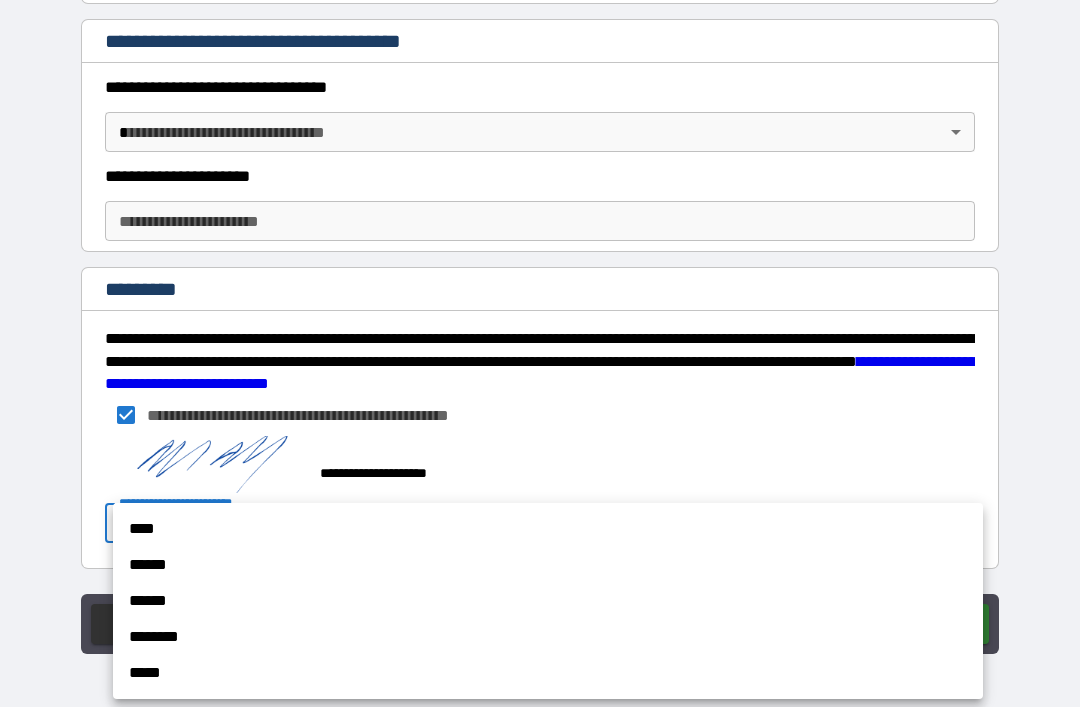 click on "****" at bounding box center [548, 529] 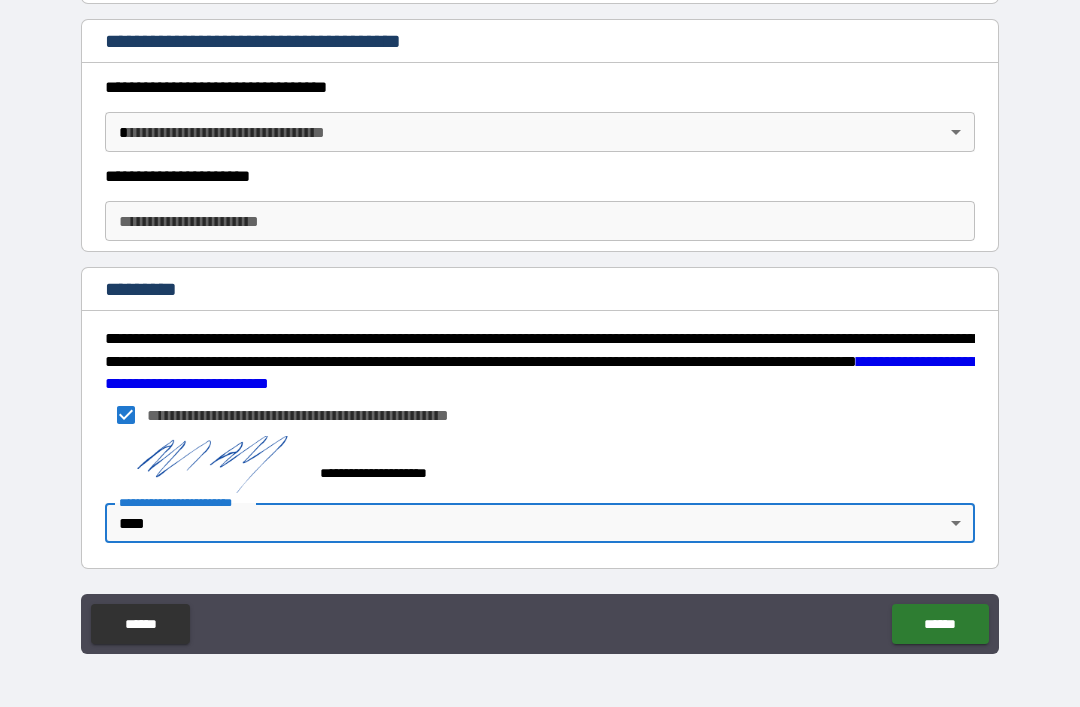 type on "*" 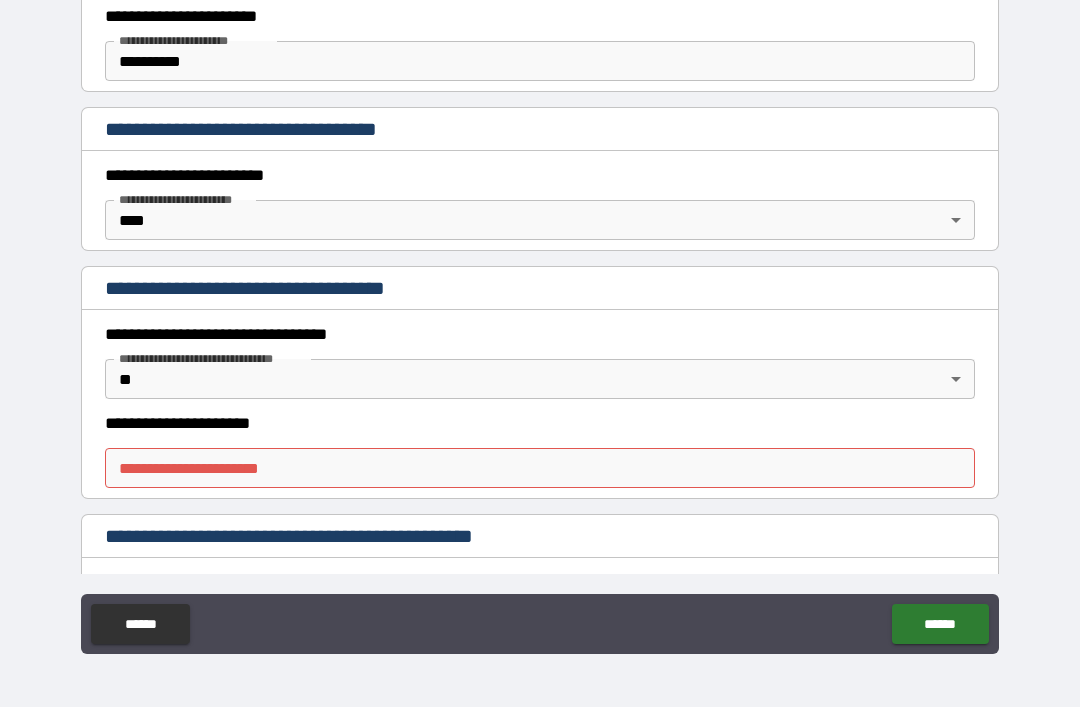 scroll, scrollTop: 622, scrollLeft: 0, axis: vertical 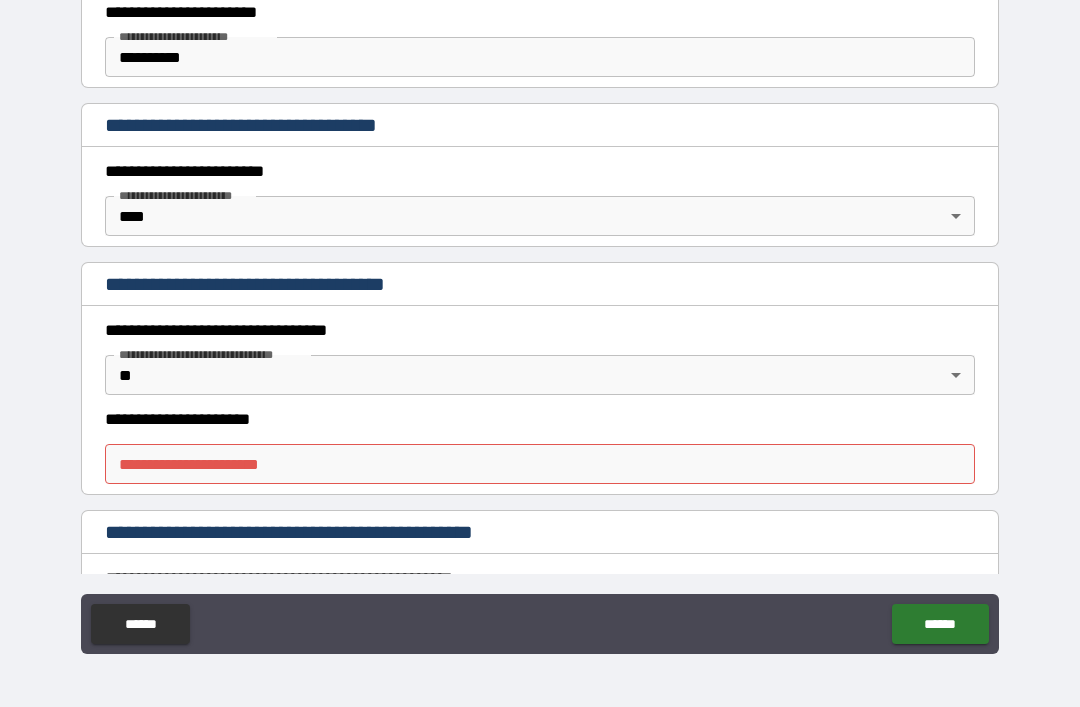 click on "**********" at bounding box center [540, 464] 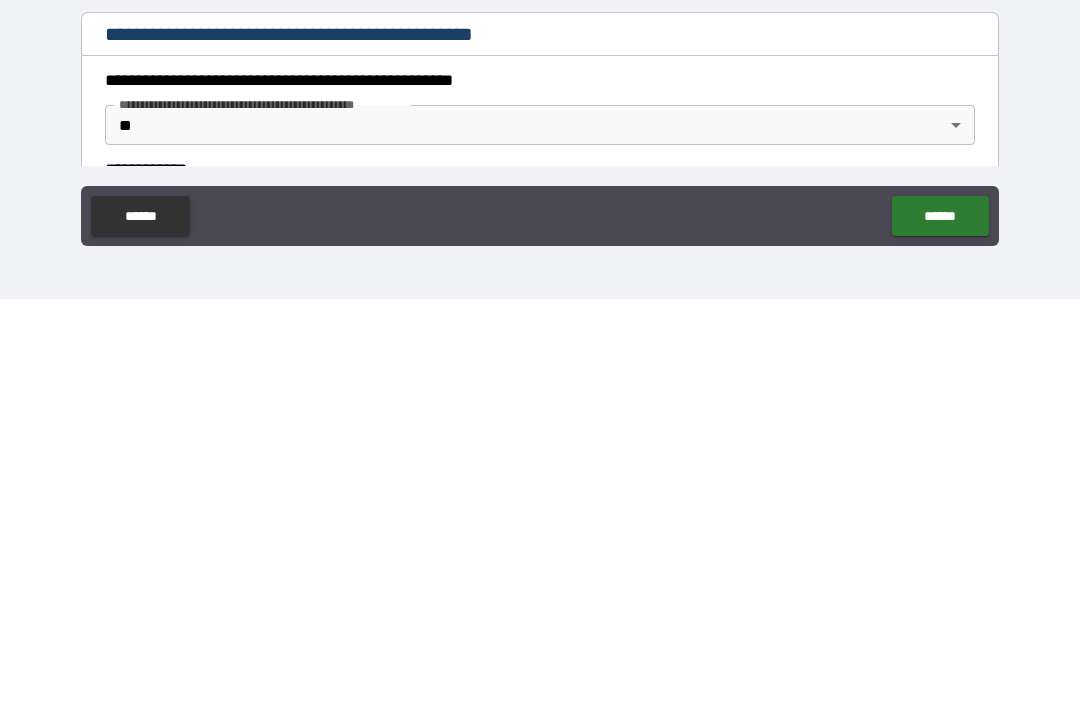 scroll, scrollTop: 720, scrollLeft: 0, axis: vertical 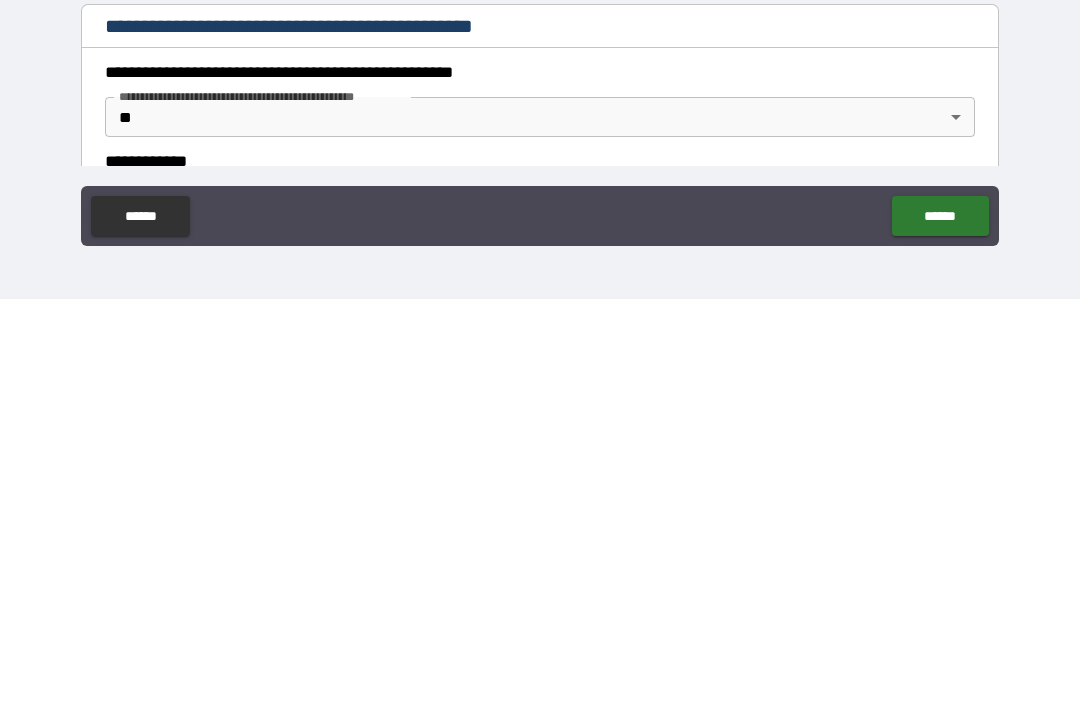 type on "***" 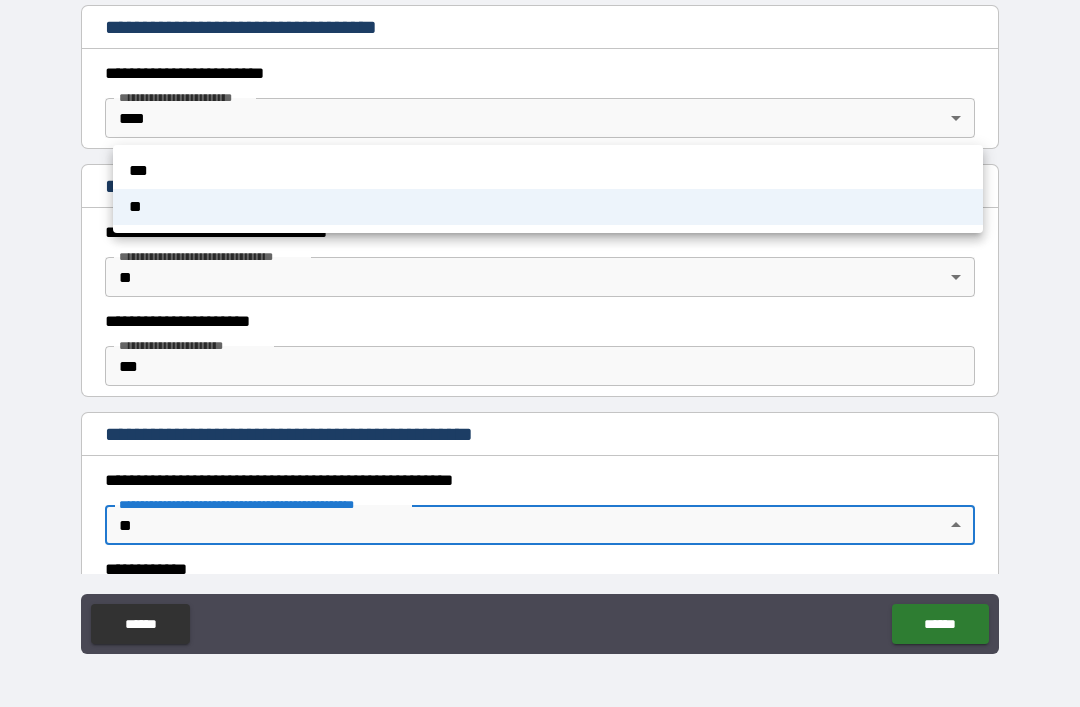 click at bounding box center [540, 353] 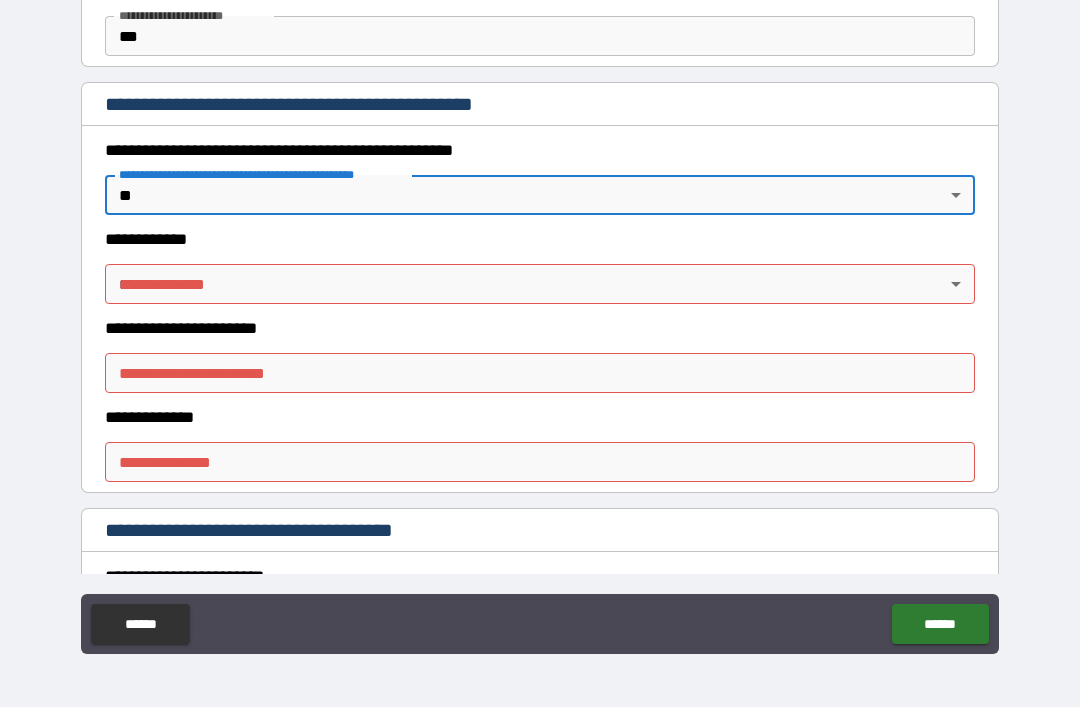 scroll, scrollTop: 1056, scrollLeft: 0, axis: vertical 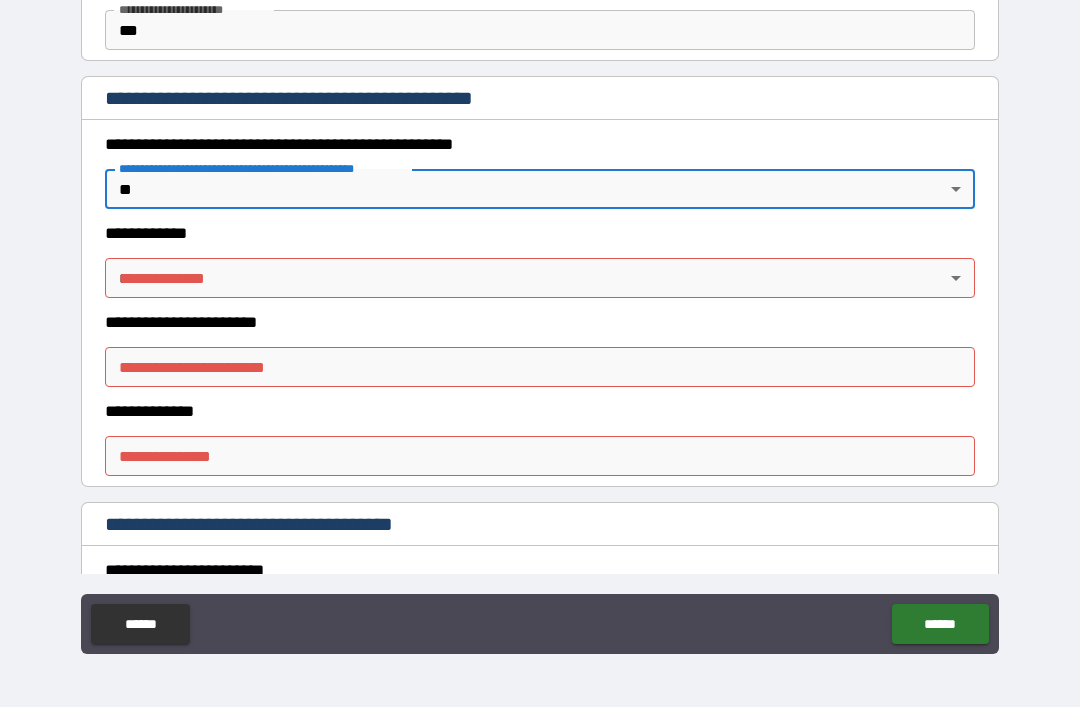 click on "**********" at bounding box center [540, 321] 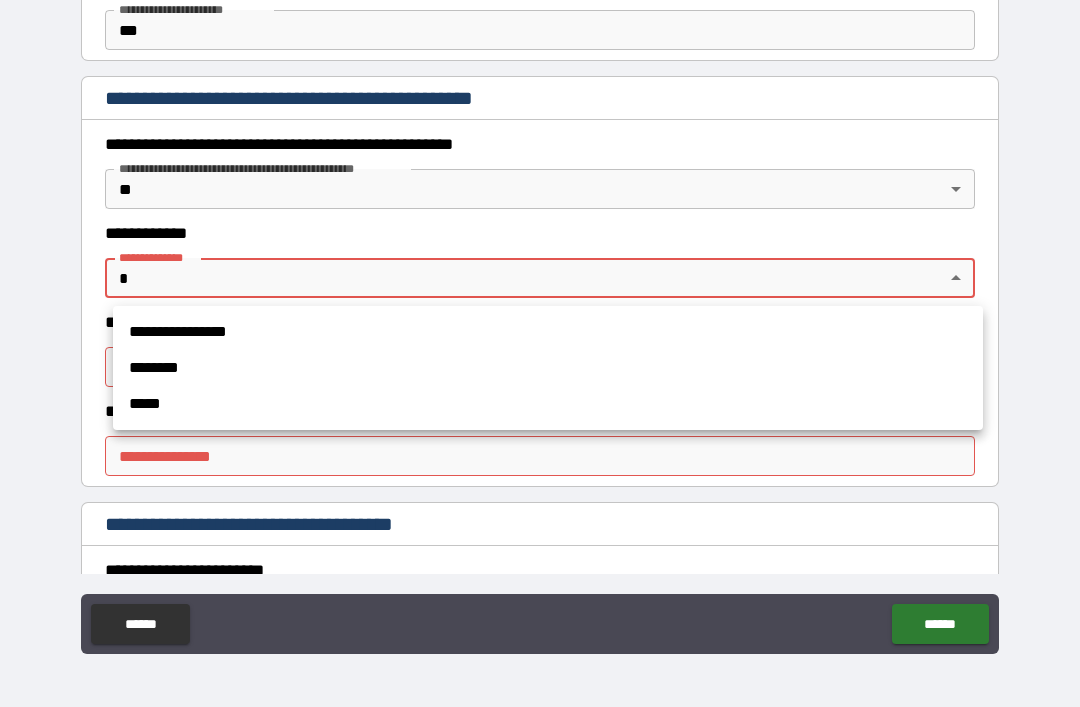 click on "*****" at bounding box center (548, 404) 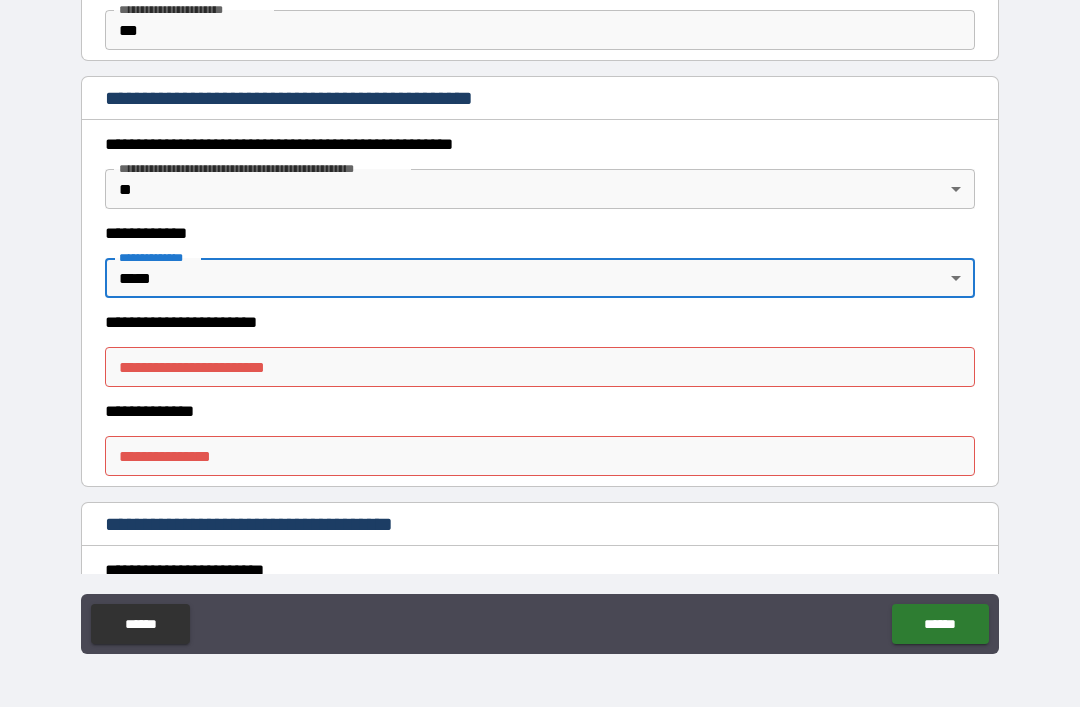 click on "**********" at bounding box center (540, 321) 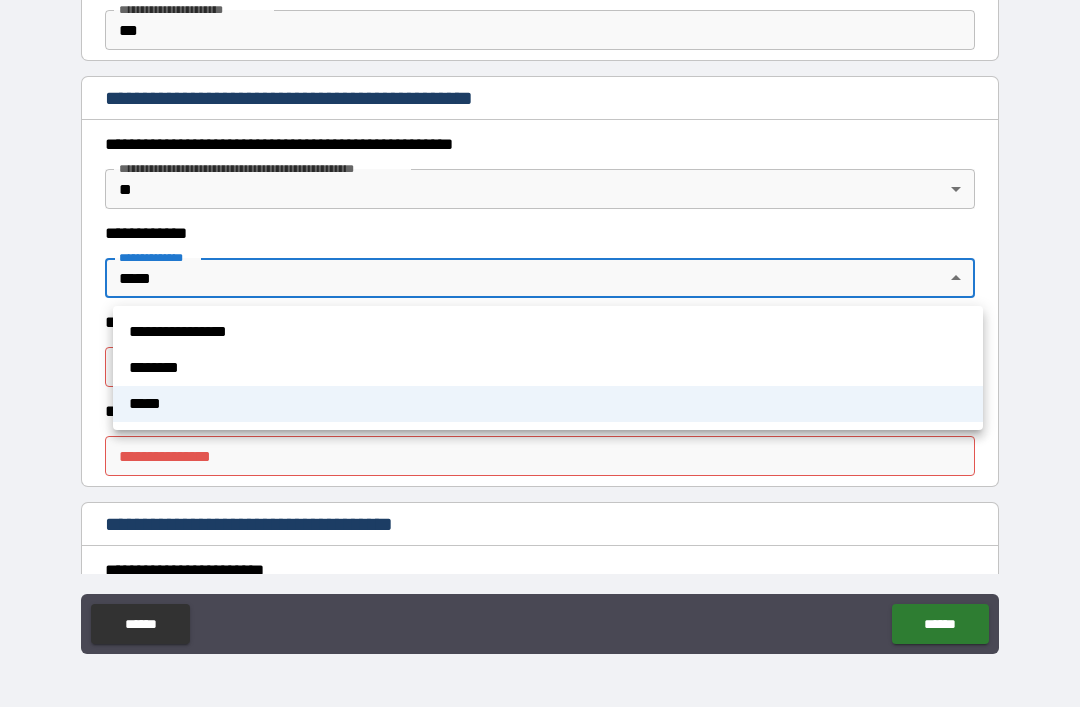 click on "*****" at bounding box center [548, 404] 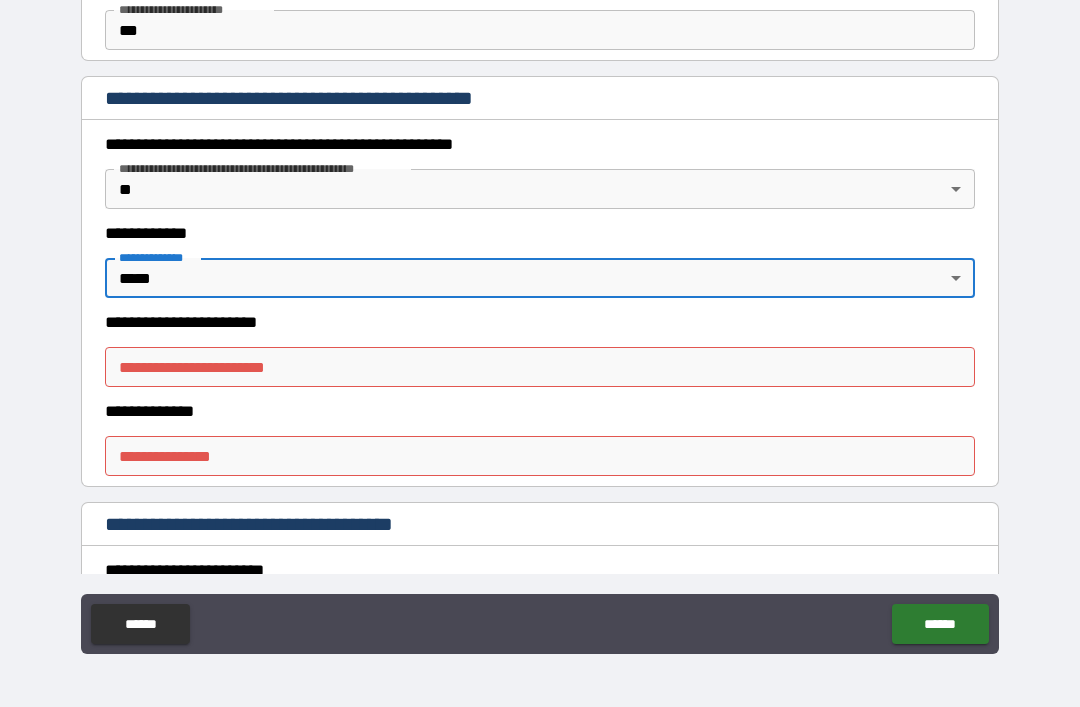 click on "**********" at bounding box center (540, 367) 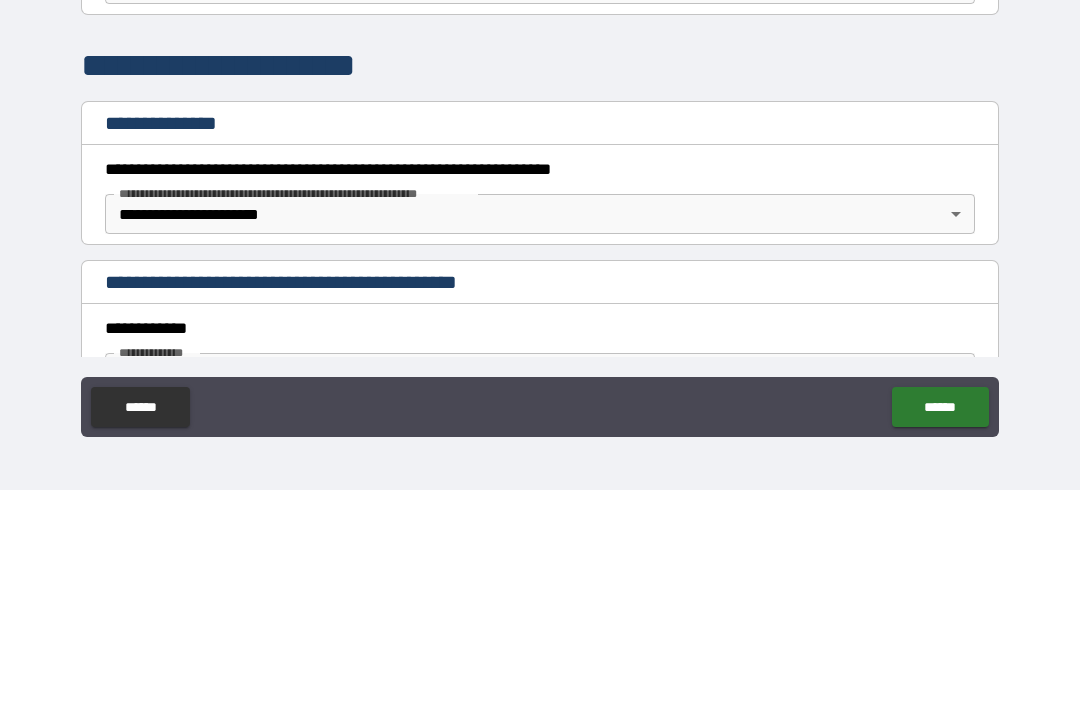 scroll, scrollTop: 0, scrollLeft: 0, axis: both 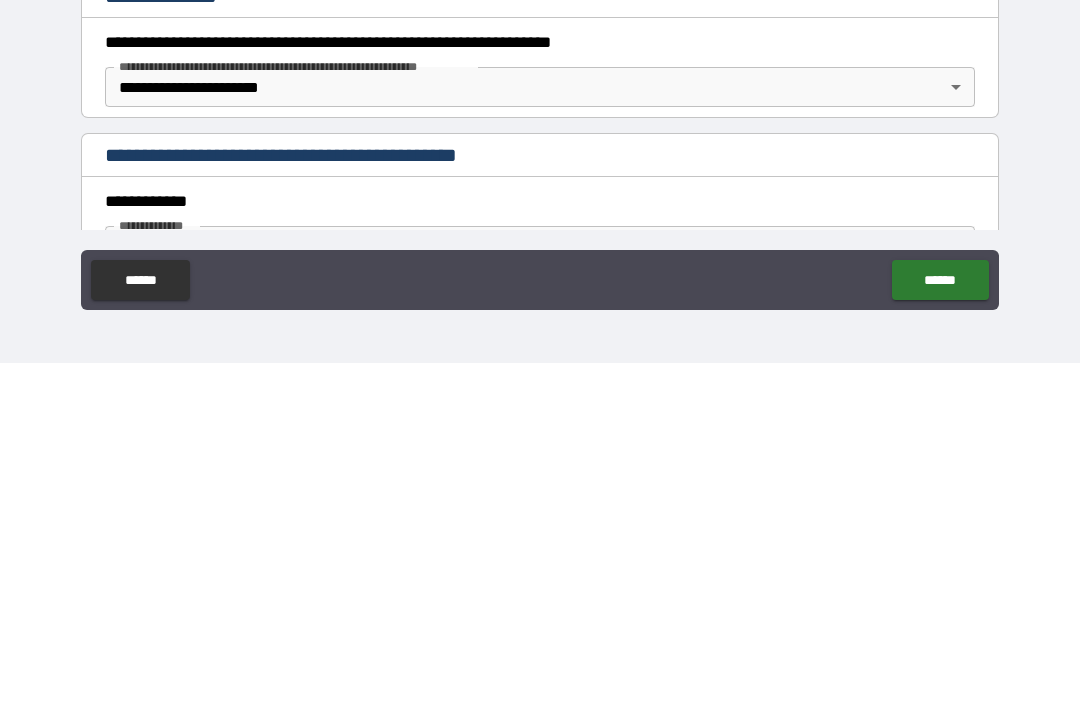 type on "**********" 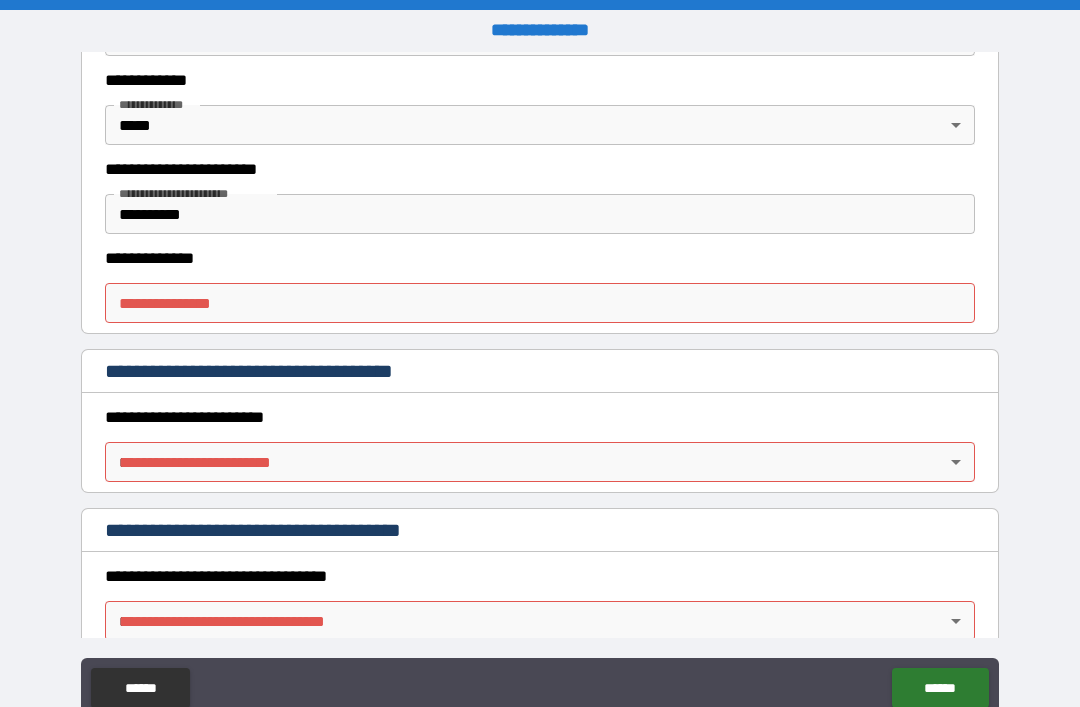 scroll, scrollTop: 1284, scrollLeft: 0, axis: vertical 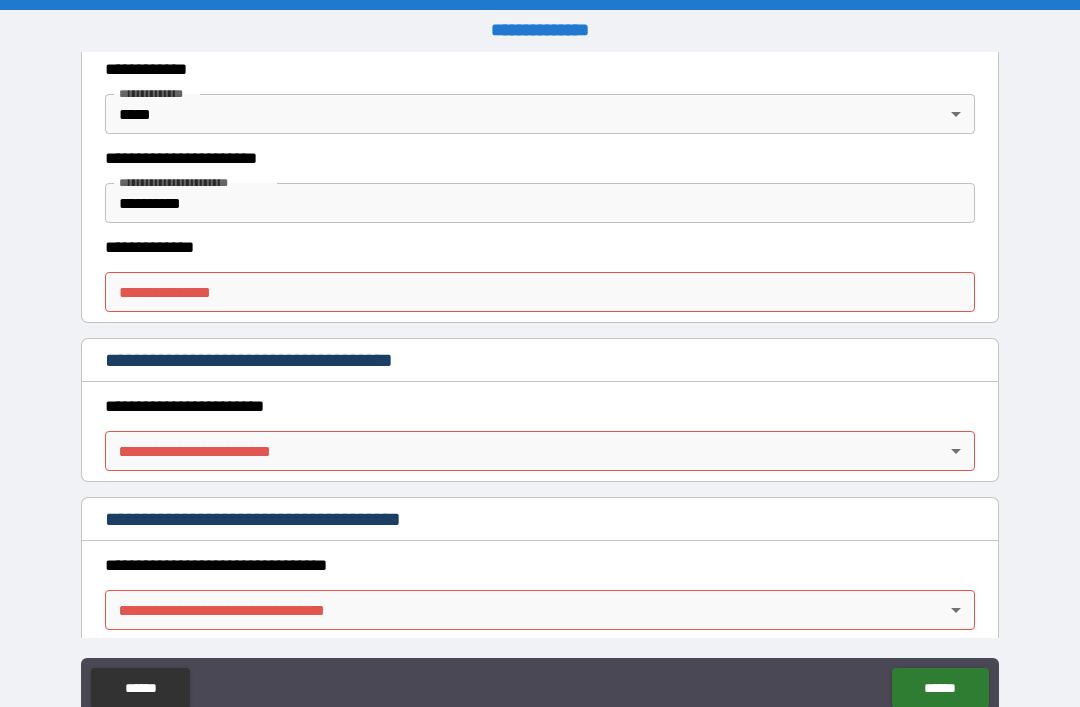 click on "**********" at bounding box center (540, 292) 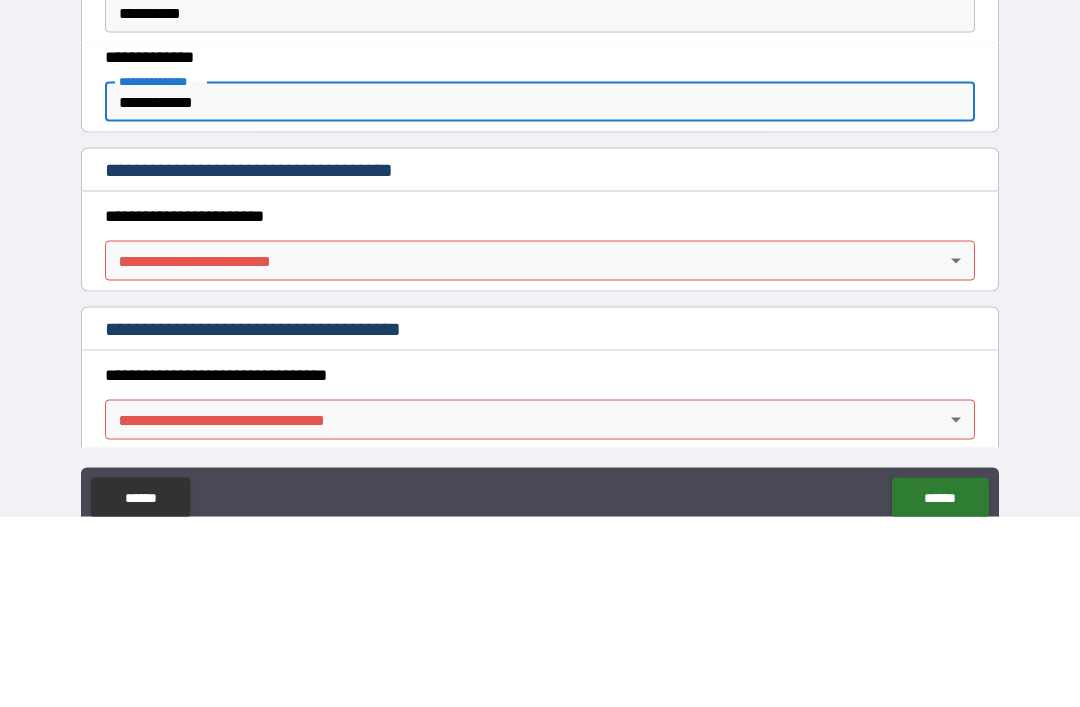 type on "**********" 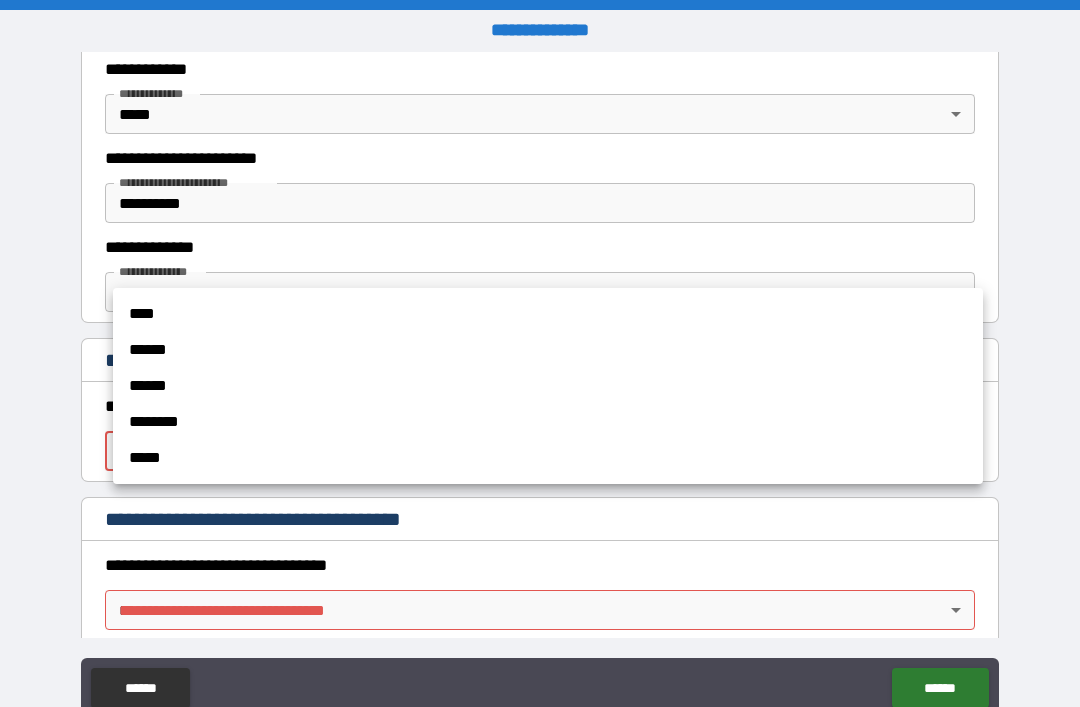 click on "****" at bounding box center (548, 314) 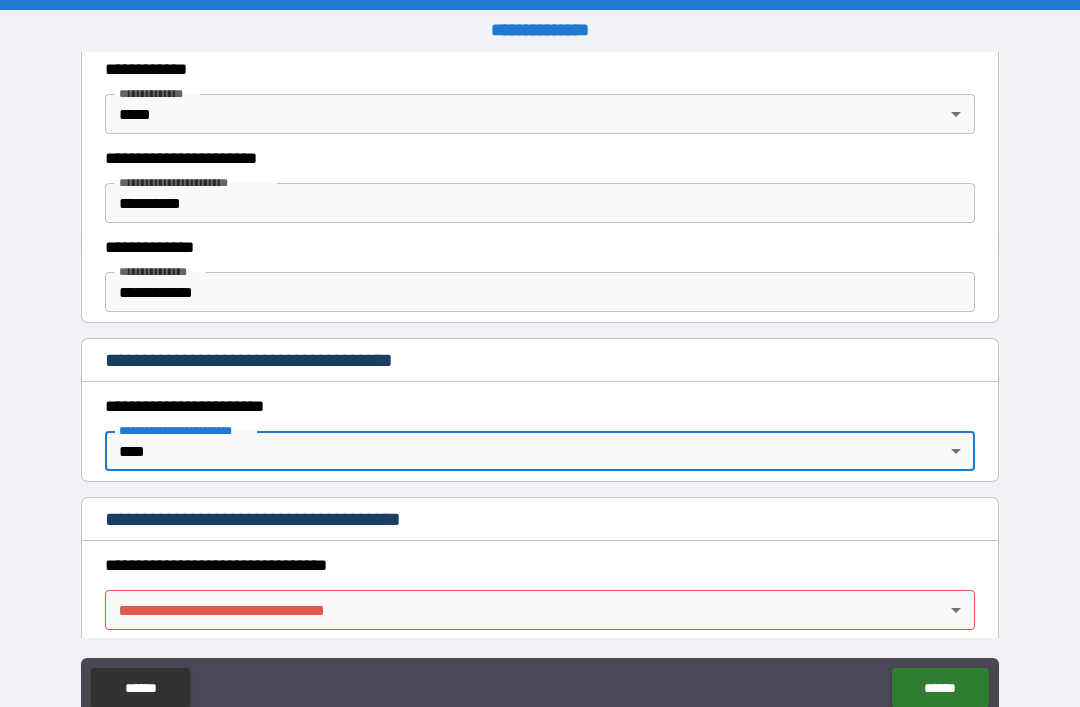 click on "**********" at bounding box center (540, 385) 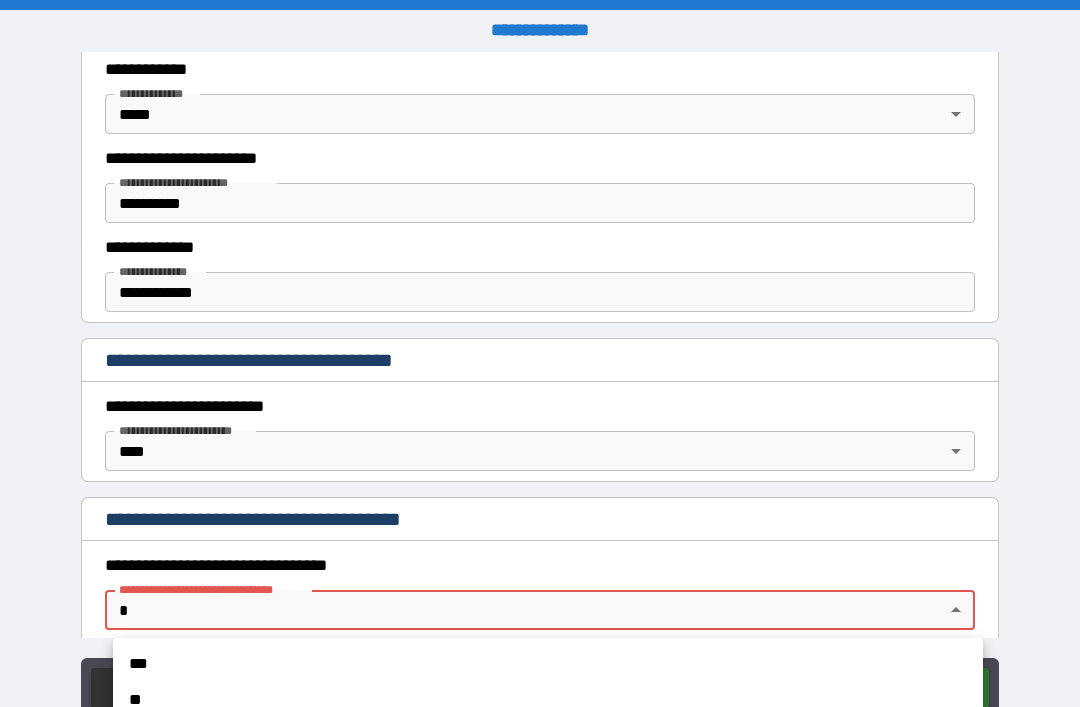 click on "**" at bounding box center (548, 700) 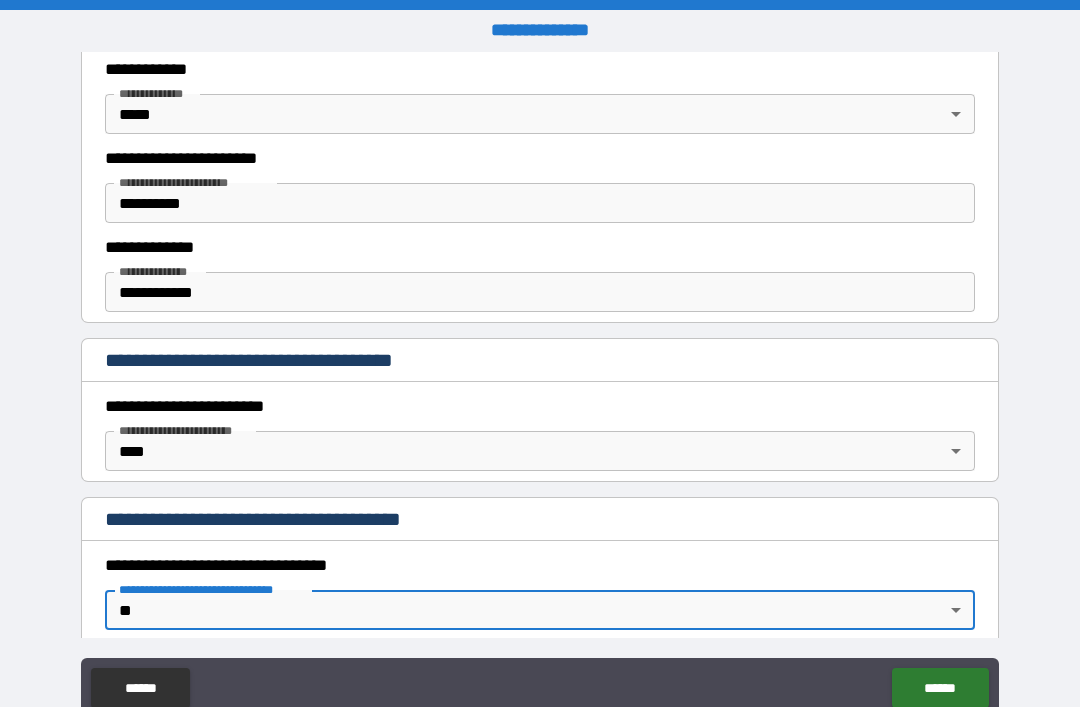click on "******" 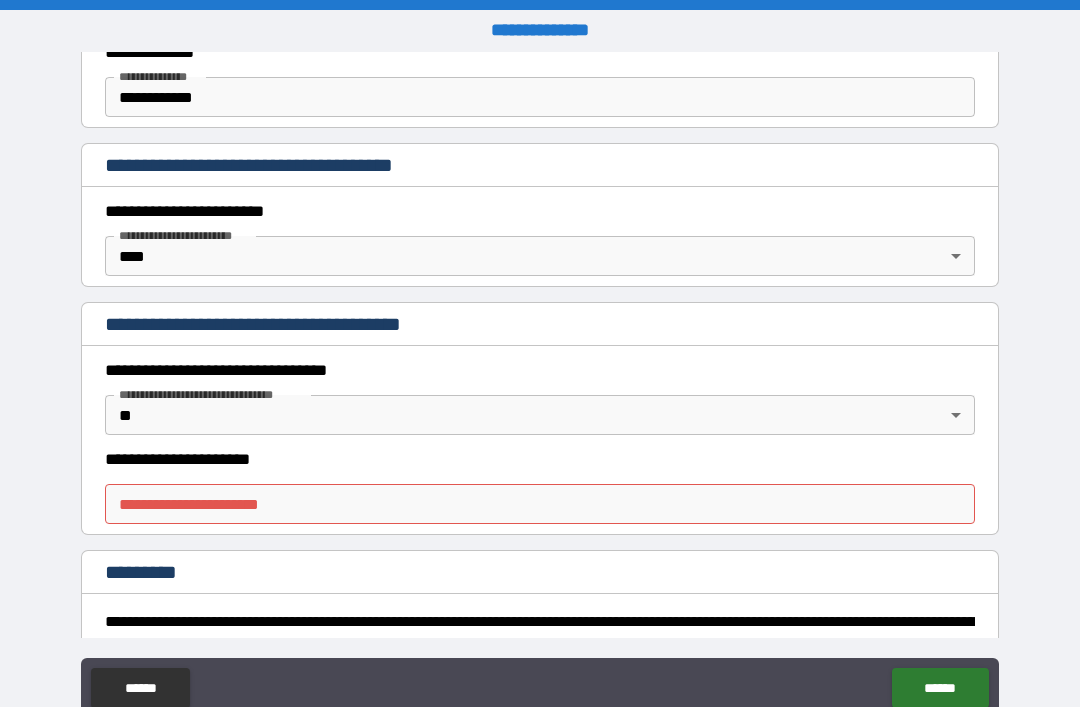 scroll, scrollTop: 1486, scrollLeft: 0, axis: vertical 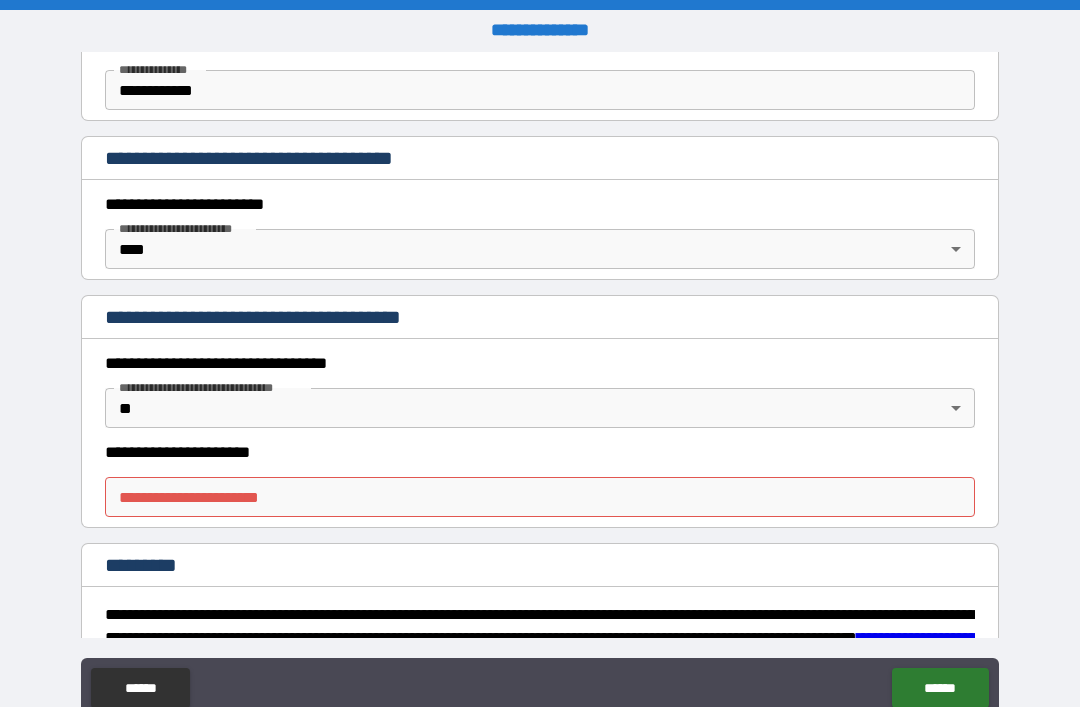 click on "**********" at bounding box center (540, 497) 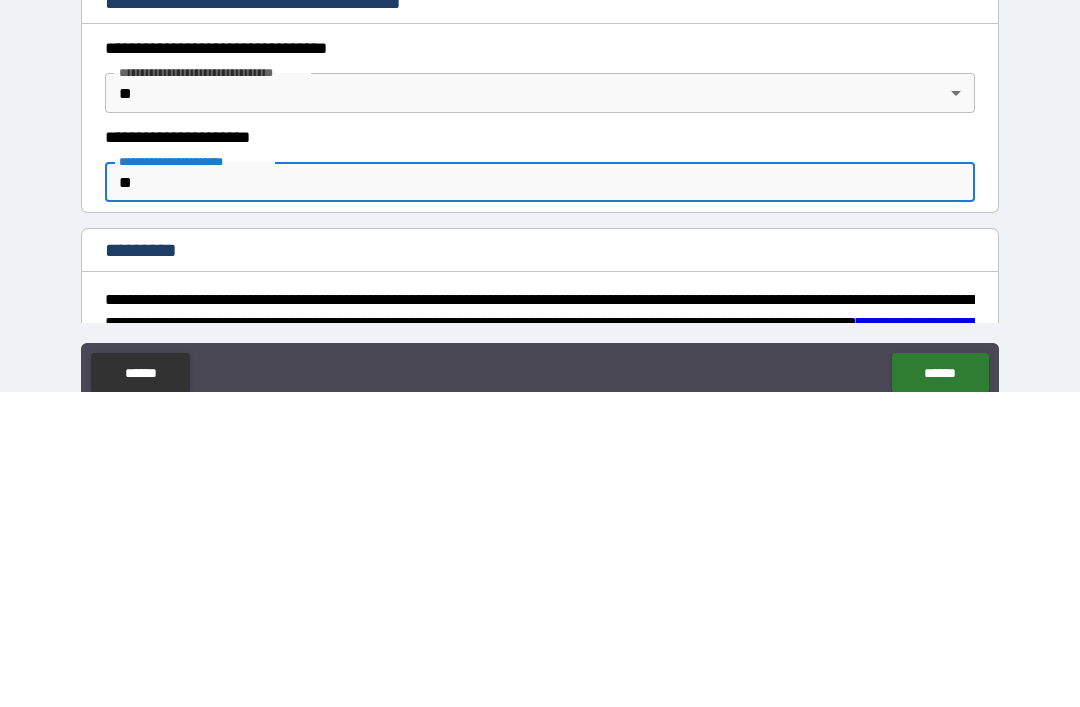 type on "***" 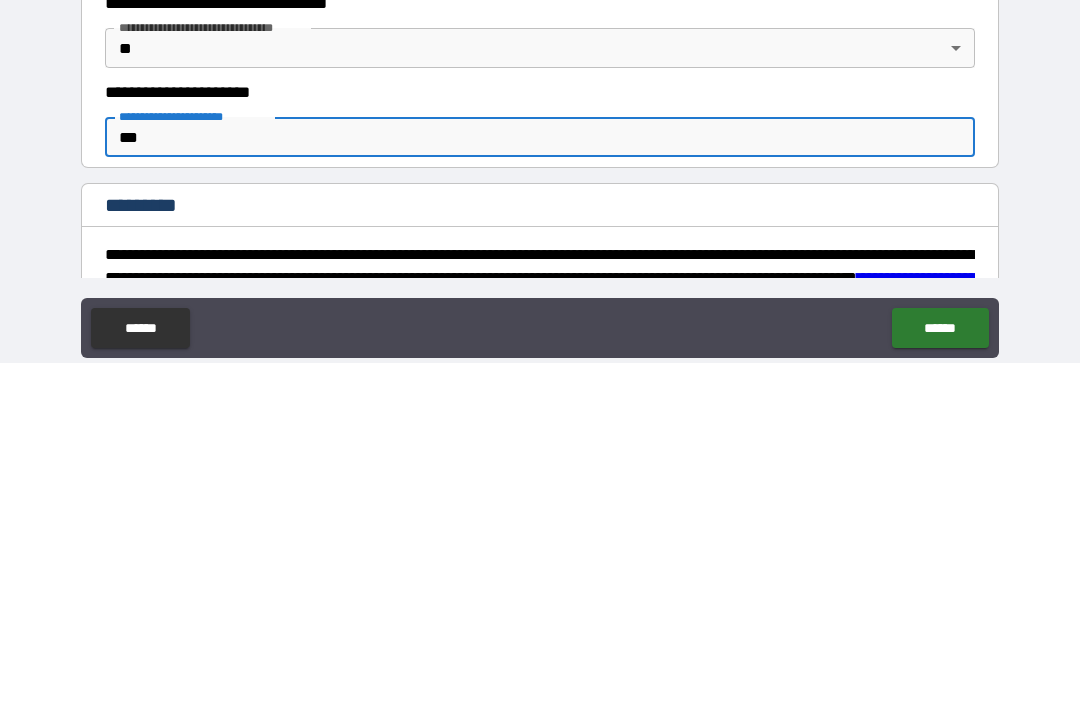 scroll, scrollTop: 64, scrollLeft: 0, axis: vertical 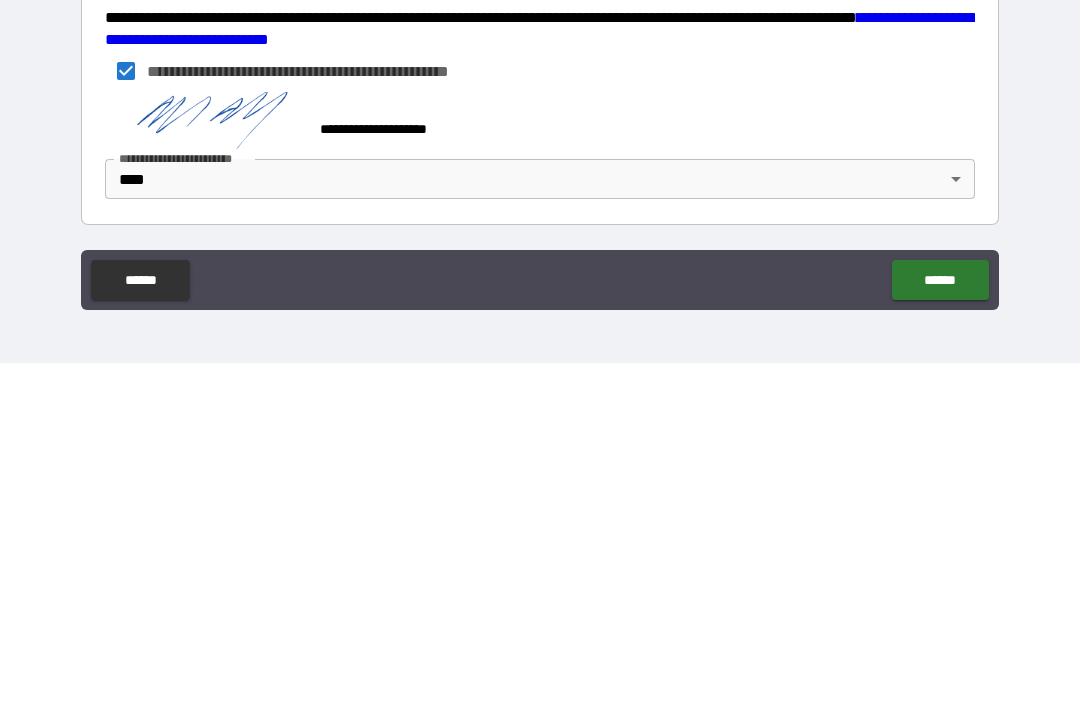 click on "******" at bounding box center [940, 624] 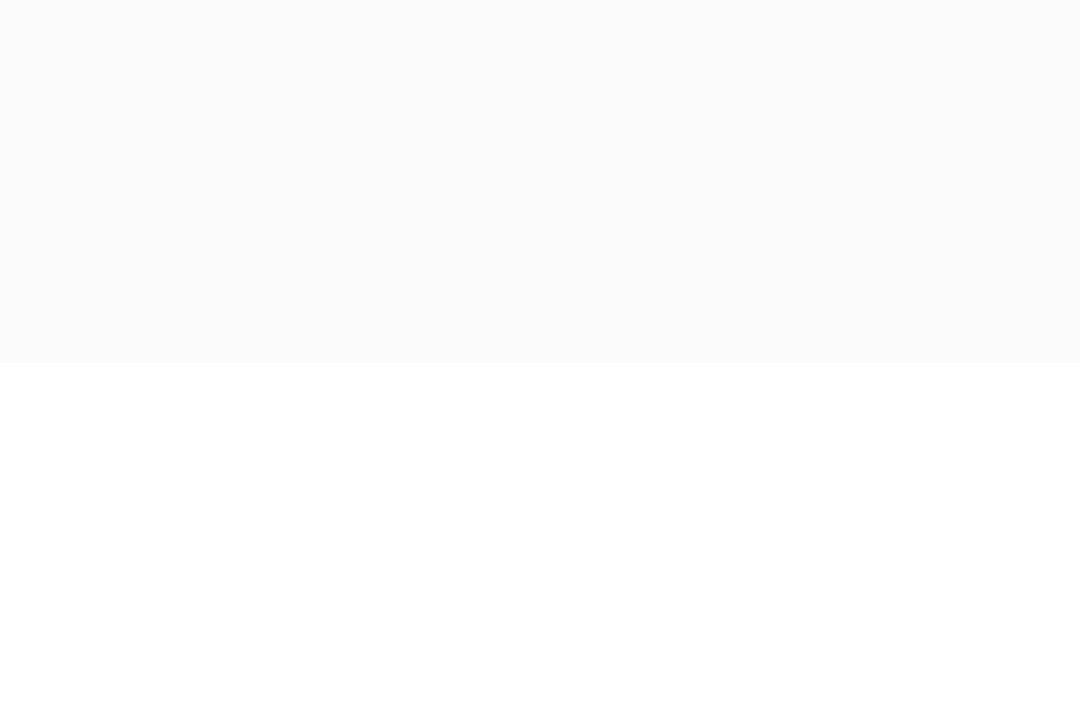 scroll, scrollTop: 0, scrollLeft: 0, axis: both 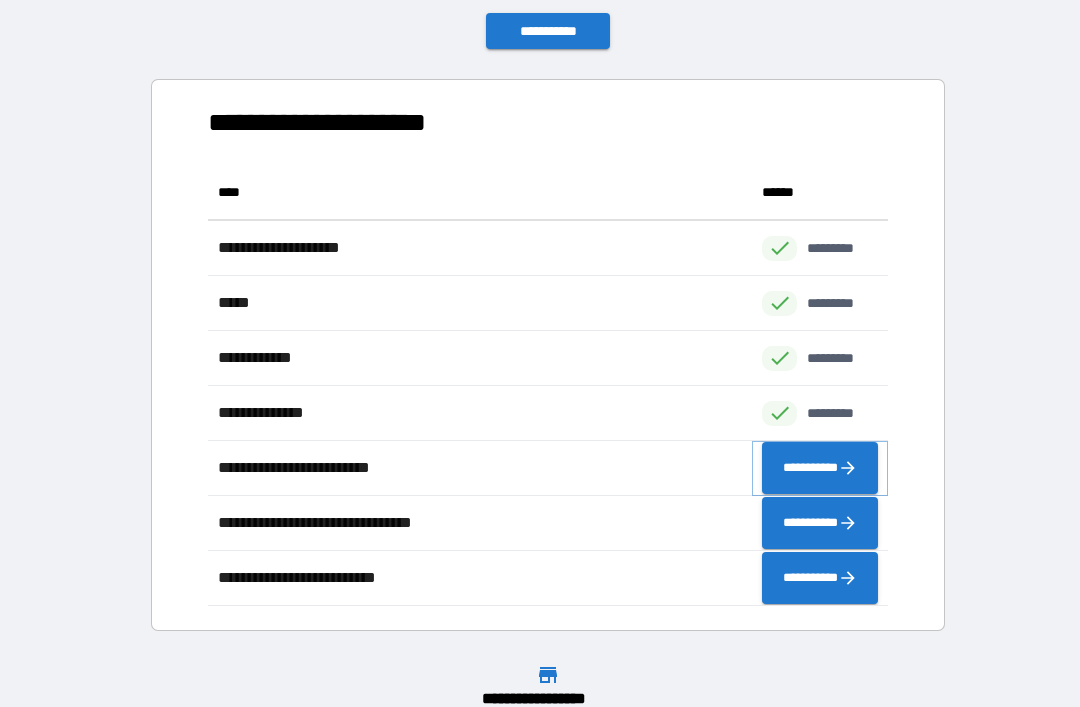 click 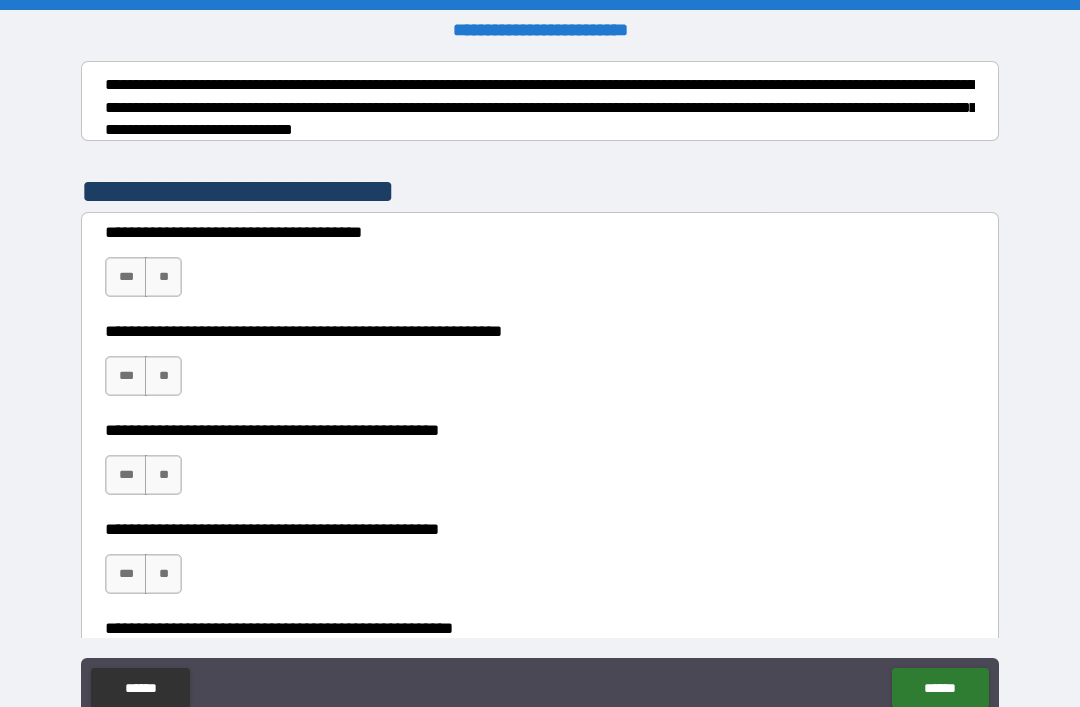 scroll, scrollTop: 308, scrollLeft: 0, axis: vertical 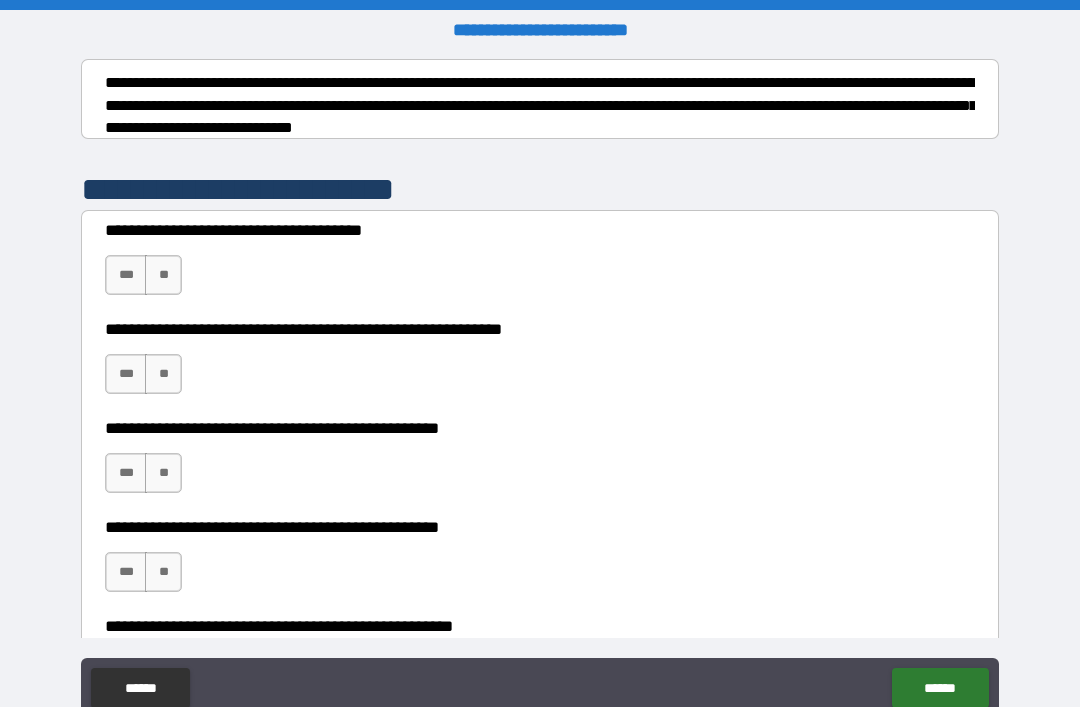 click on "**" at bounding box center (163, 275) 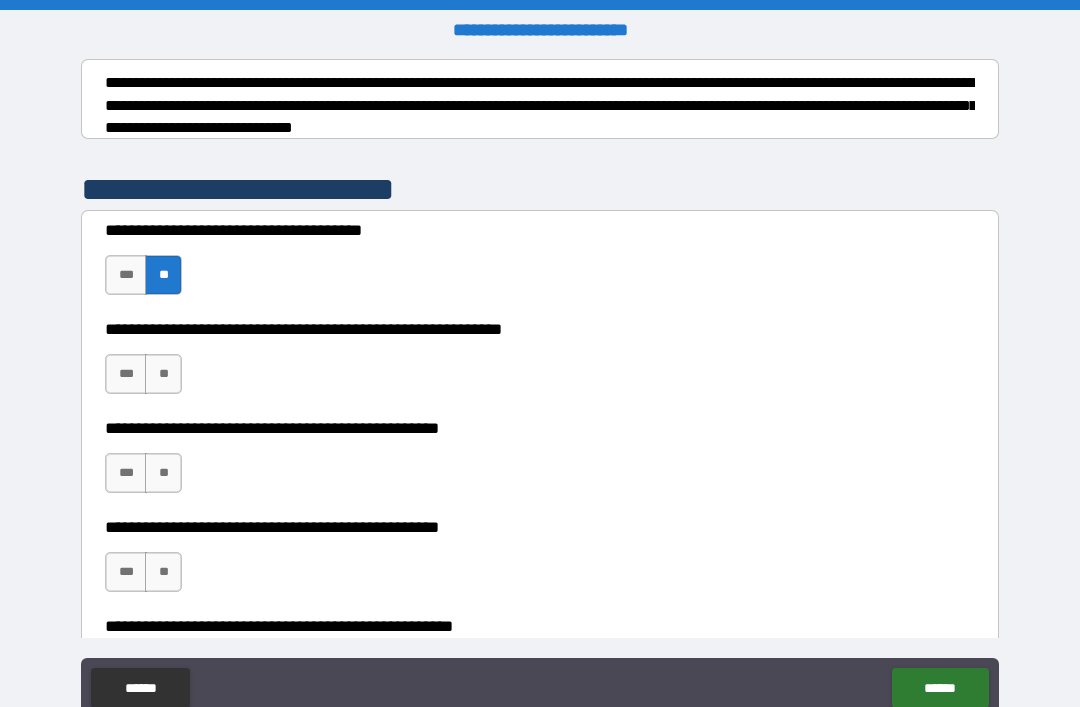 click on "***" at bounding box center [126, 374] 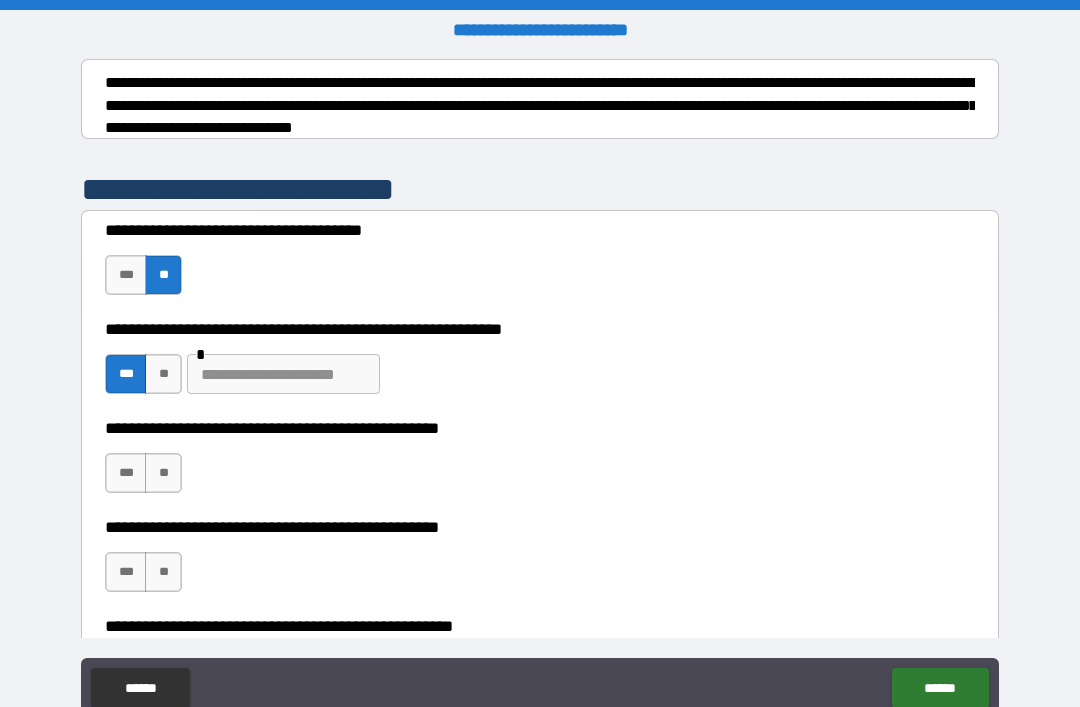 click at bounding box center (283, 374) 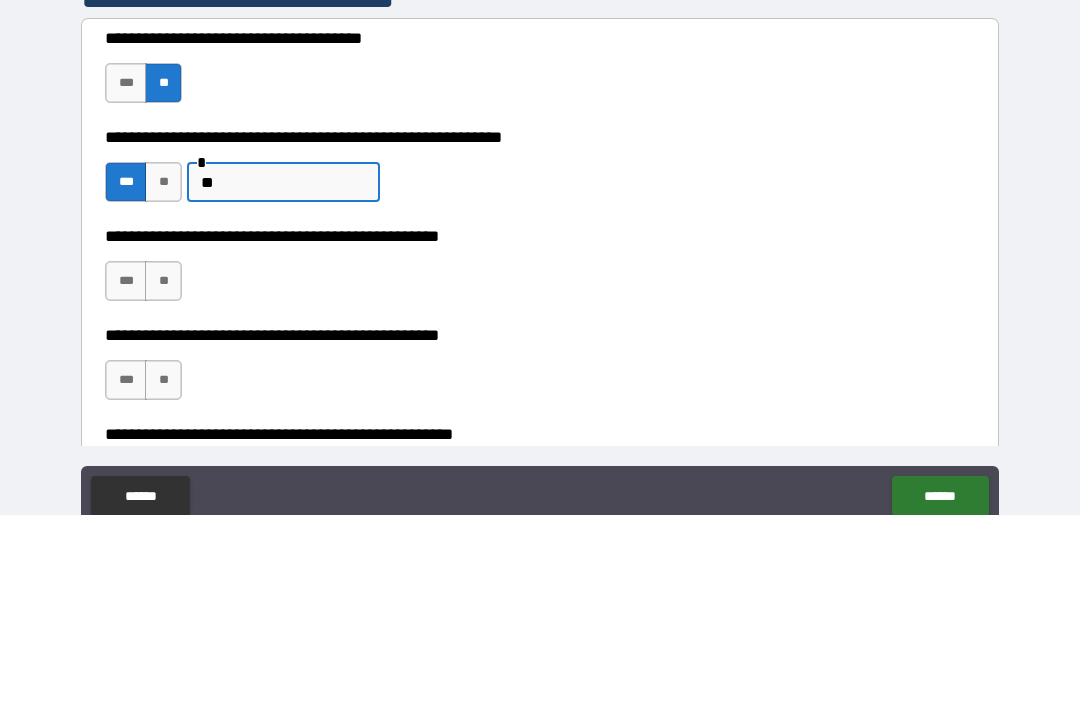 type on "*" 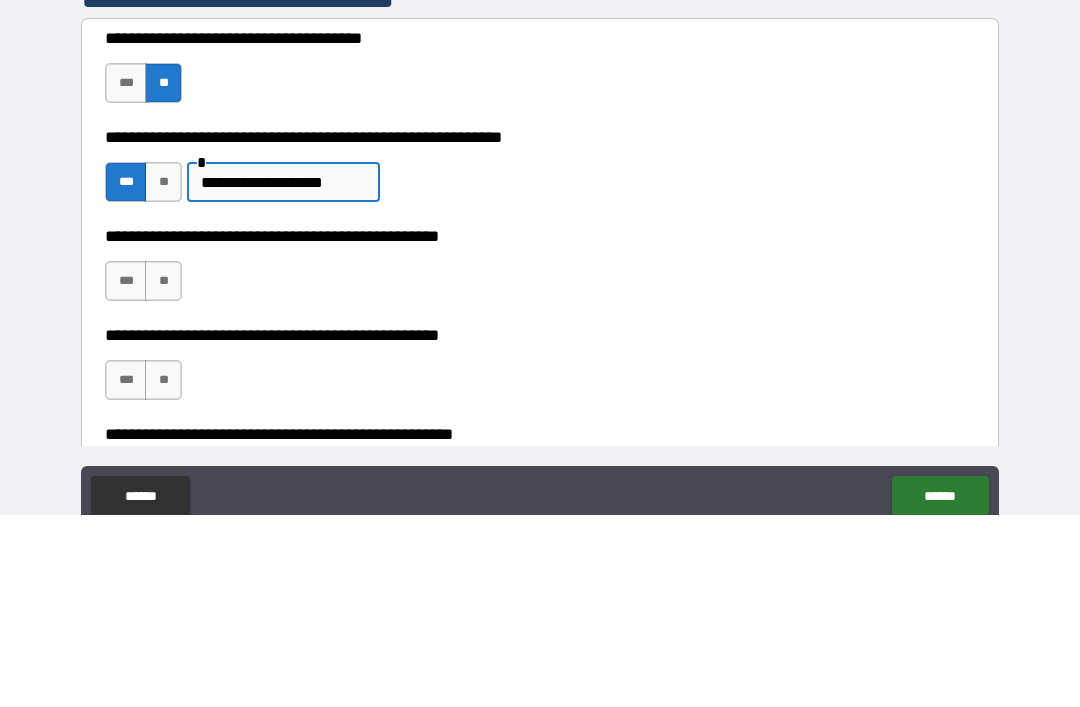 type on "**********" 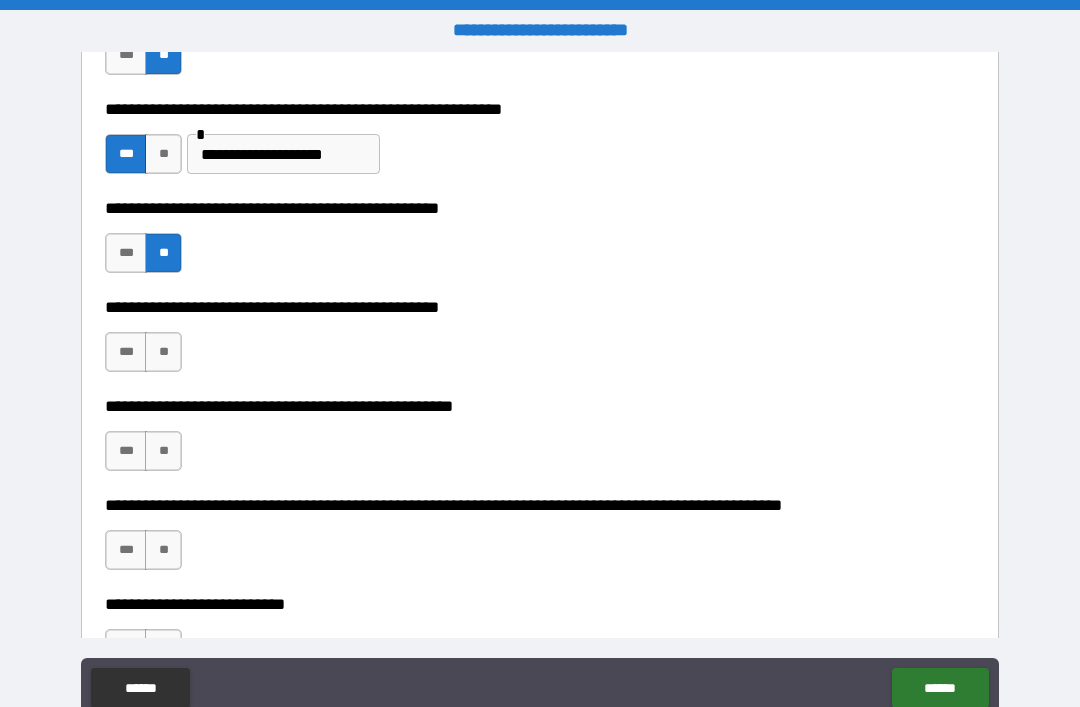 scroll, scrollTop: 534, scrollLeft: 0, axis: vertical 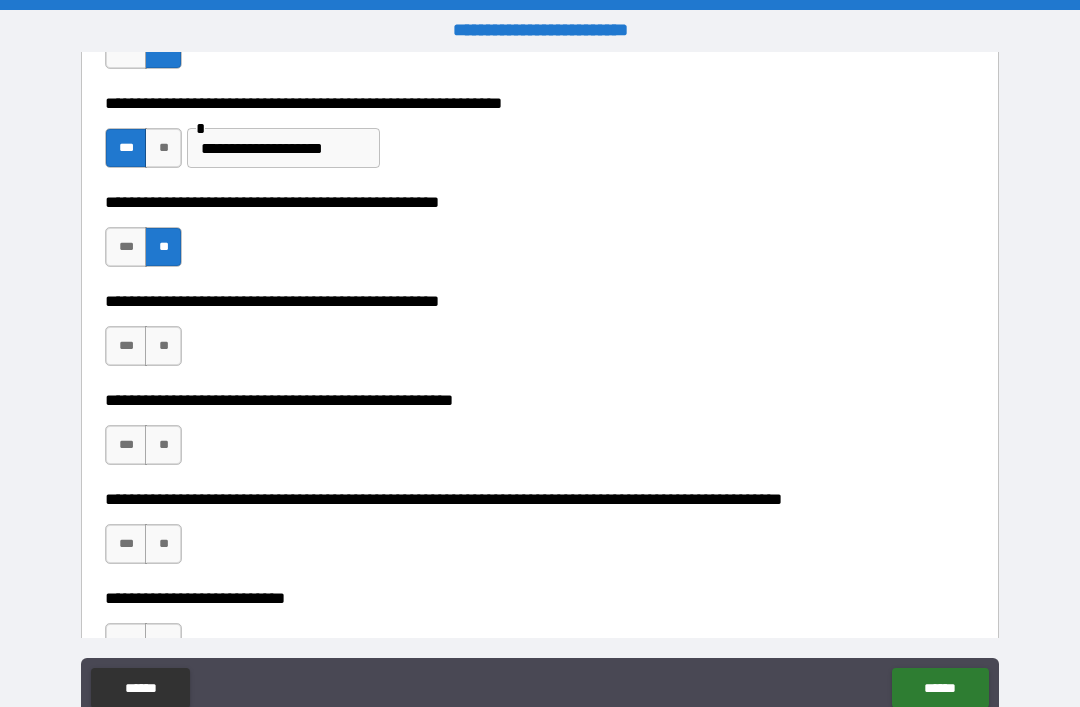 click on "**" at bounding box center (163, 346) 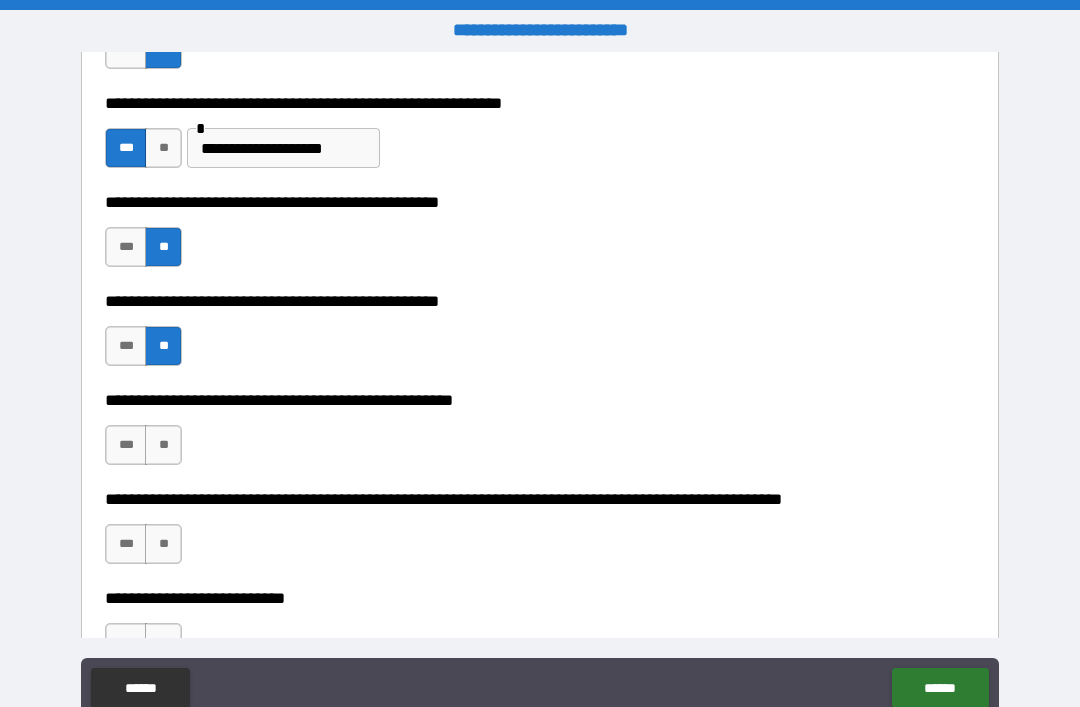 click on "**" at bounding box center [163, 445] 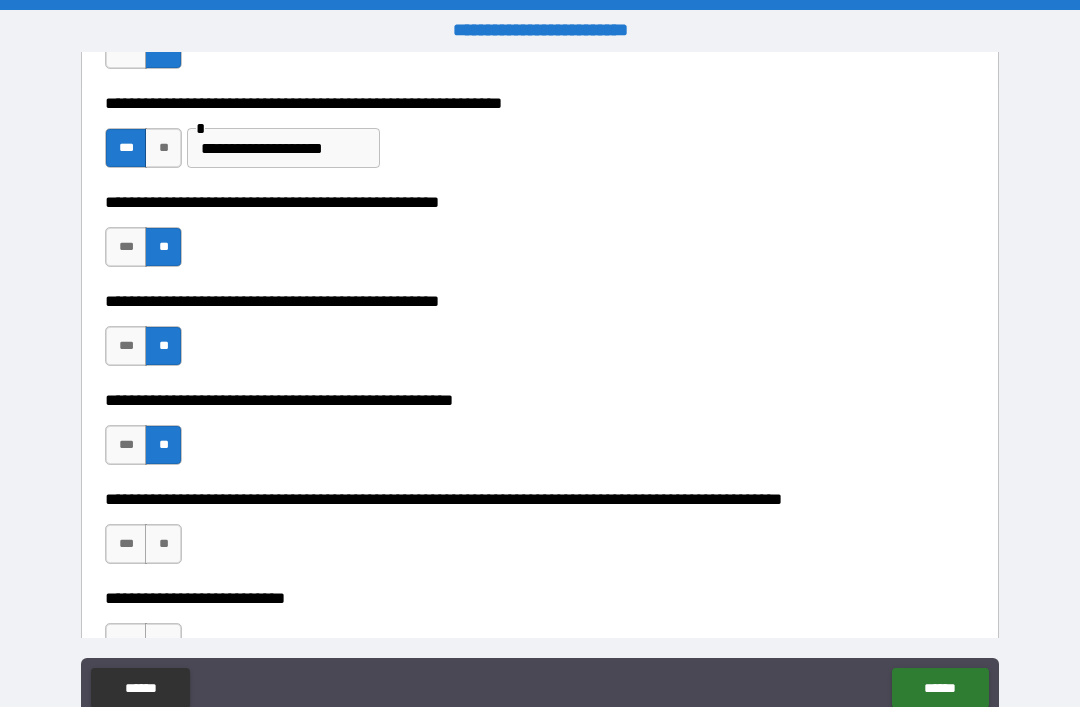 click on "**" at bounding box center (163, 544) 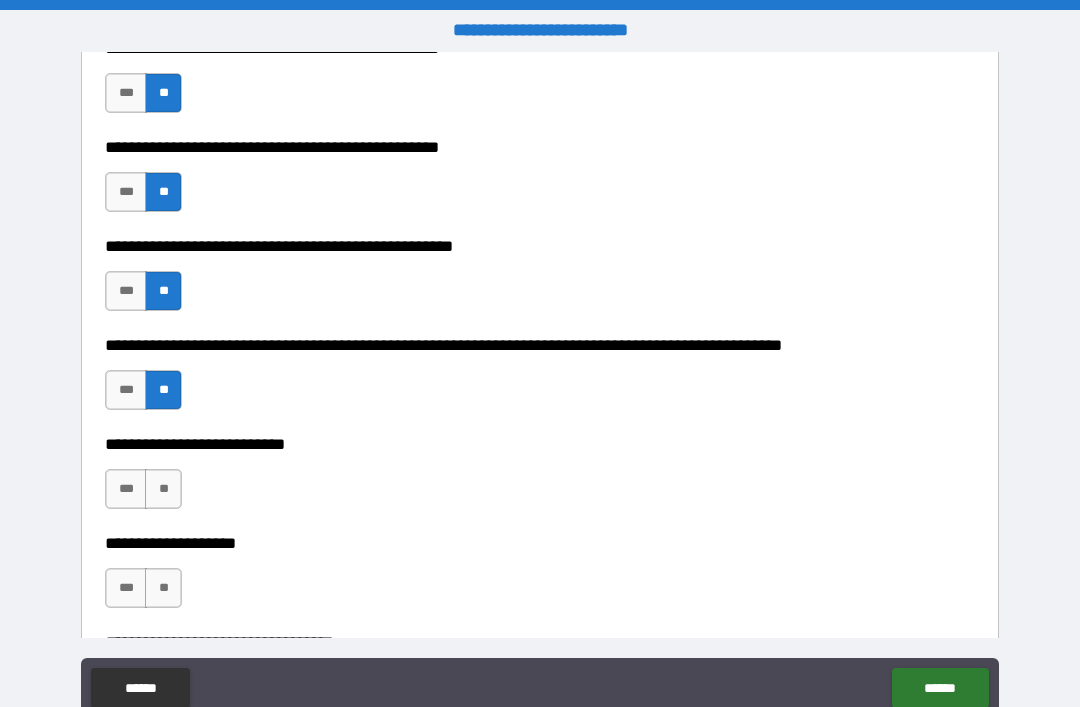 scroll, scrollTop: 697, scrollLeft: 0, axis: vertical 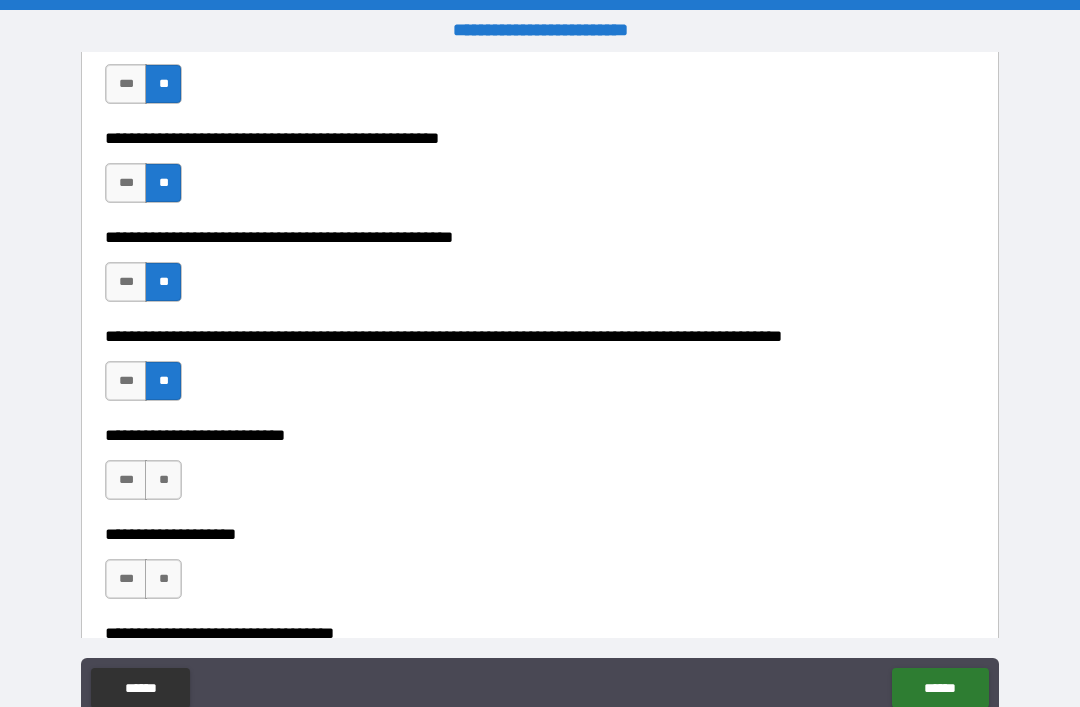 click on "**" at bounding box center [163, 480] 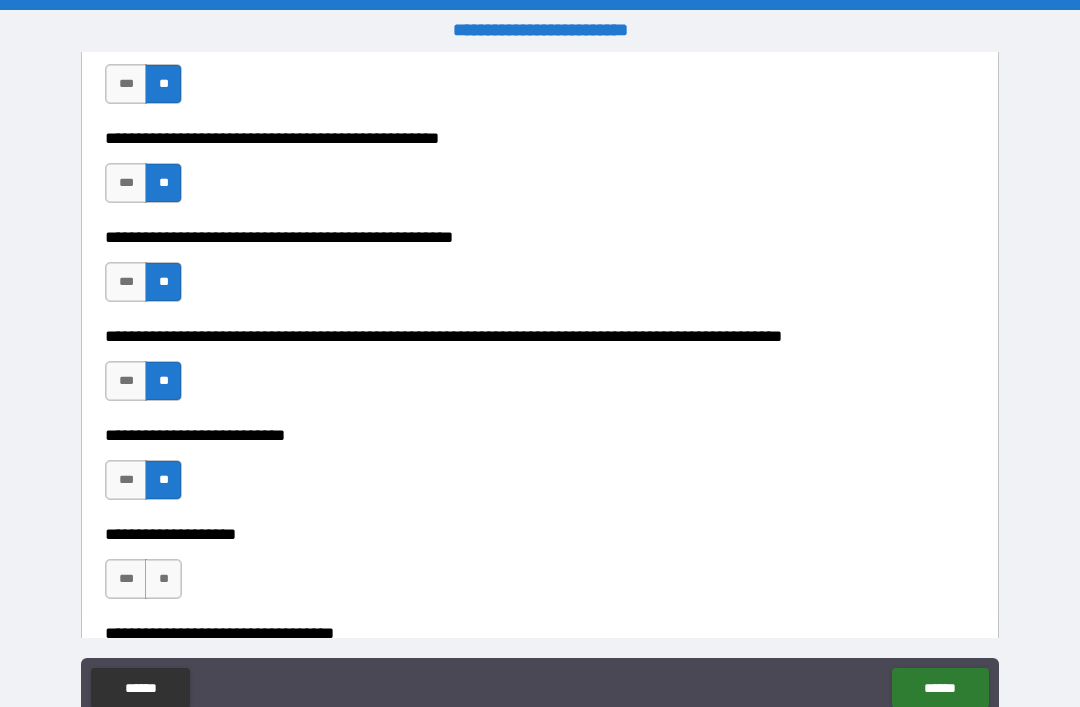 click on "**" at bounding box center (163, 579) 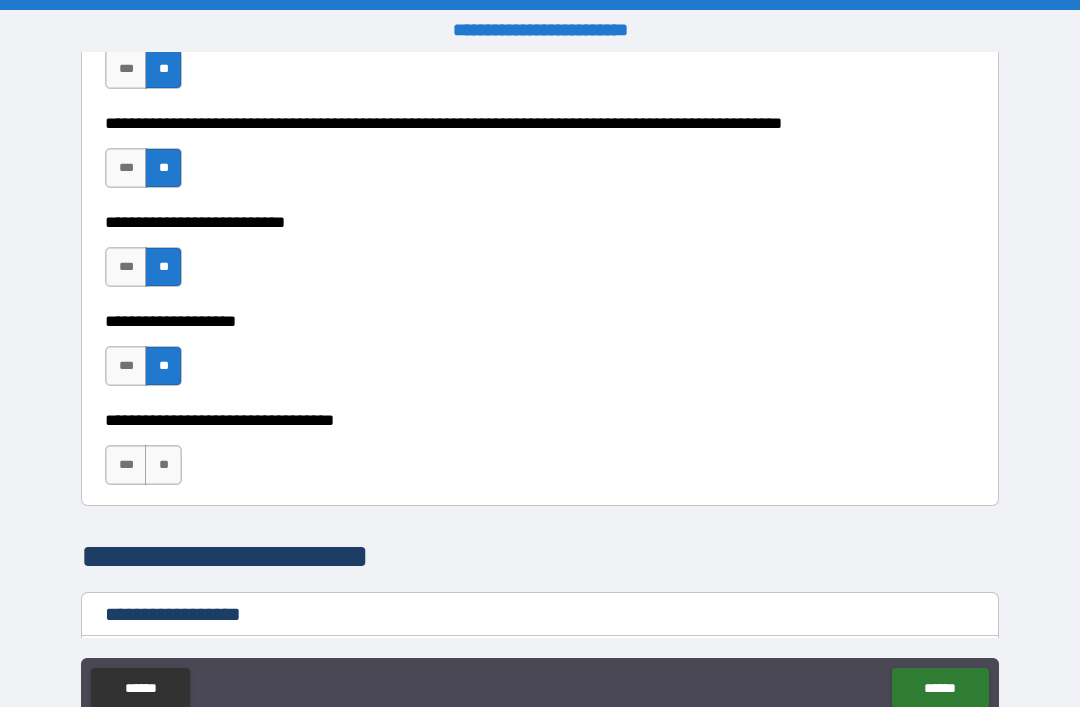 scroll, scrollTop: 920, scrollLeft: 0, axis: vertical 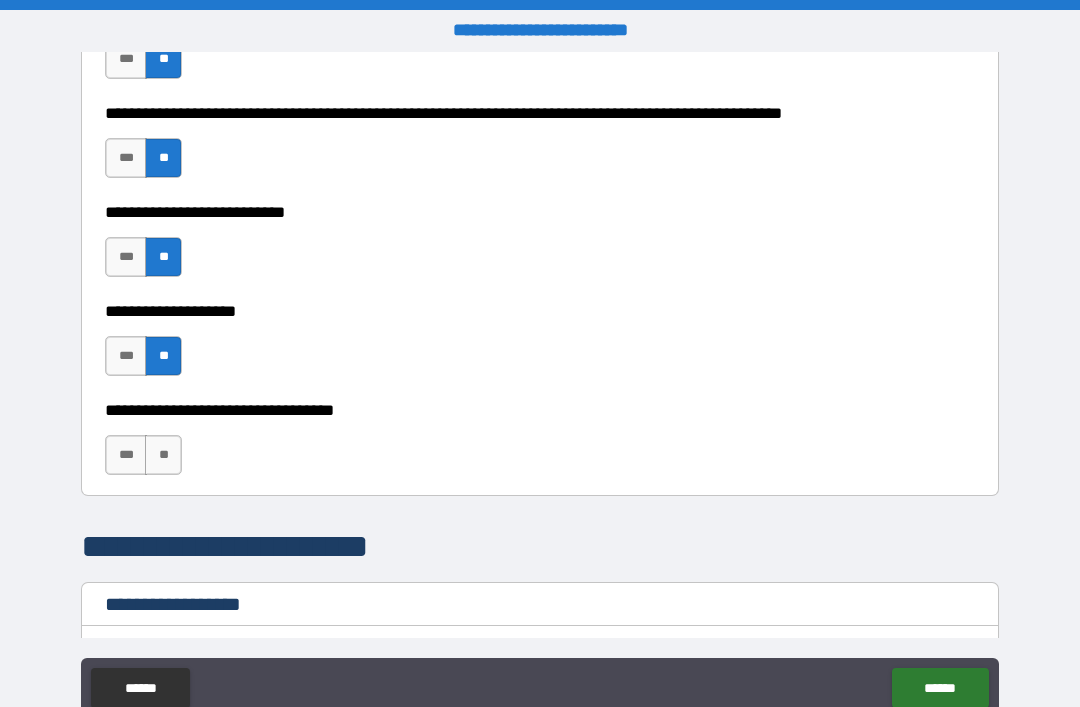click on "**" at bounding box center [163, 455] 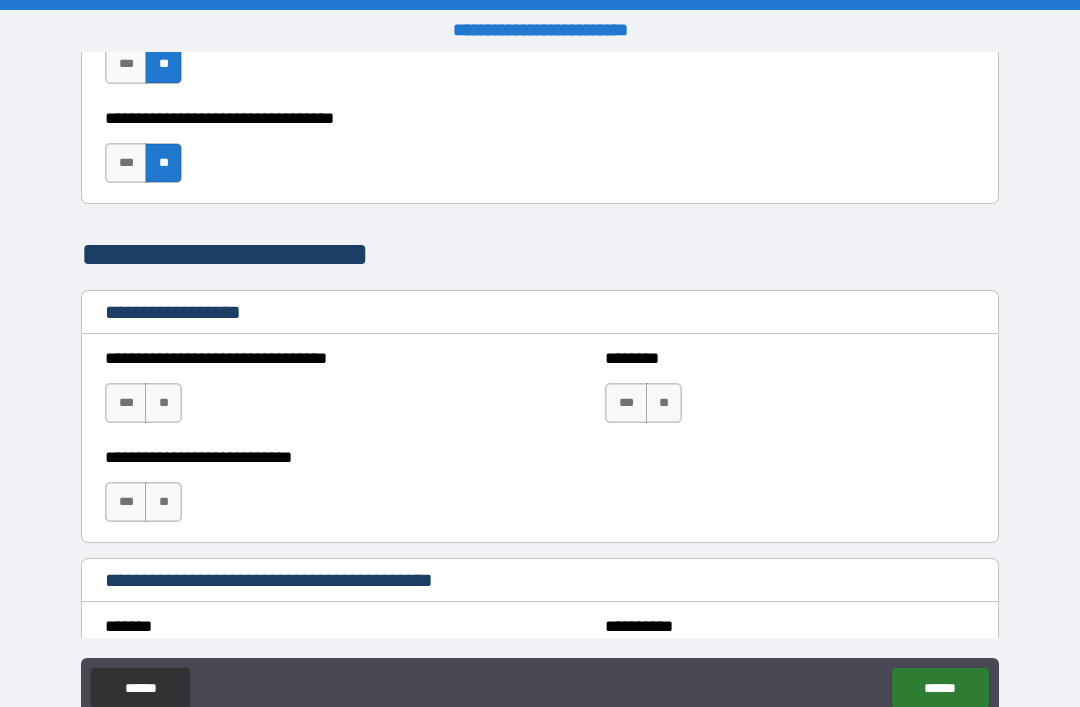 scroll, scrollTop: 1228, scrollLeft: 0, axis: vertical 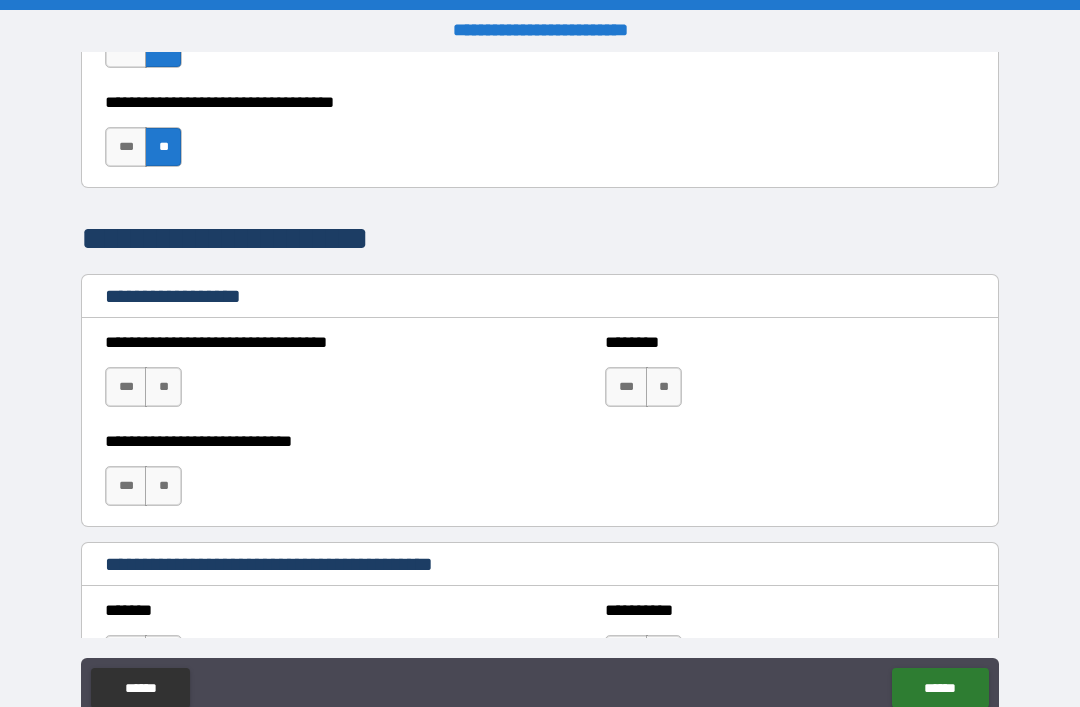 click on "***" at bounding box center [126, 387] 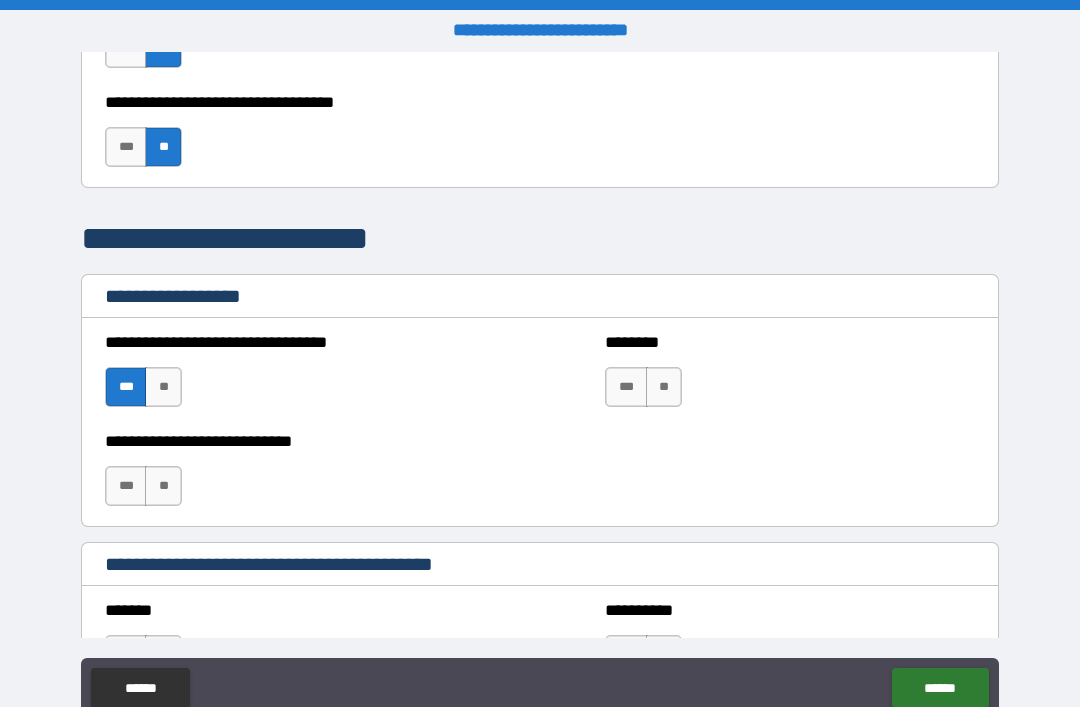 click on "**" at bounding box center [163, 387] 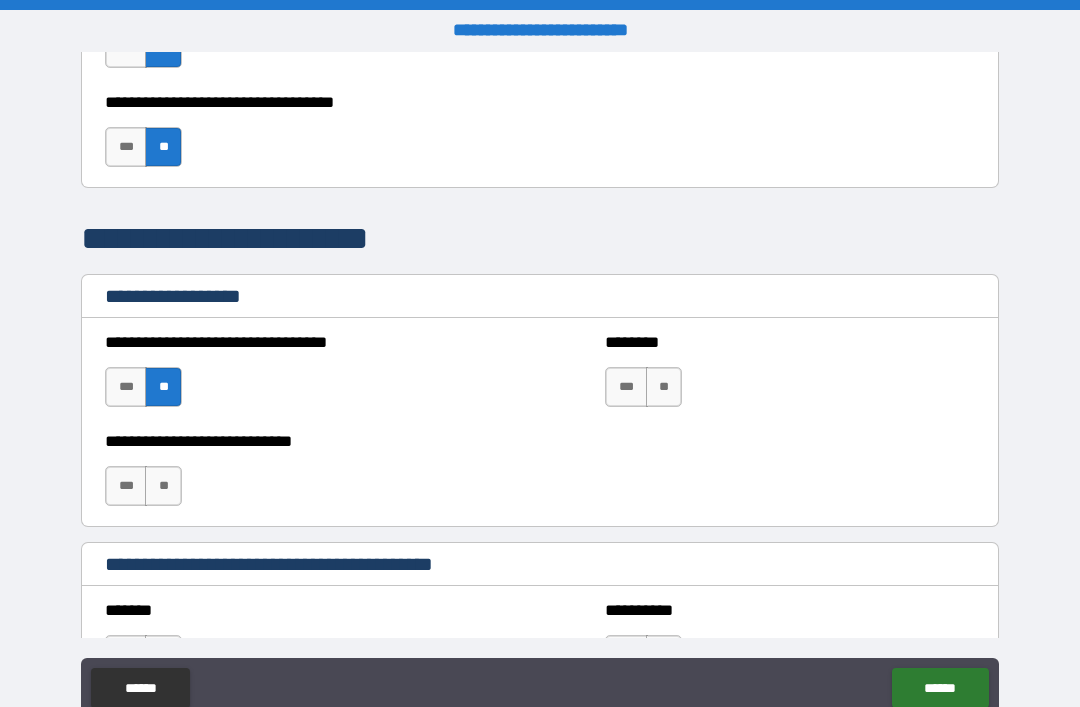 click on "**" at bounding box center (163, 387) 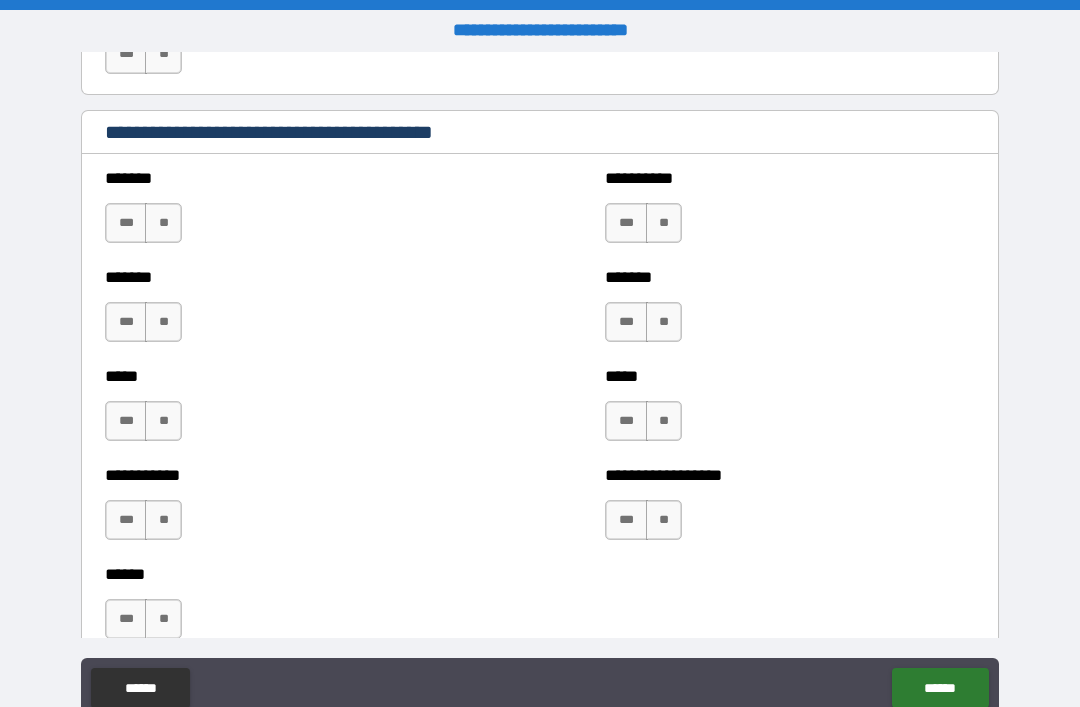 scroll, scrollTop: 1661, scrollLeft: 0, axis: vertical 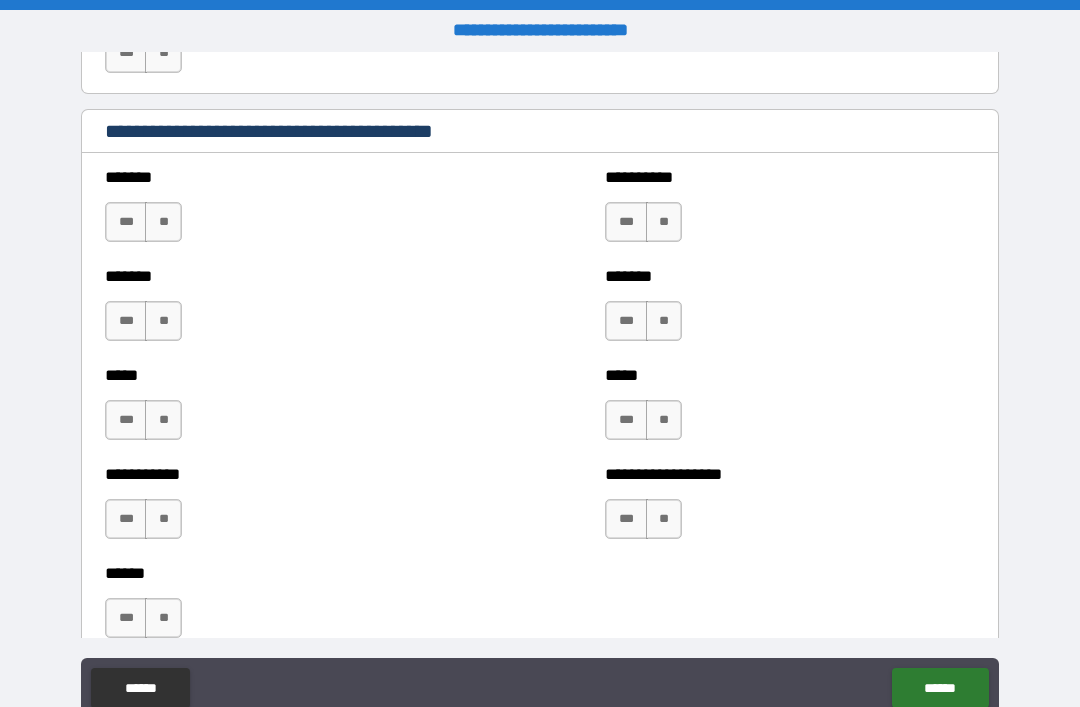 click on "**" at bounding box center (163, 222) 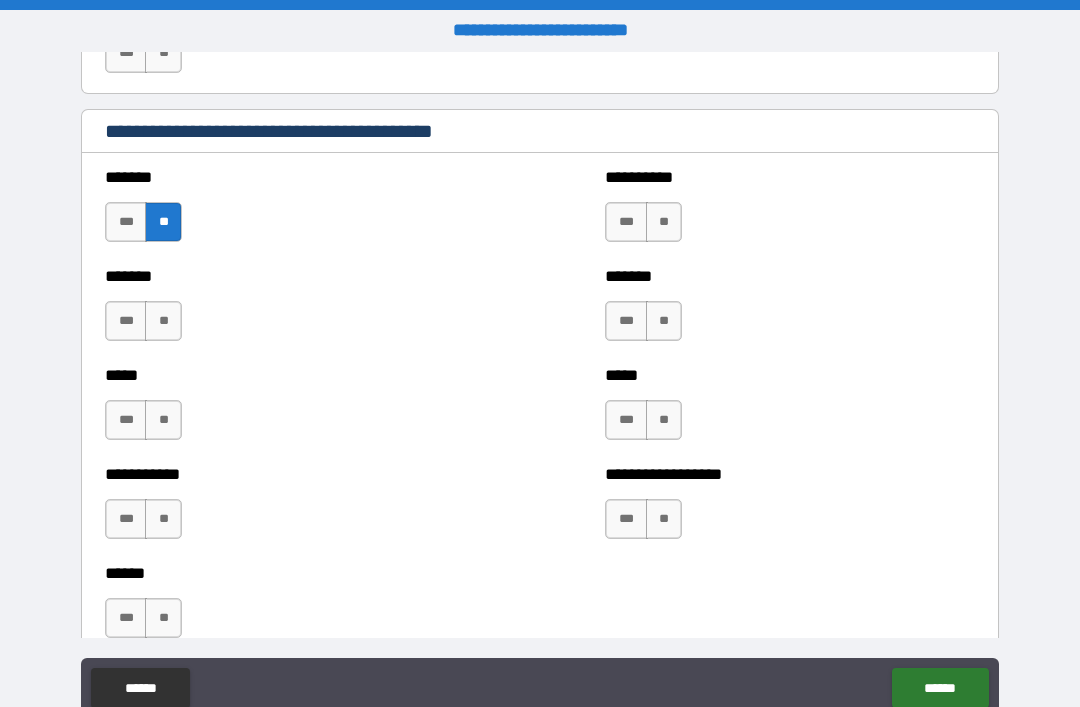 click on "**" at bounding box center [664, 222] 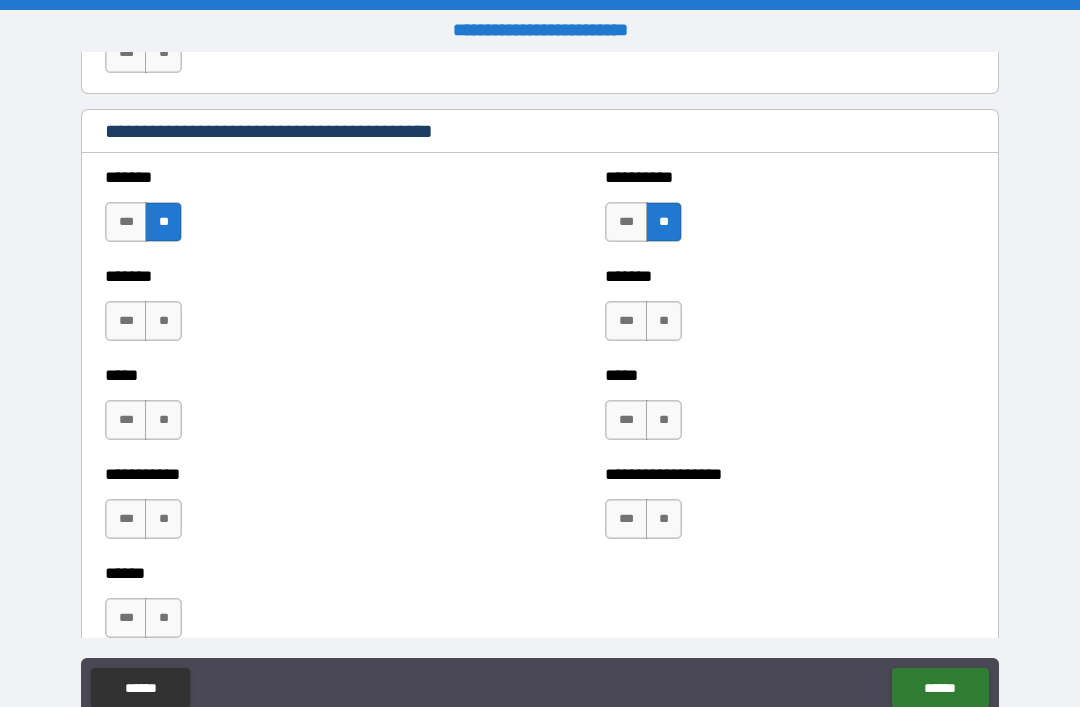 click on "**" at bounding box center (664, 321) 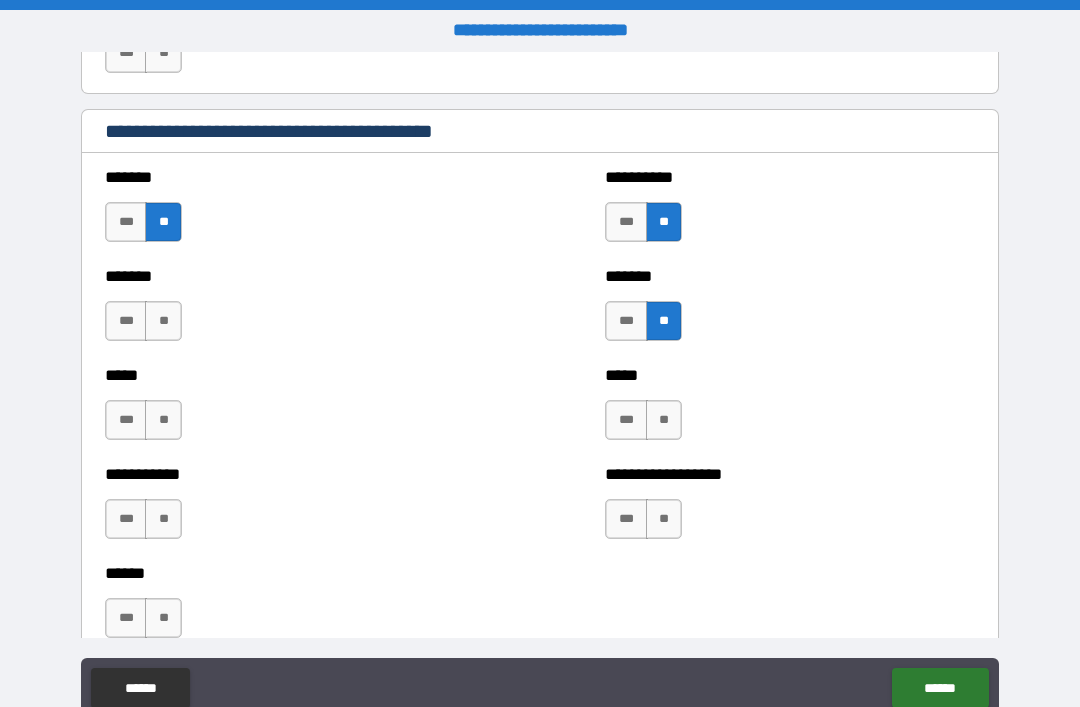 click on "**" at bounding box center [163, 321] 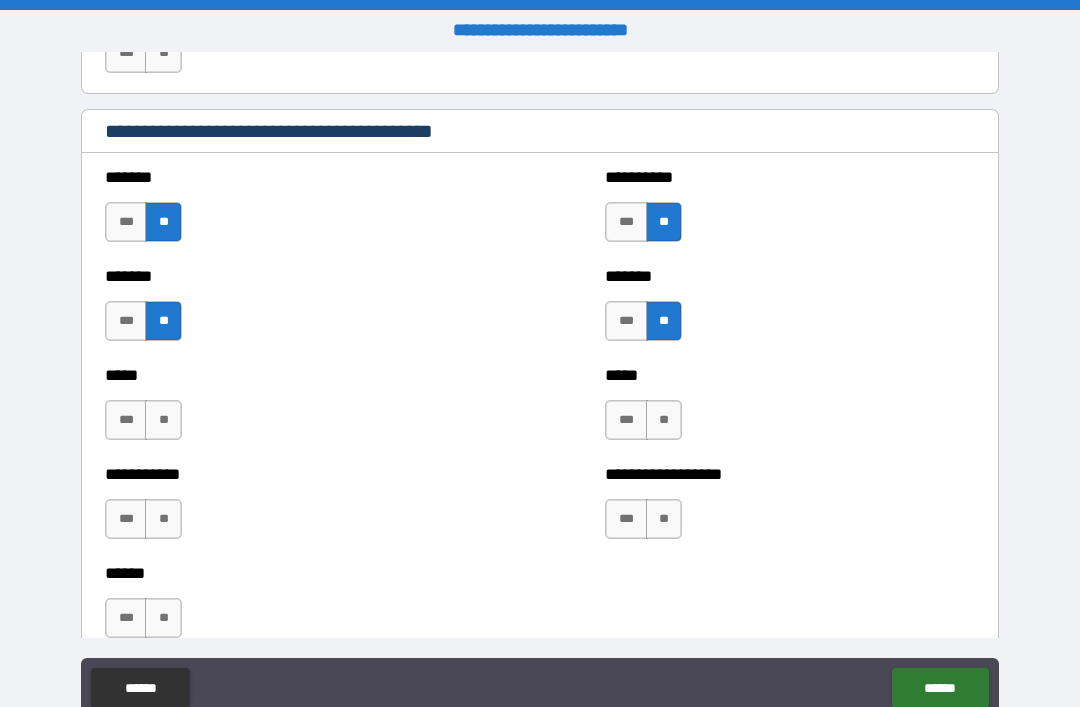 click on "**" at bounding box center [664, 420] 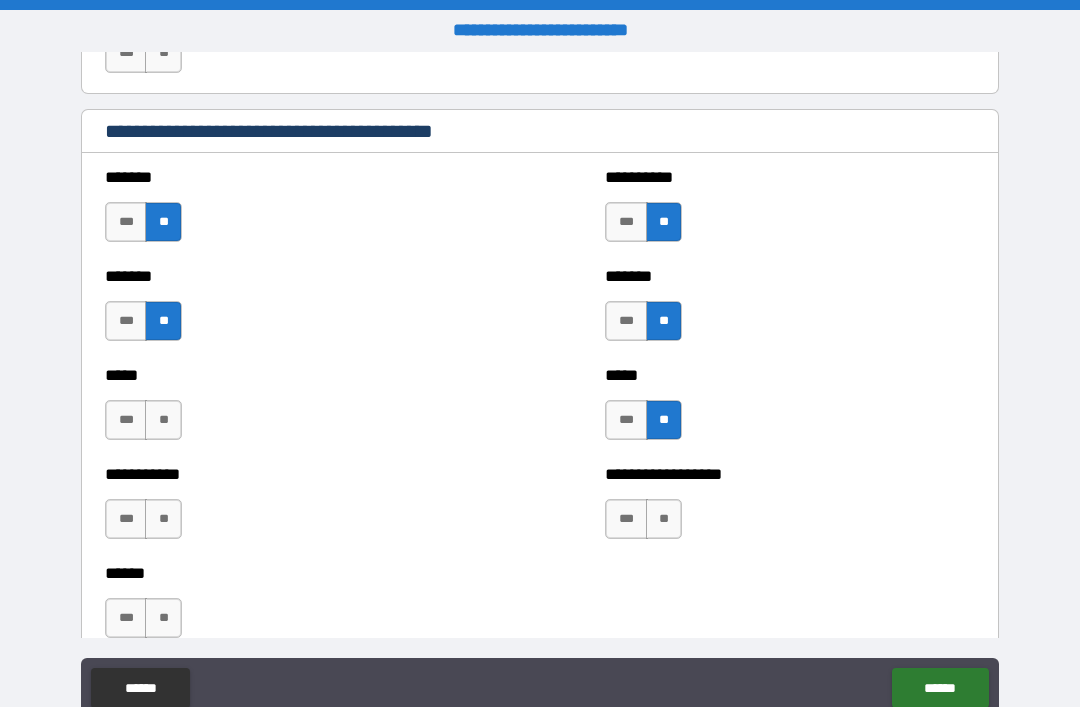 click on "**" at bounding box center (163, 420) 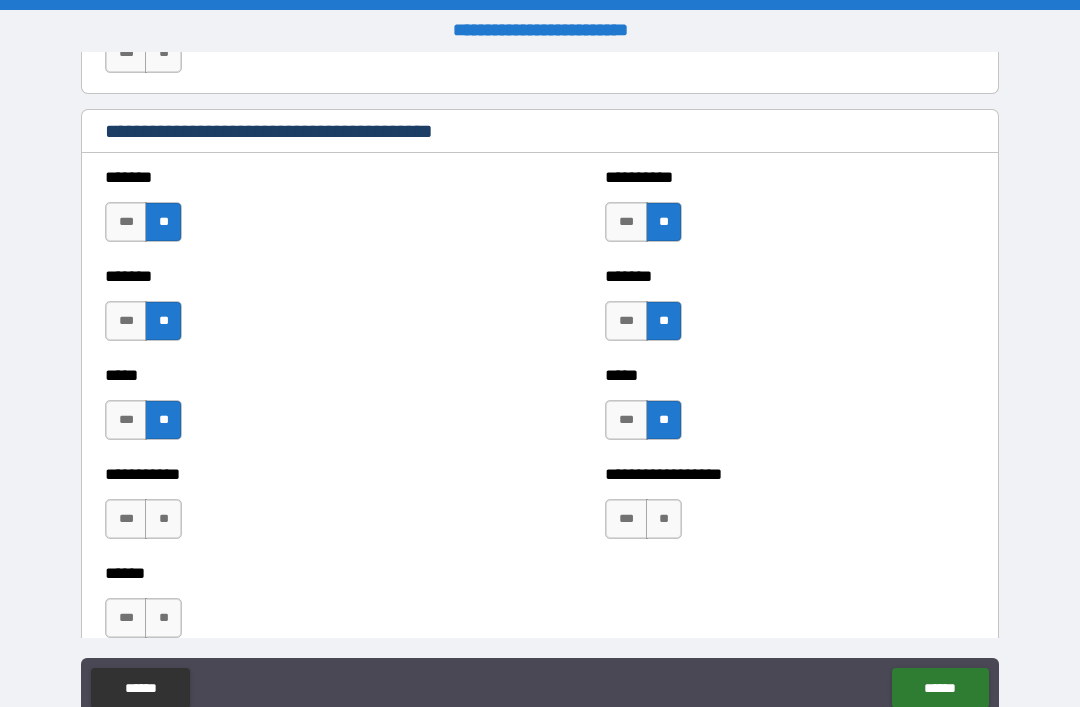 click on "**" at bounding box center [664, 519] 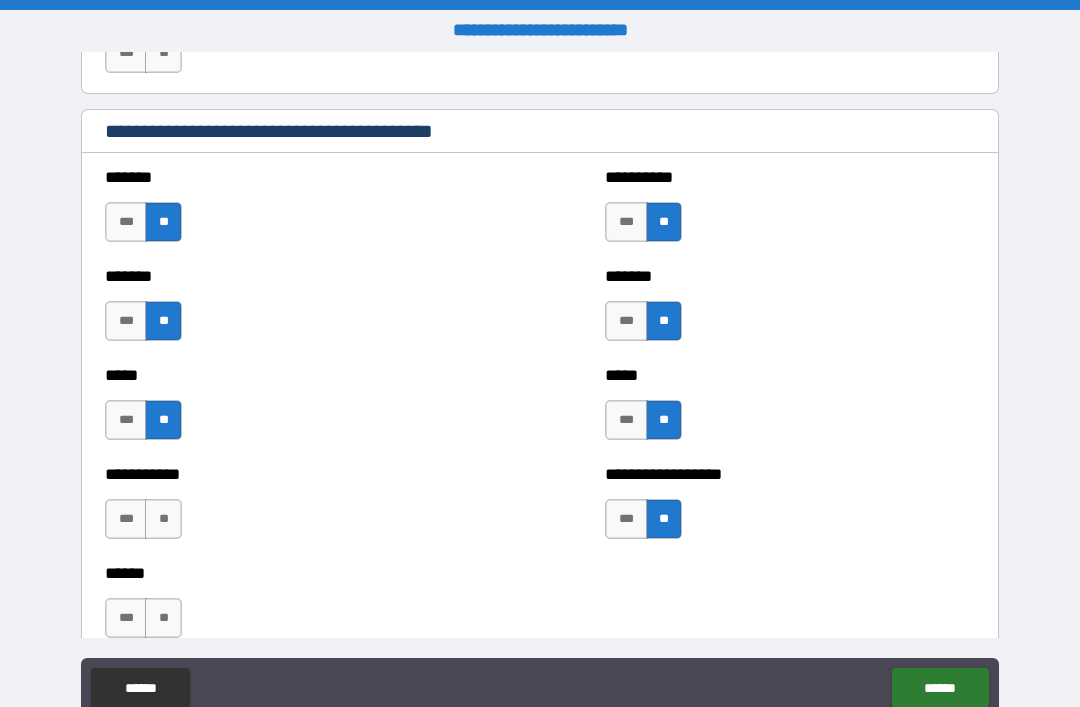 click on "**" at bounding box center (163, 519) 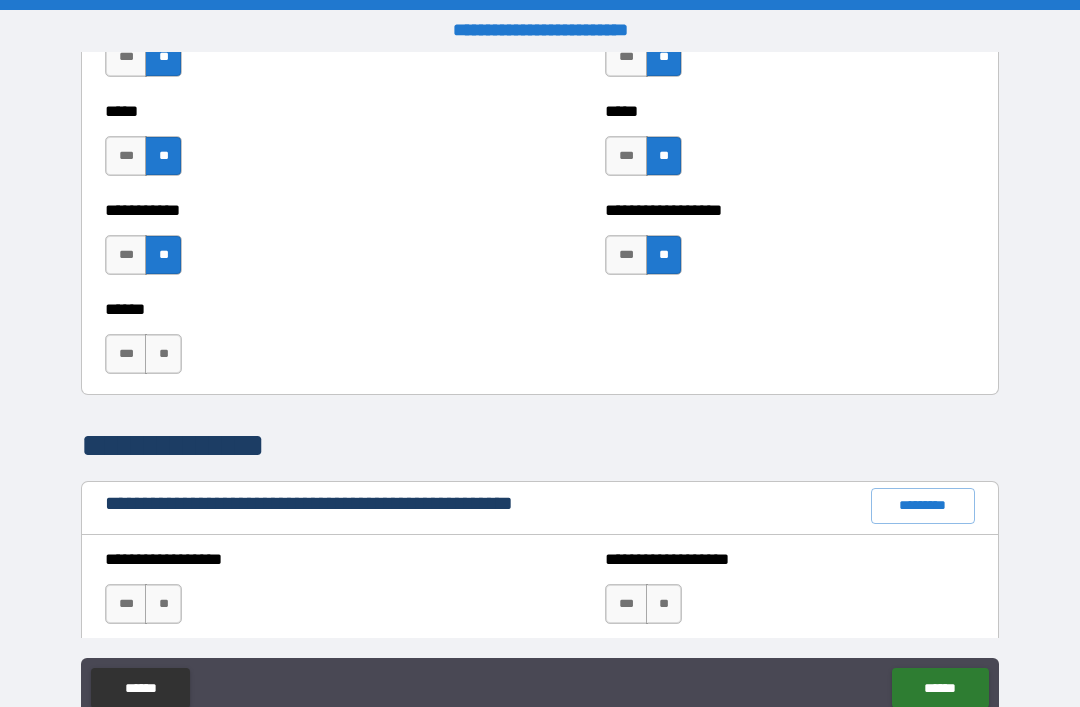 click on "**" at bounding box center (163, 354) 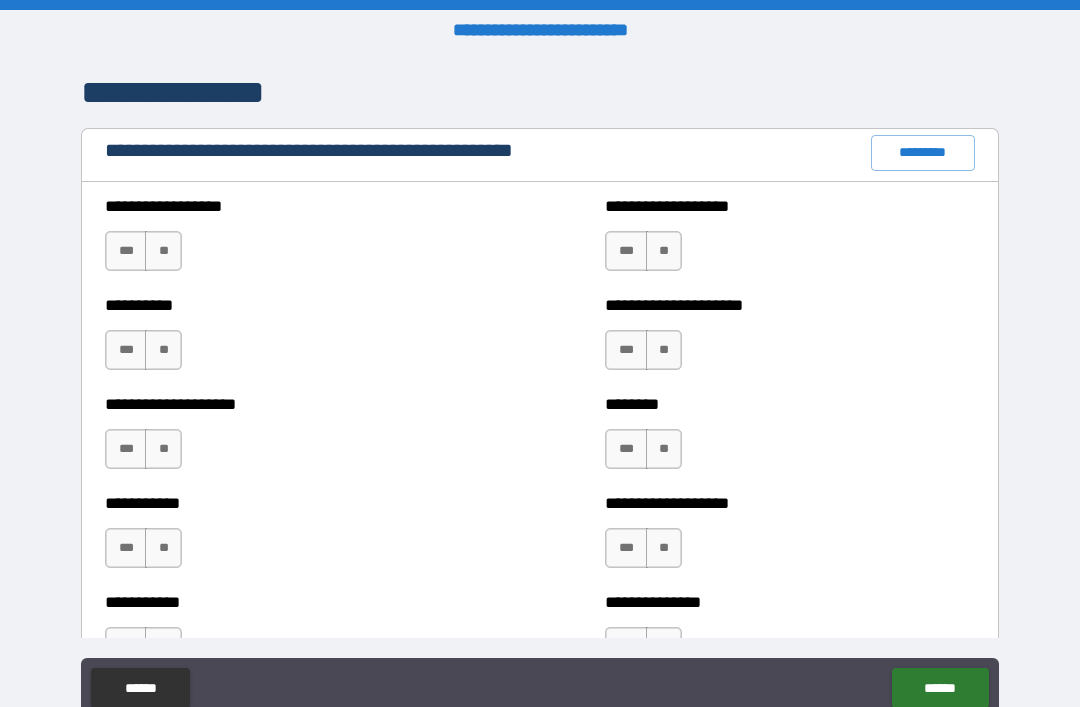 scroll, scrollTop: 2281, scrollLeft: 0, axis: vertical 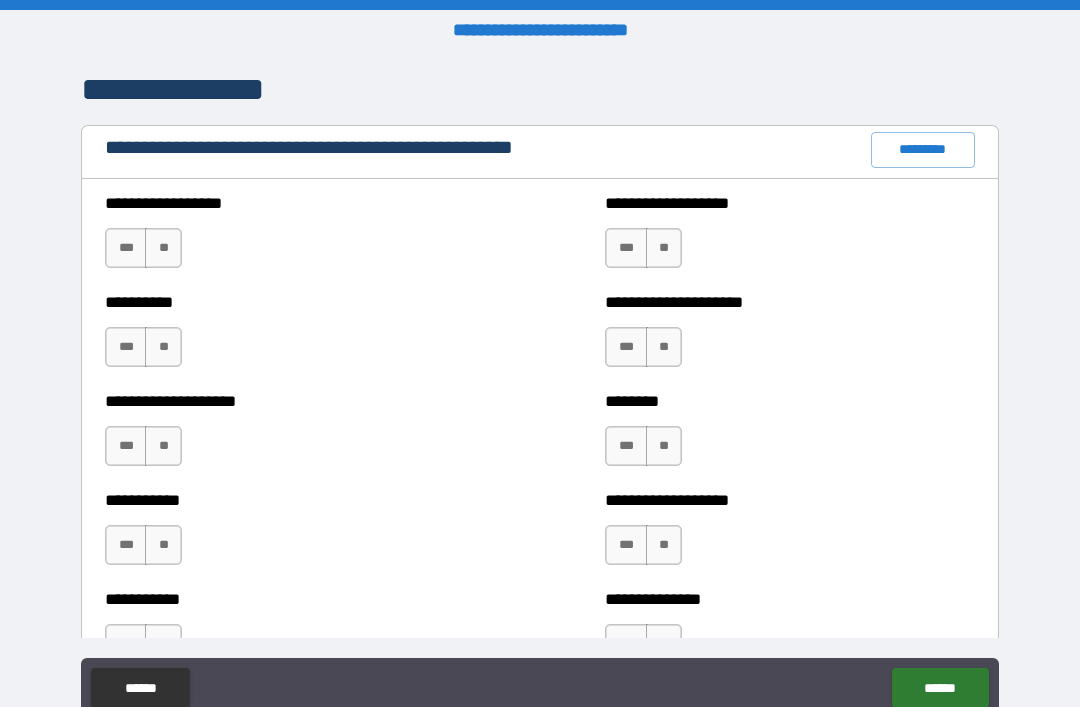 click on "**" at bounding box center [163, 248] 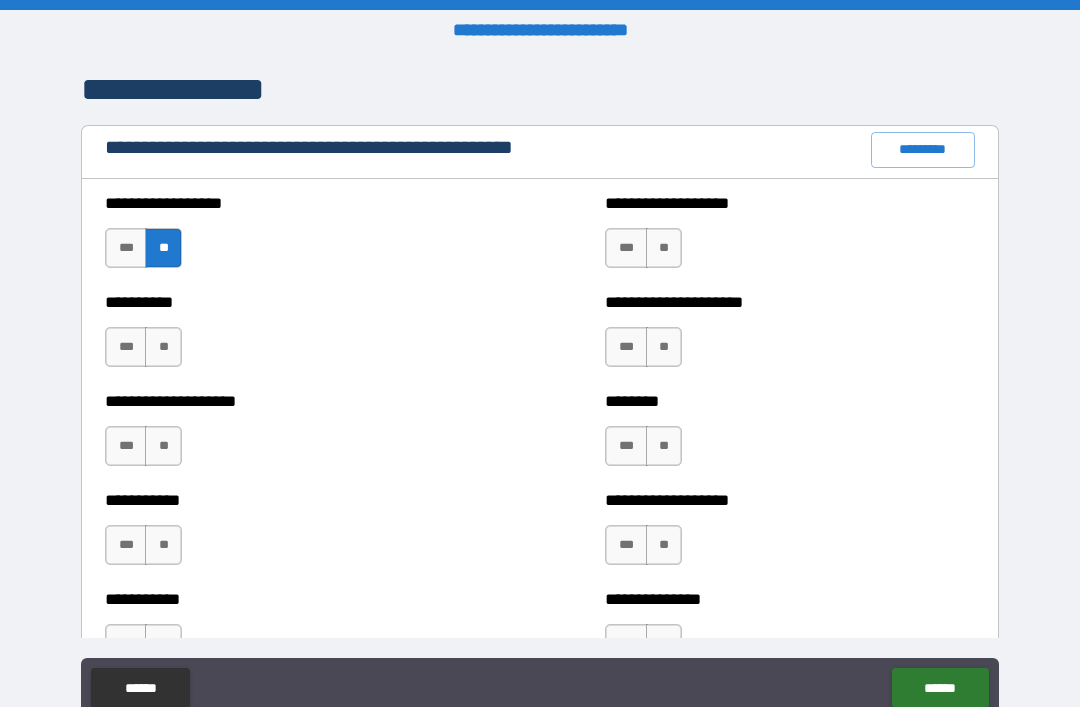 click on "**" at bounding box center [664, 248] 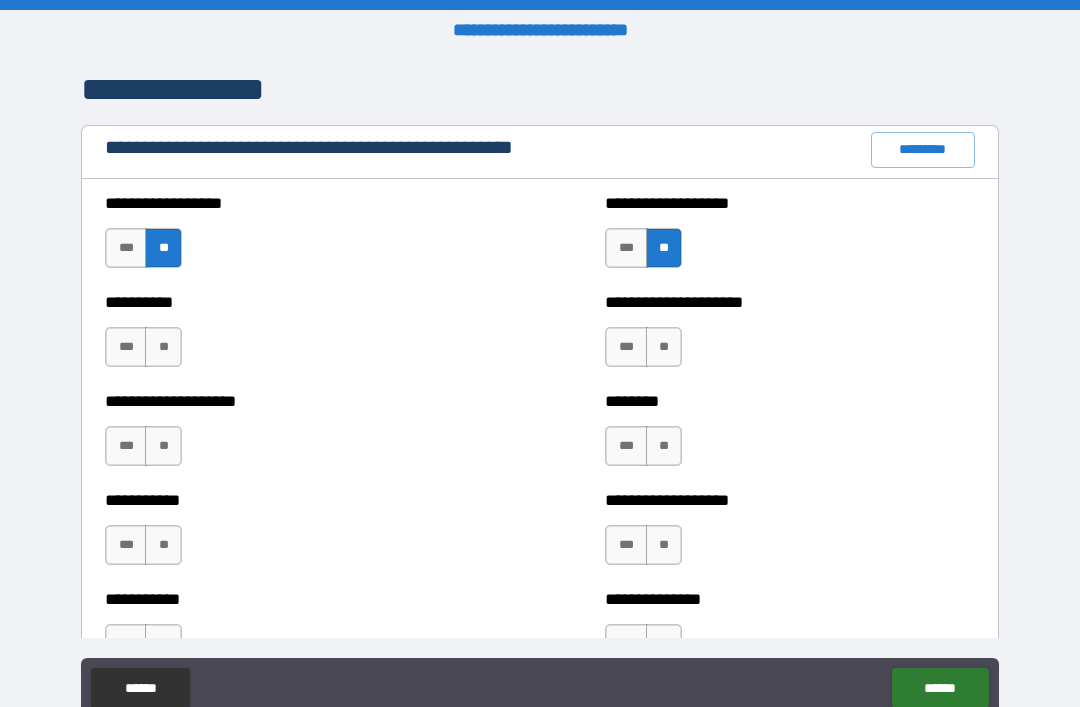click on "**" at bounding box center (664, 347) 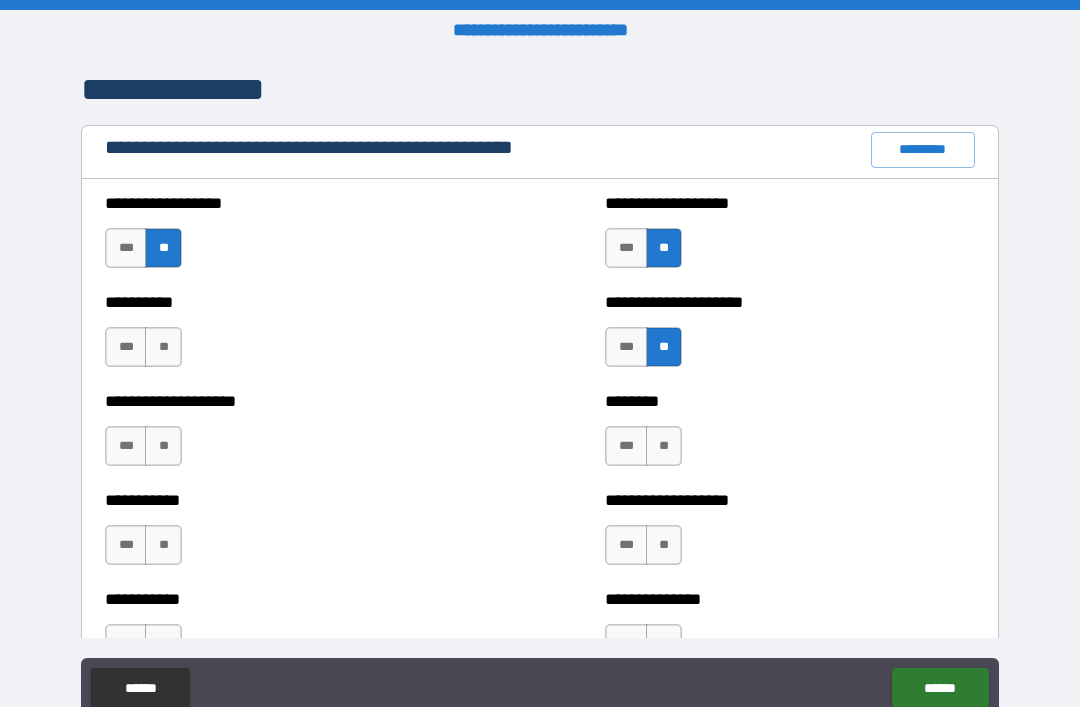 click on "**" at bounding box center [163, 347] 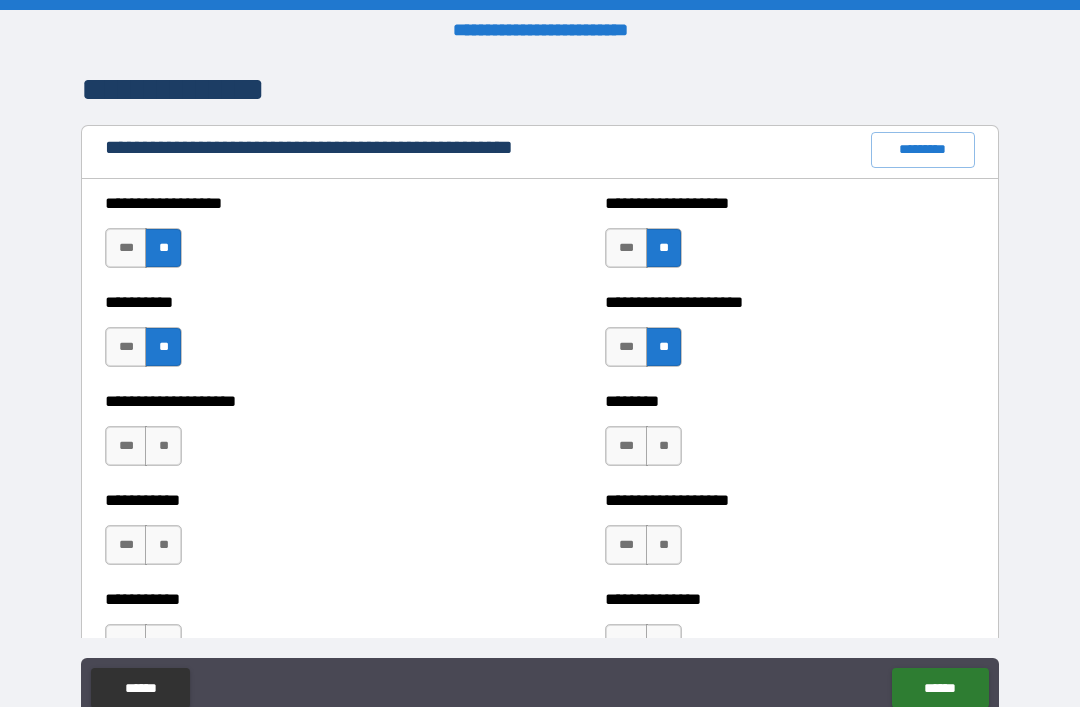 click on "**" at bounding box center (664, 446) 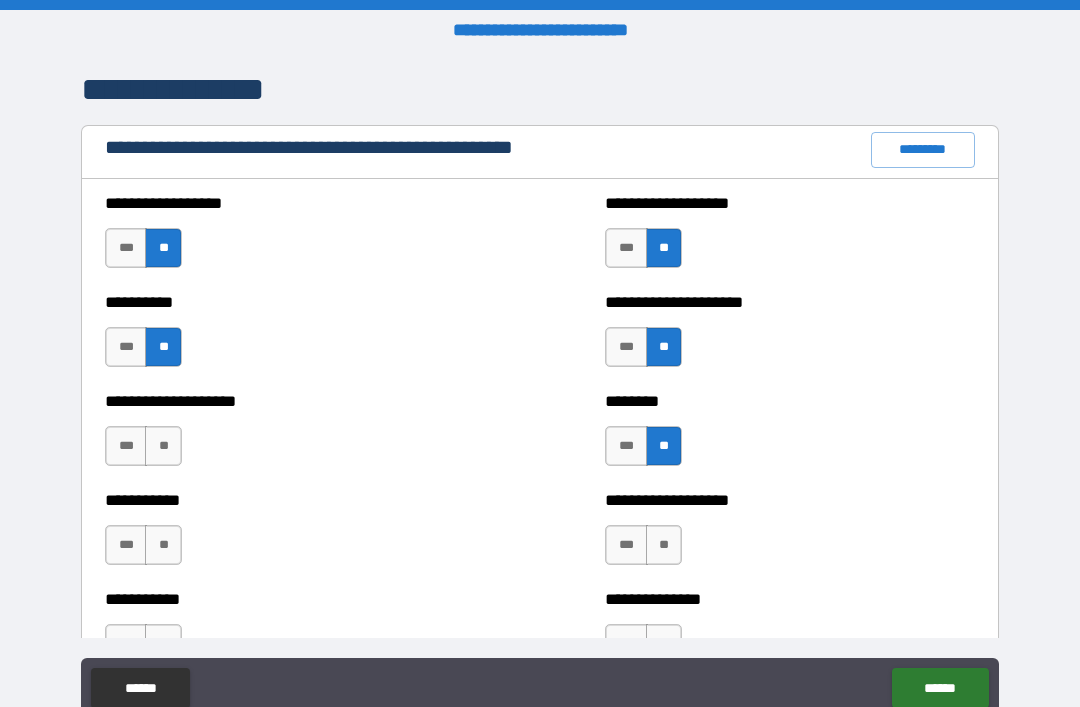 click on "**" at bounding box center (163, 446) 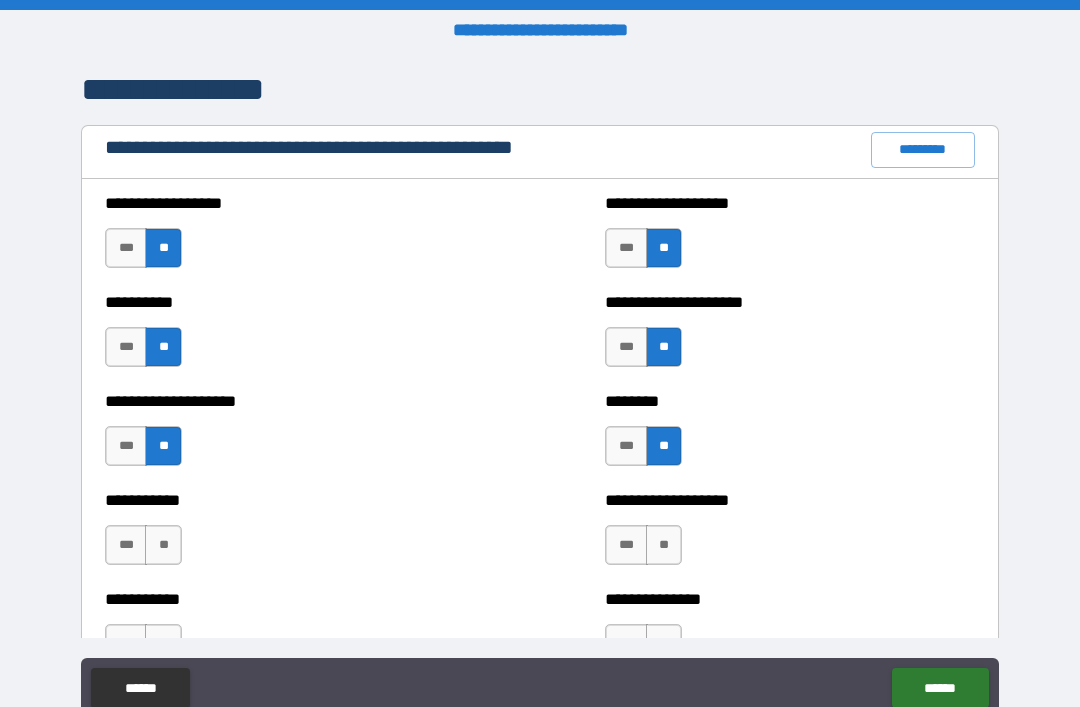 click on "**" at bounding box center (664, 545) 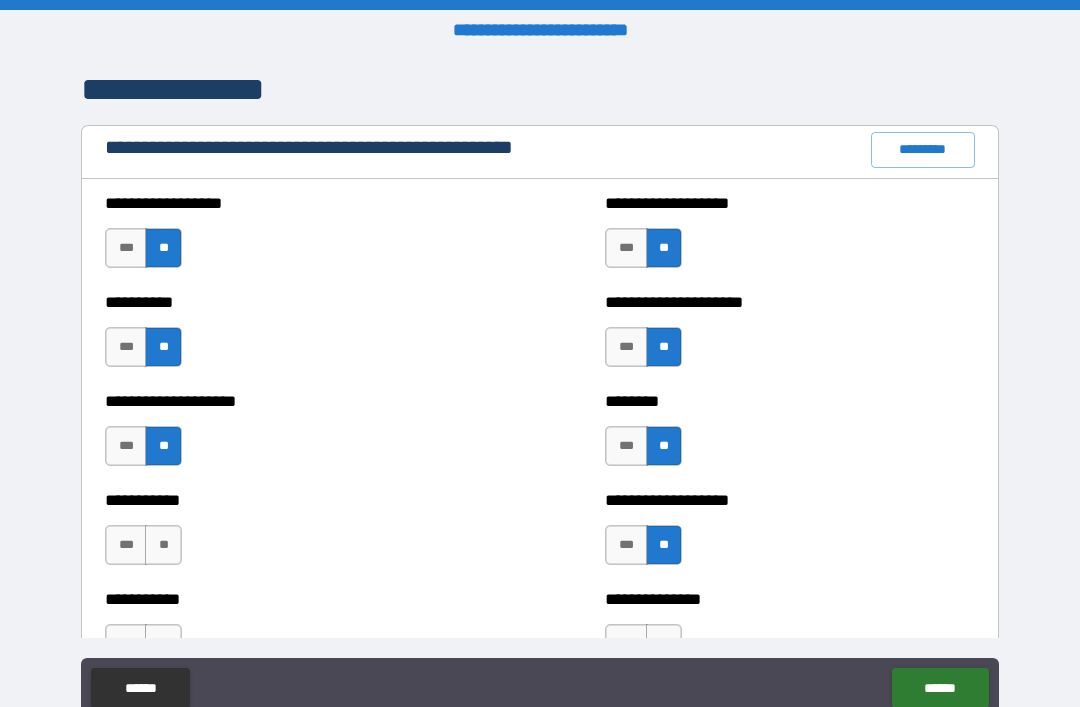 click on "**" at bounding box center [163, 545] 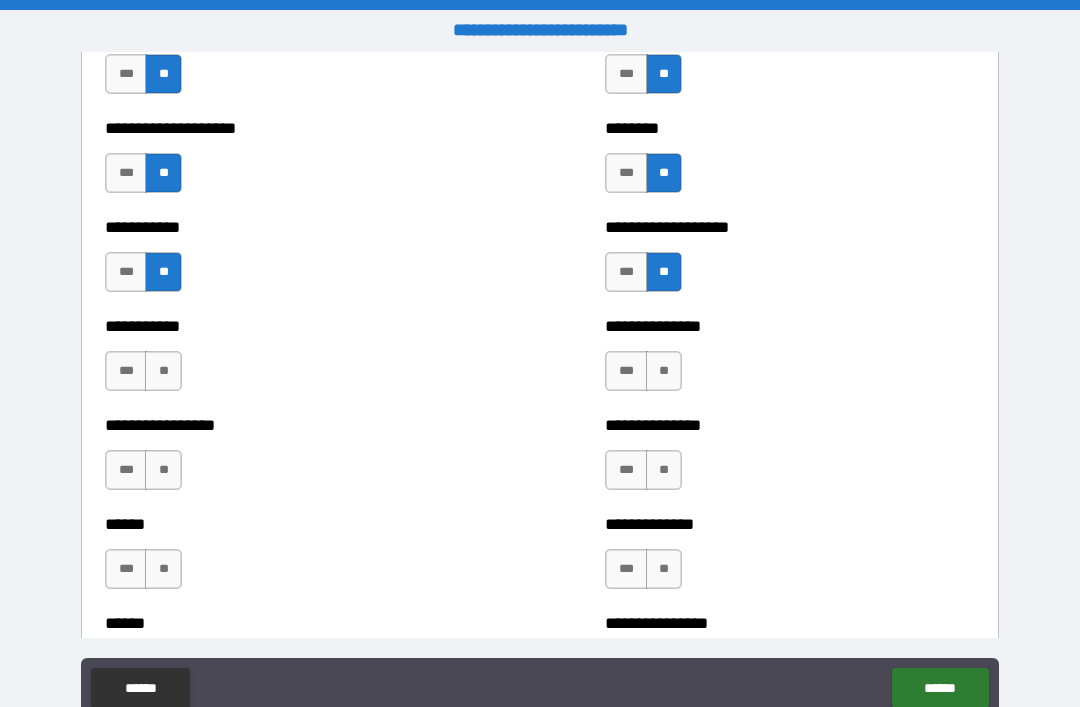 scroll, scrollTop: 2566, scrollLeft: 0, axis: vertical 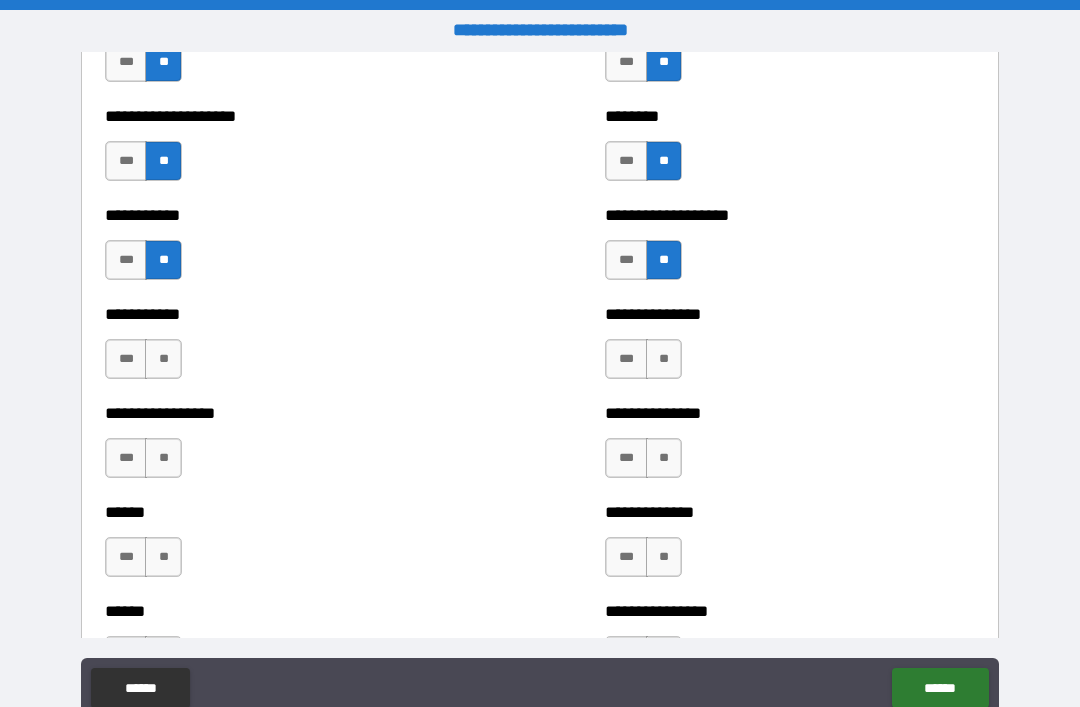 click on "**" at bounding box center (163, 359) 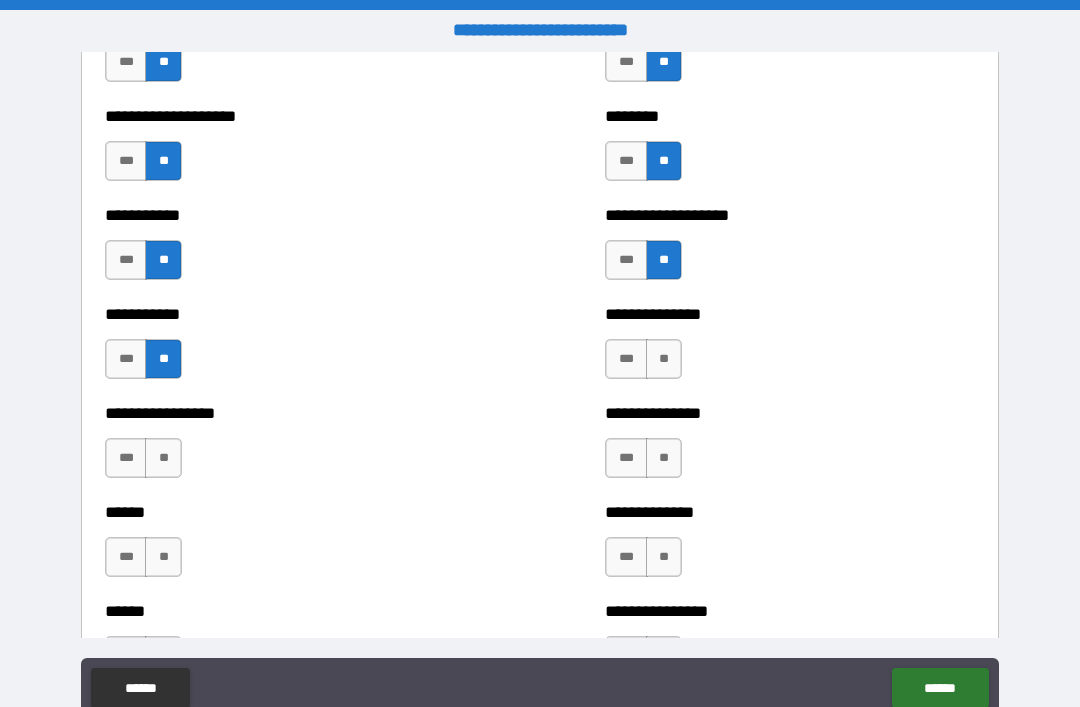 click on "**" at bounding box center (664, 359) 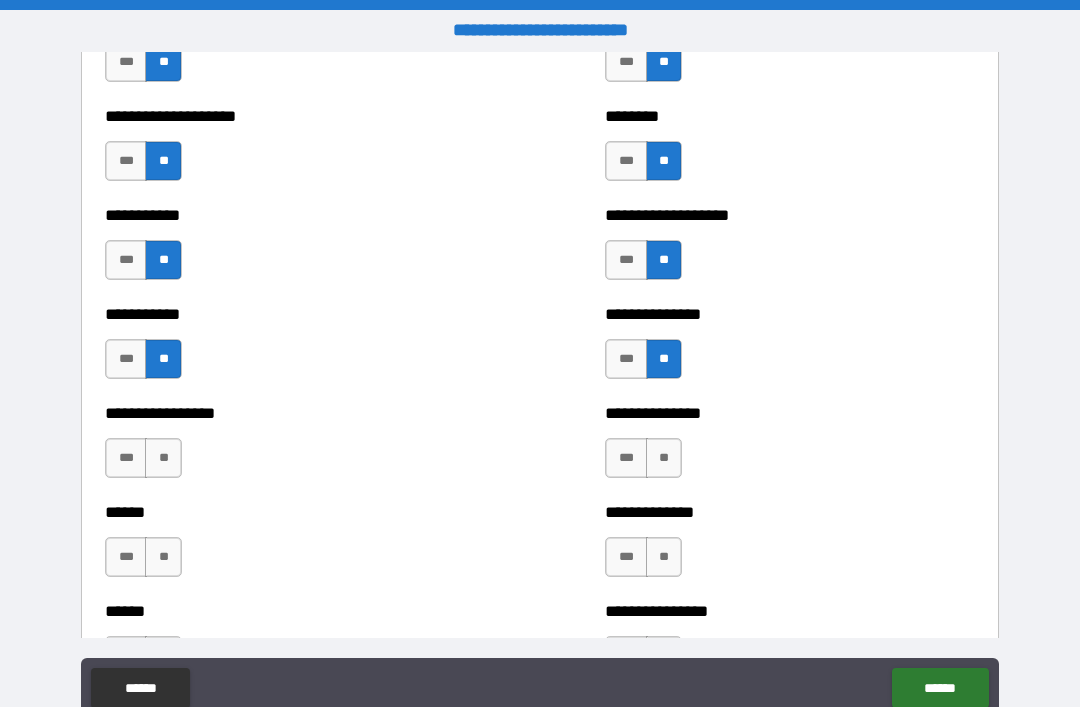 click on "**" at bounding box center [664, 458] 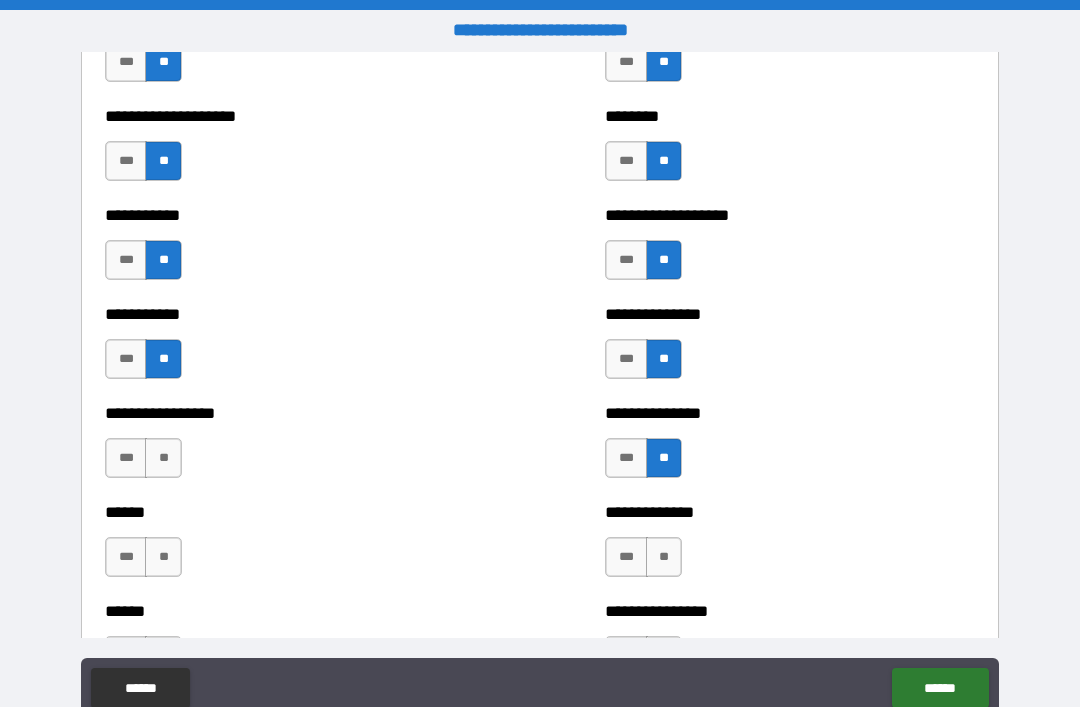 click on "**" at bounding box center [163, 458] 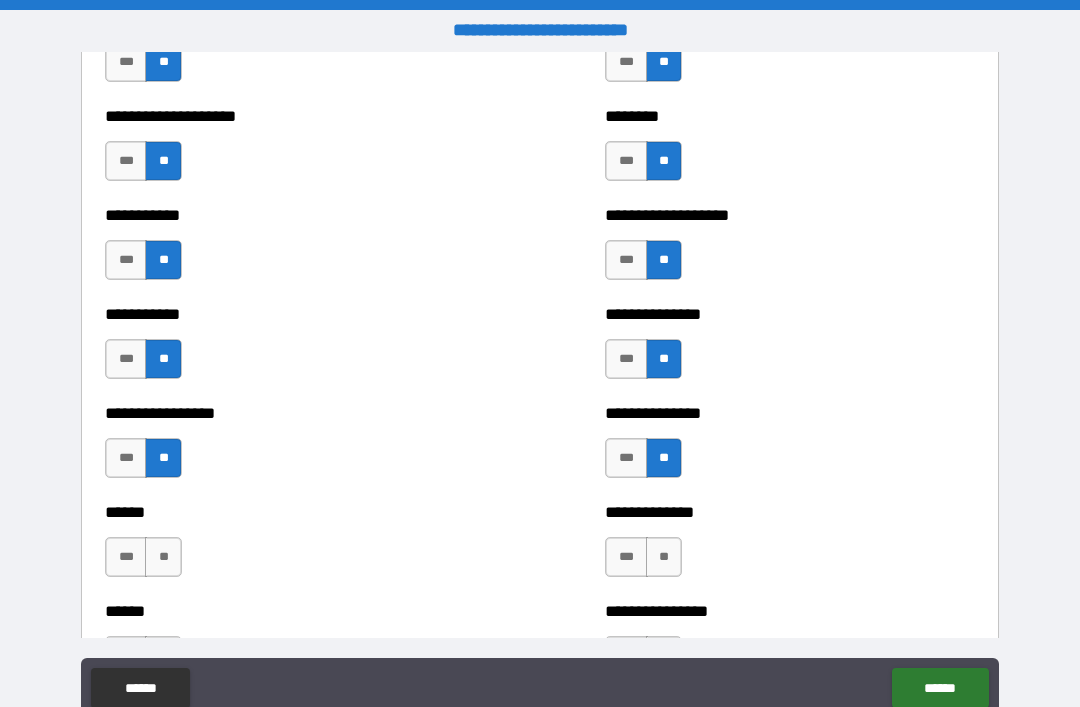click on "**" at bounding box center (664, 557) 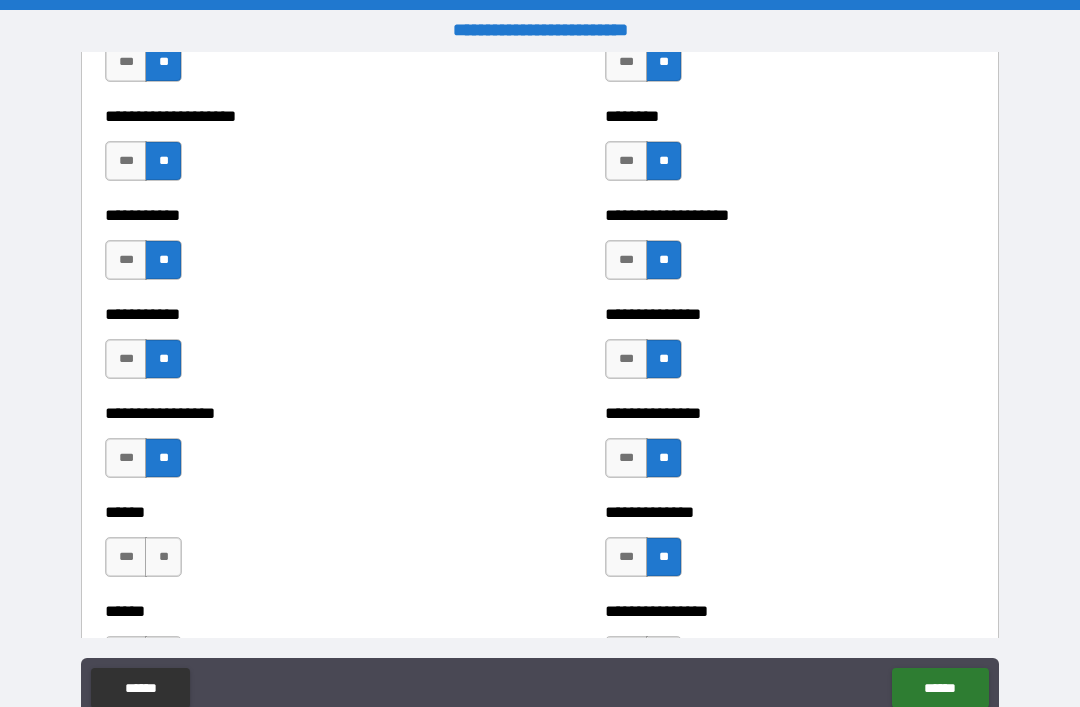 click on "**" at bounding box center [163, 557] 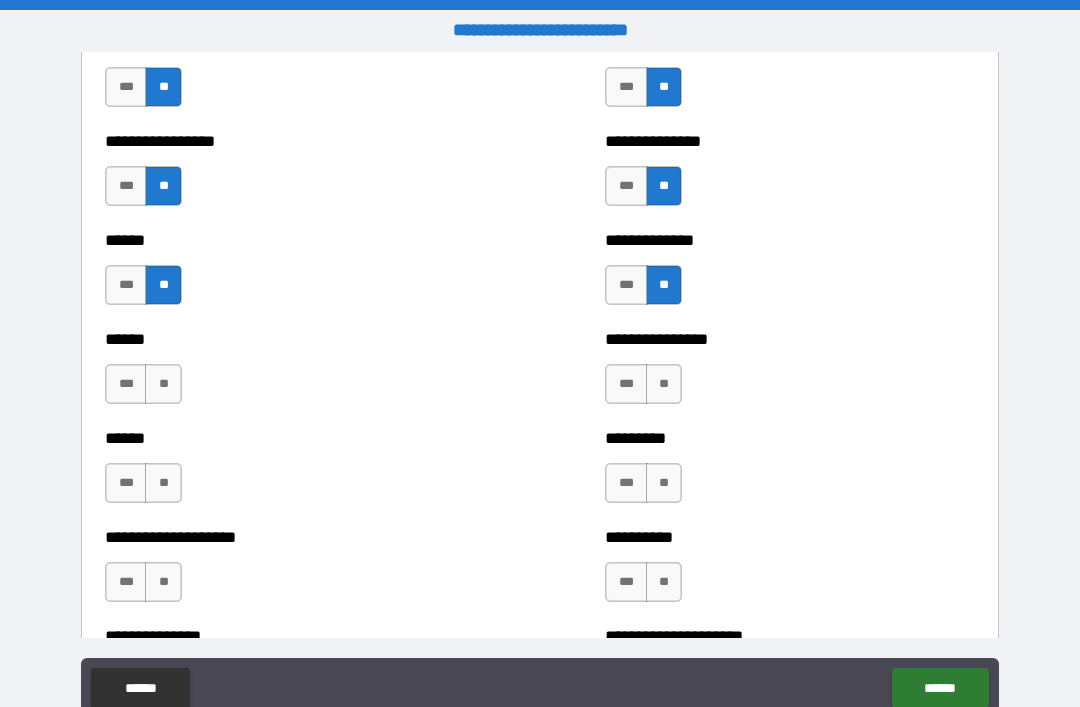 scroll, scrollTop: 2844, scrollLeft: 0, axis: vertical 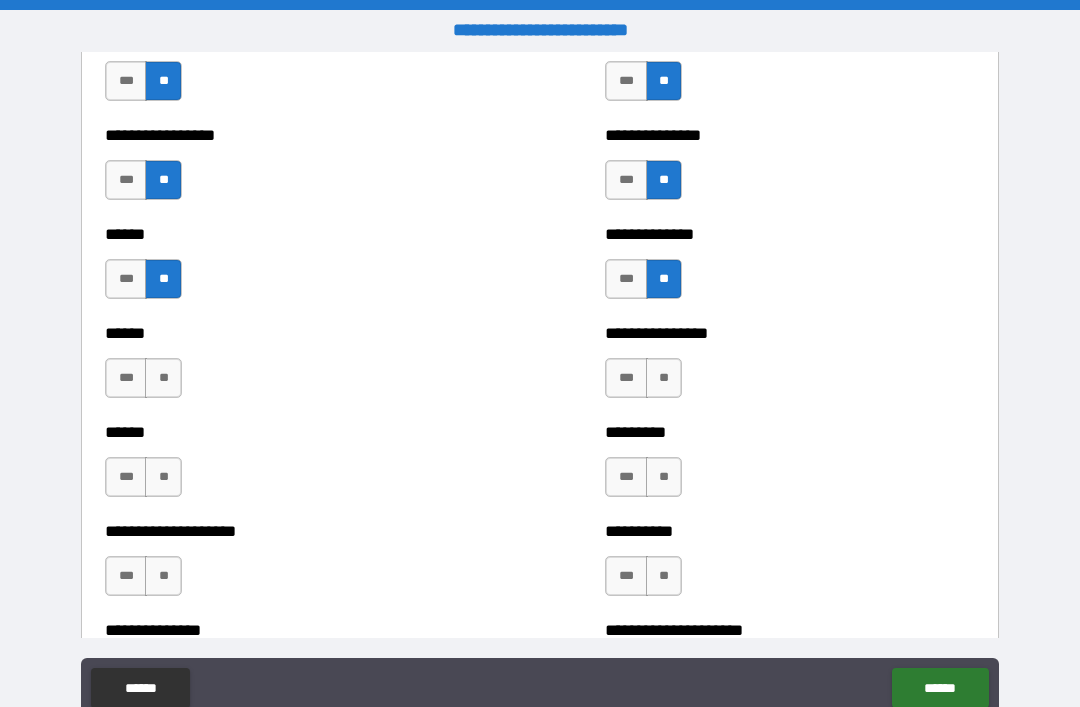 click on "**" at bounding box center [163, 378] 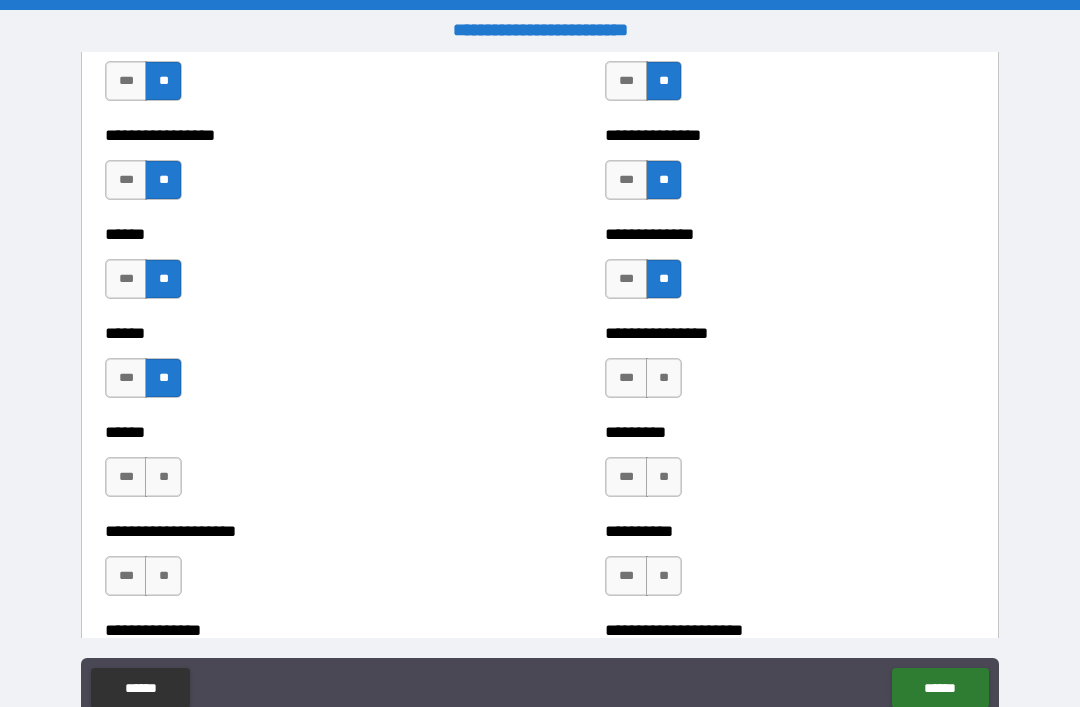 click on "**" at bounding box center [664, 378] 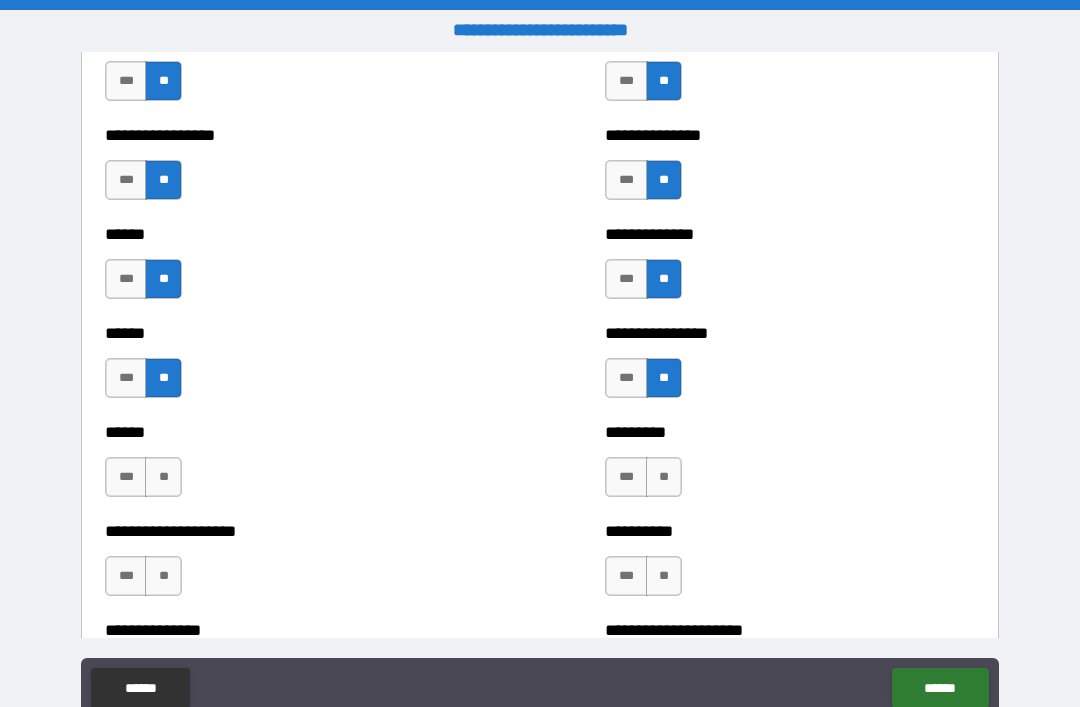 click on "**" at bounding box center (163, 477) 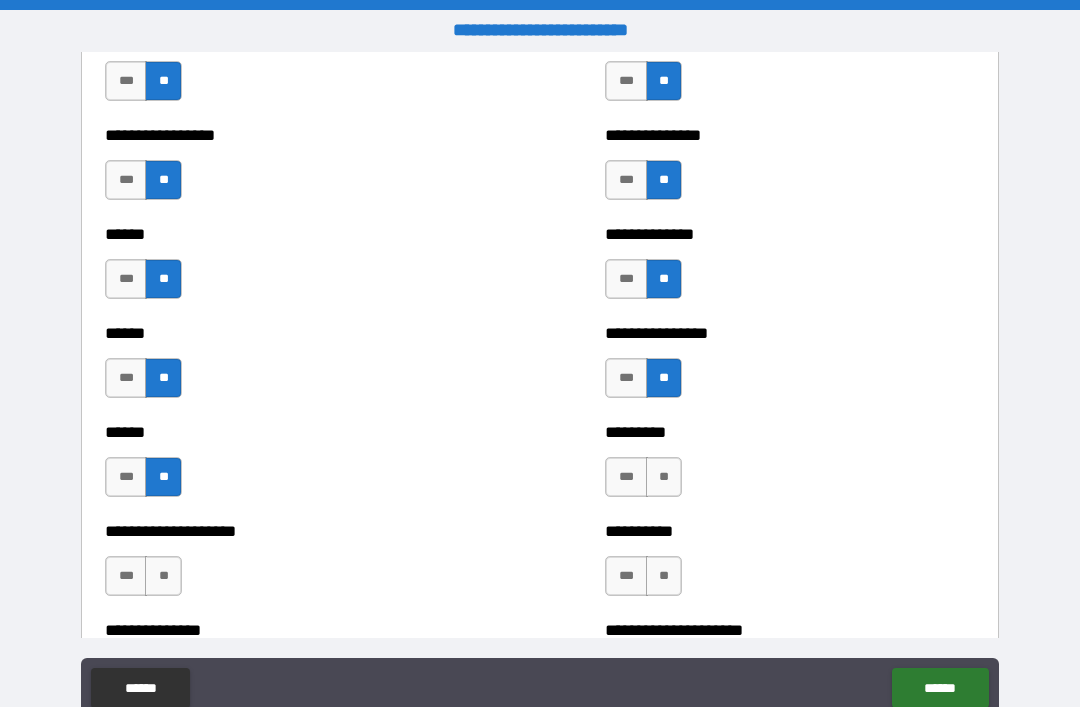 click on "**" at bounding box center [664, 477] 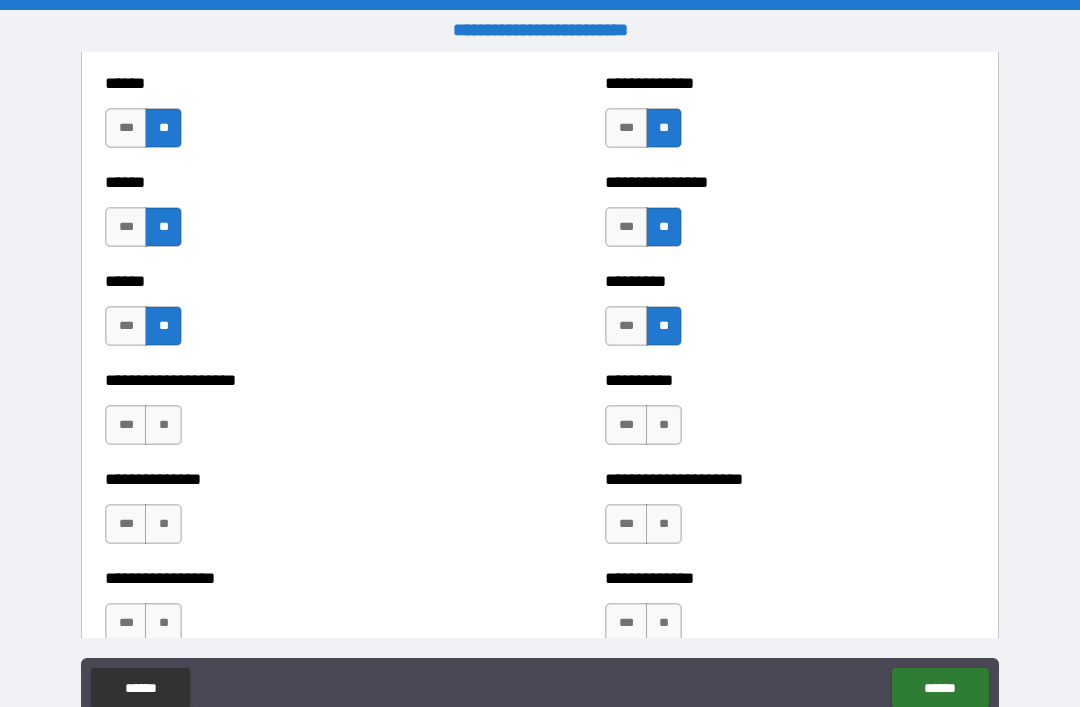 scroll, scrollTop: 2997, scrollLeft: 0, axis: vertical 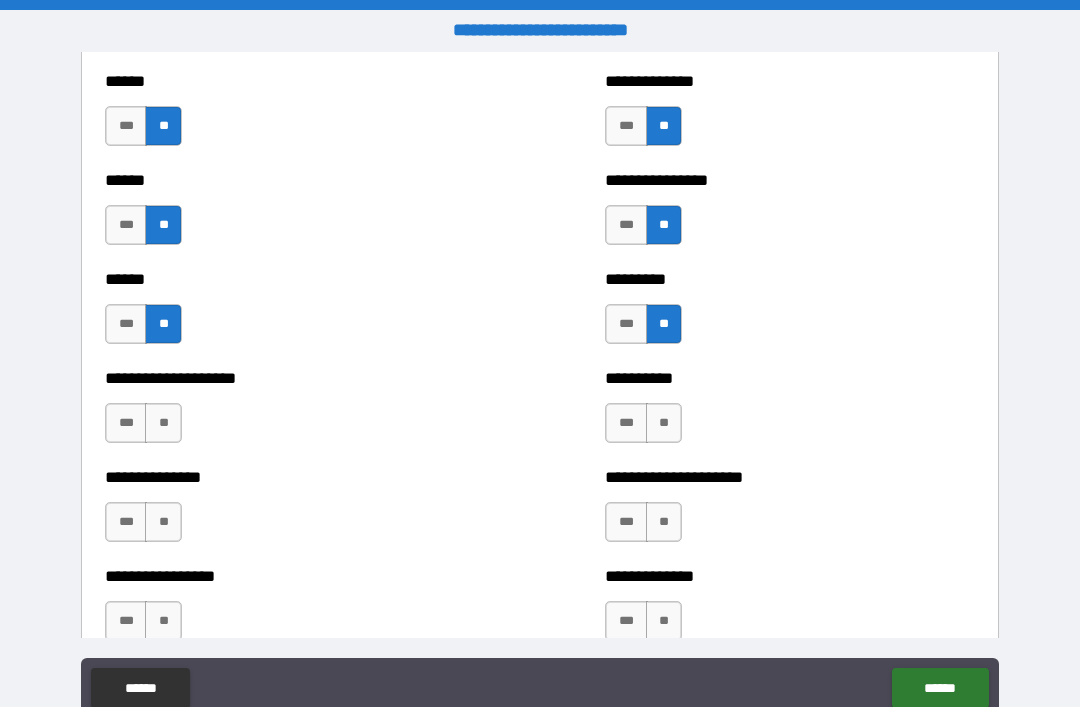 click on "**" at bounding box center [163, 423] 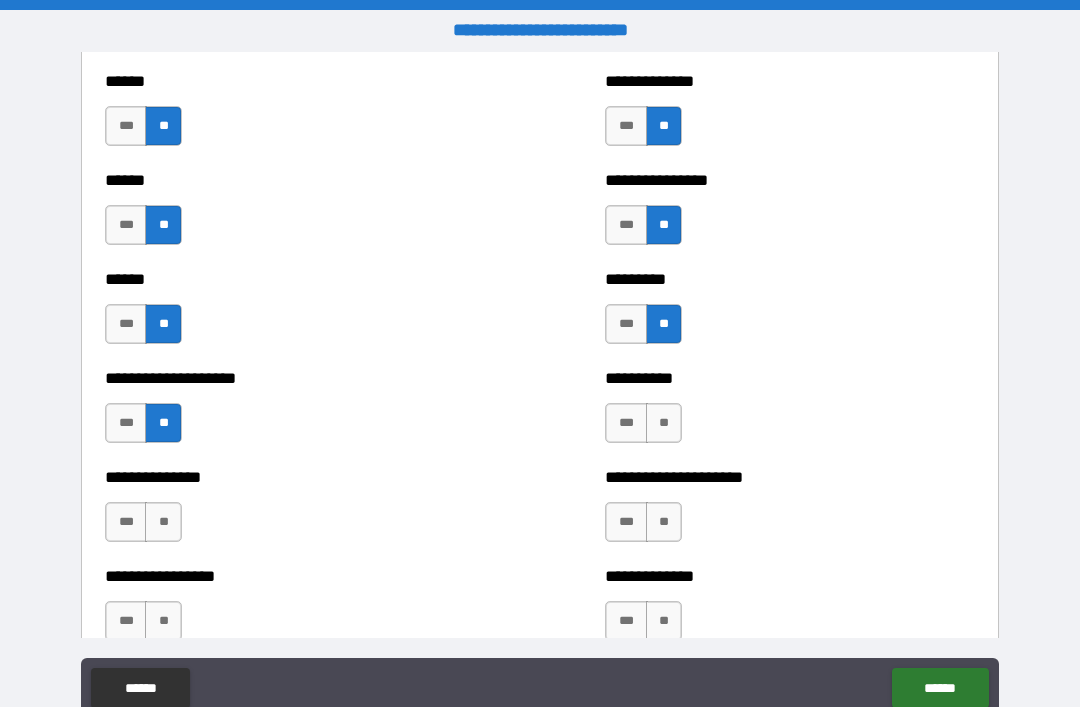 click on "**" at bounding box center (664, 423) 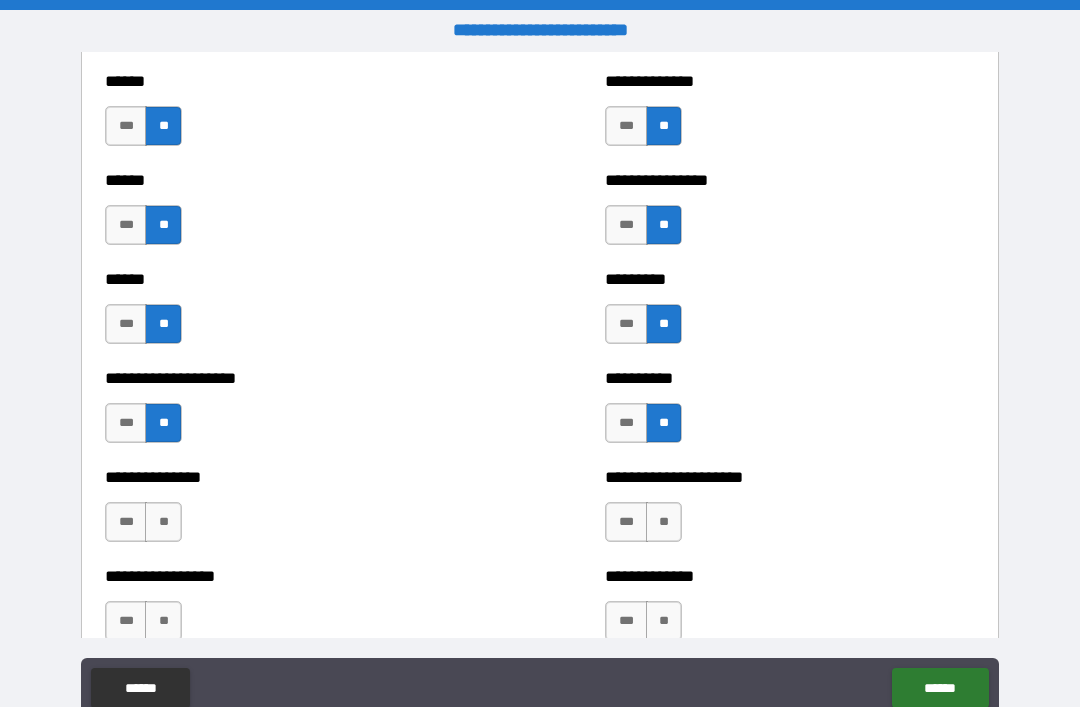 click on "**" at bounding box center [664, 522] 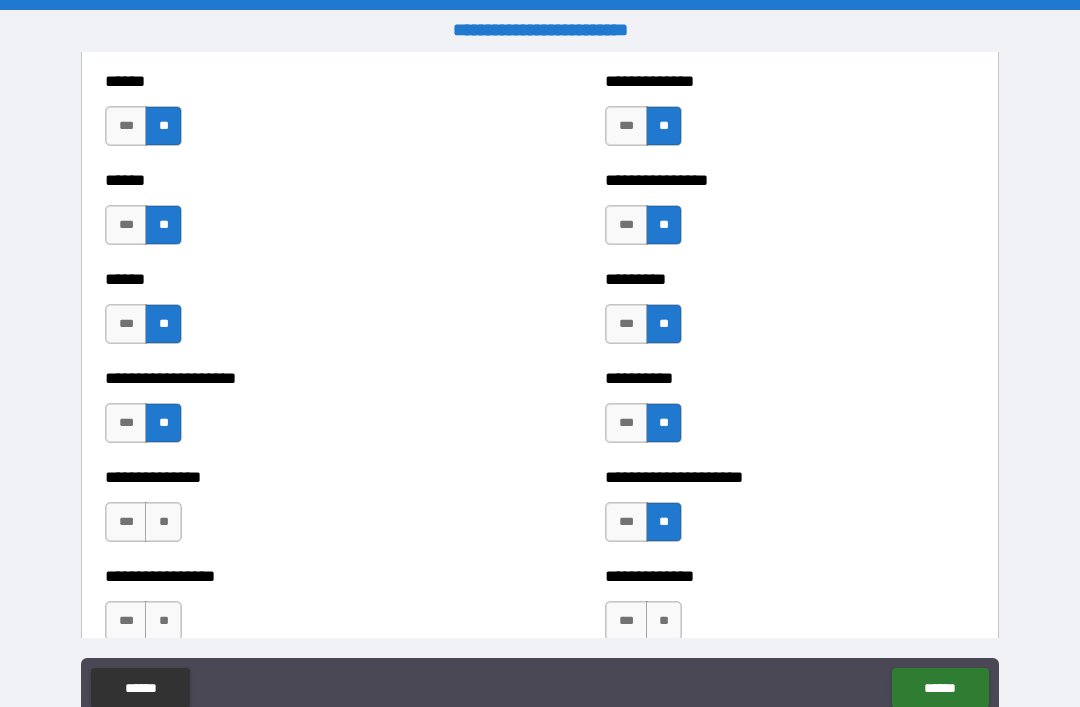 click on "**" at bounding box center (163, 522) 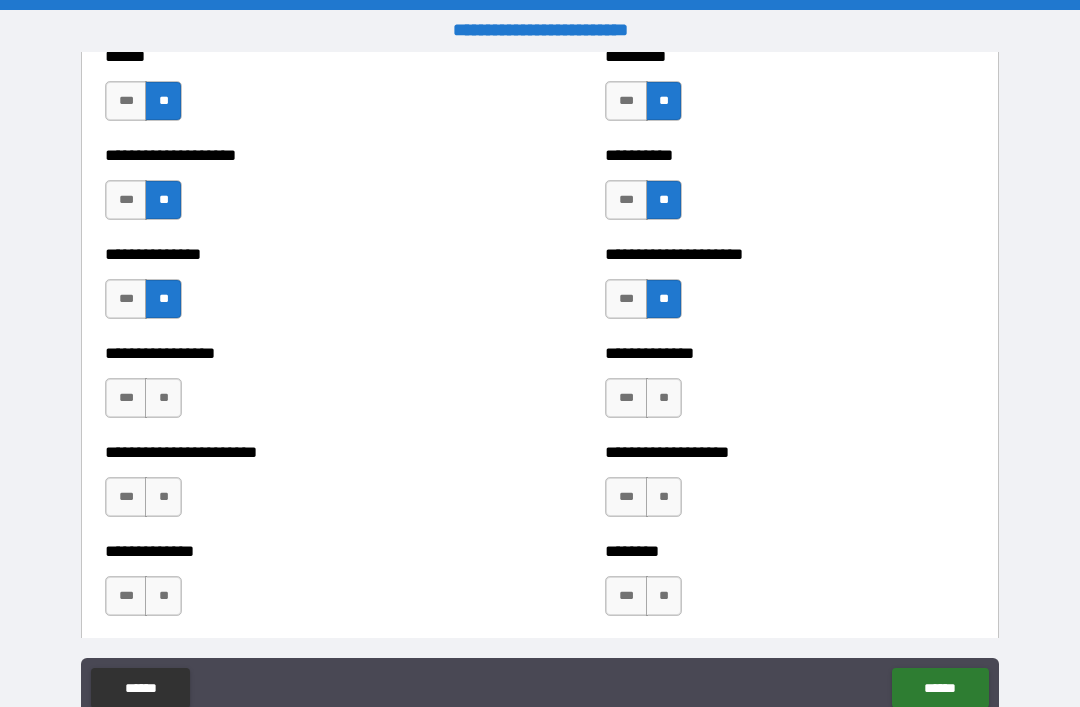 scroll, scrollTop: 3236, scrollLeft: 0, axis: vertical 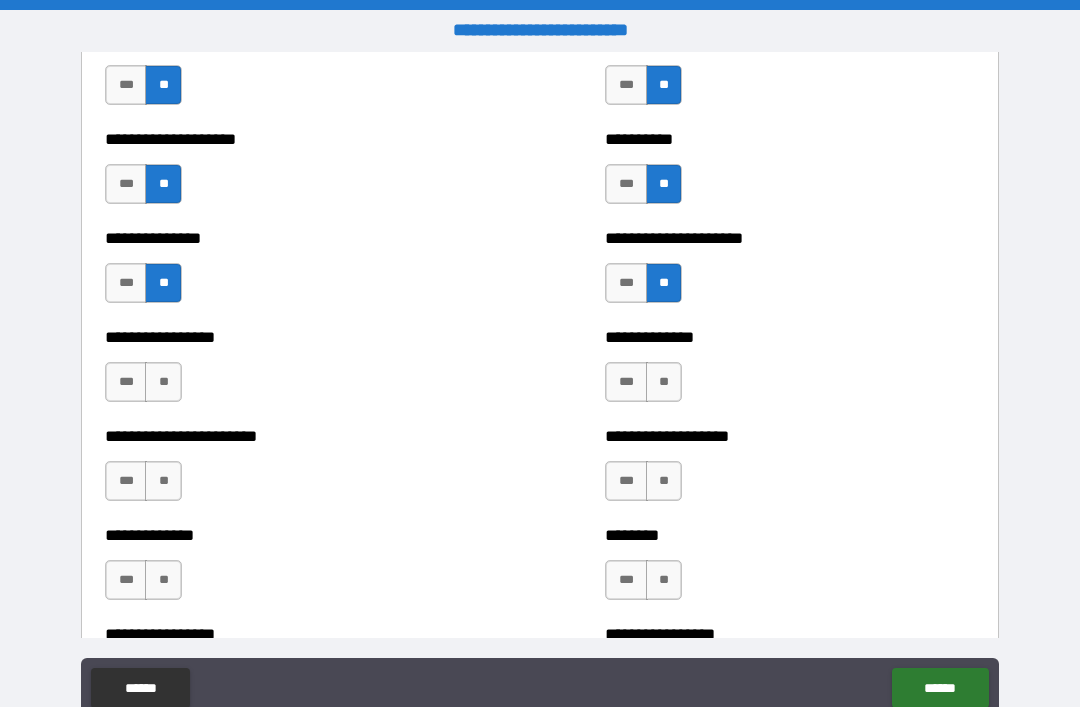 click on "**" at bounding box center (664, 382) 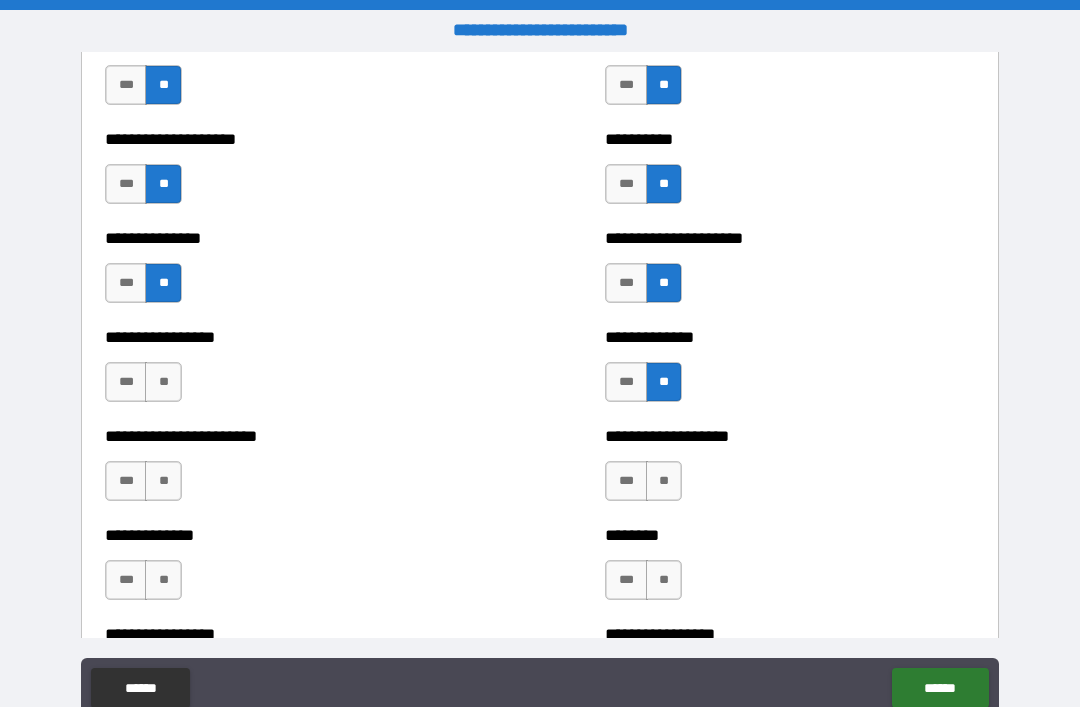 click on "**" at bounding box center [163, 382] 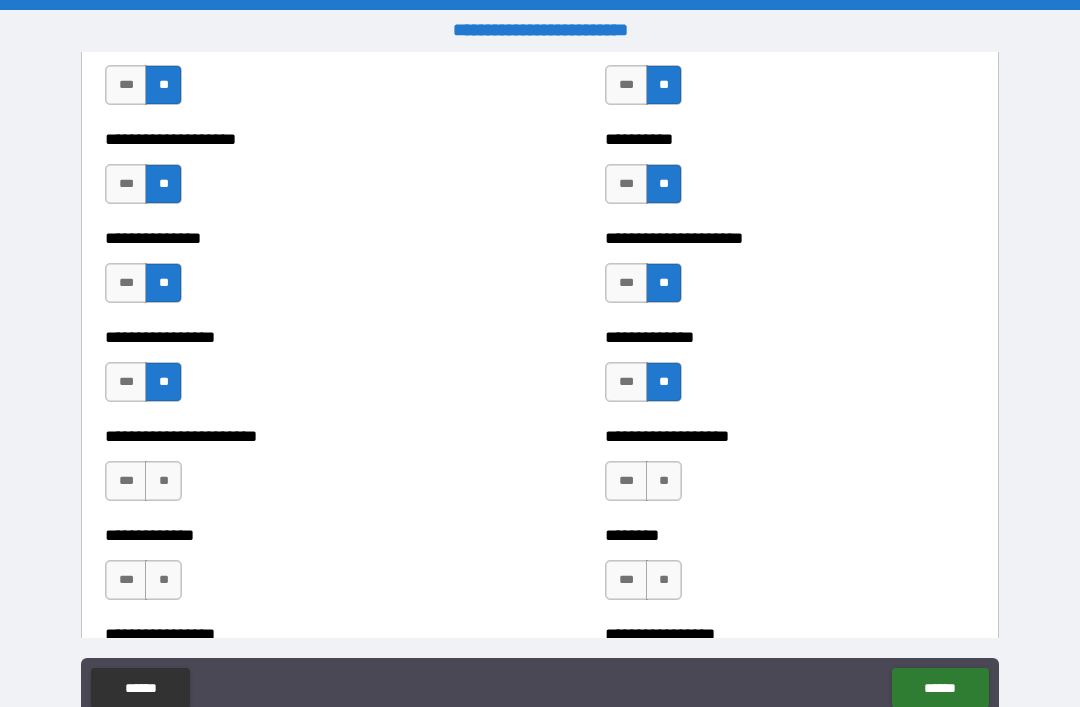 click on "**********" at bounding box center (790, 471) 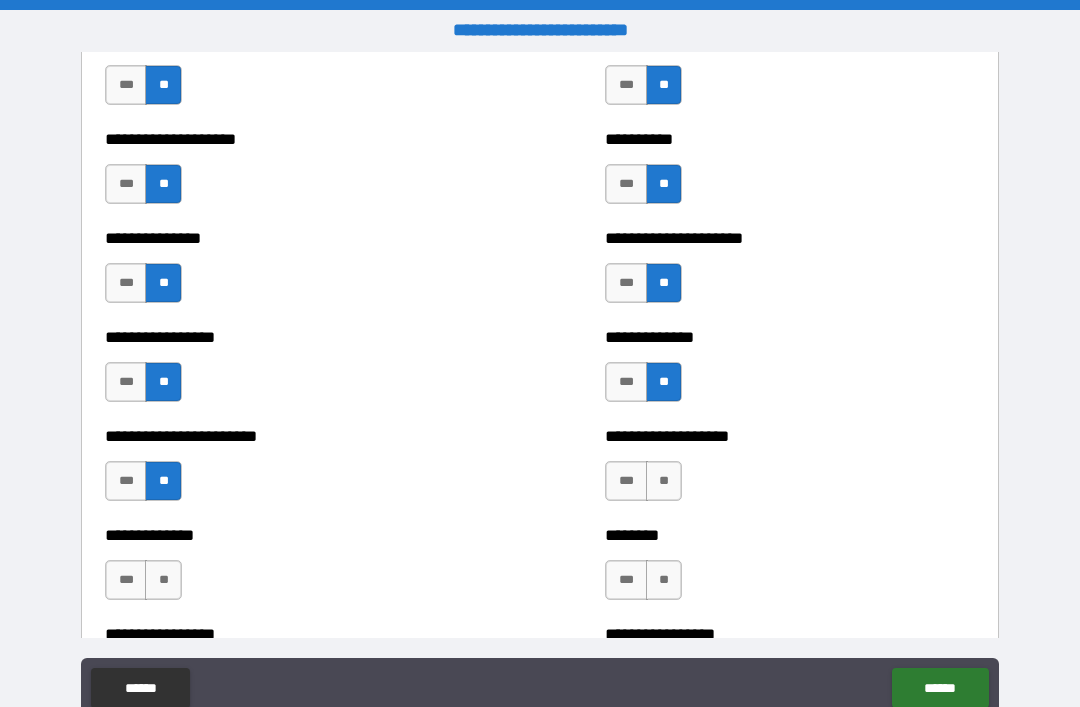 click on "**" at bounding box center [664, 481] 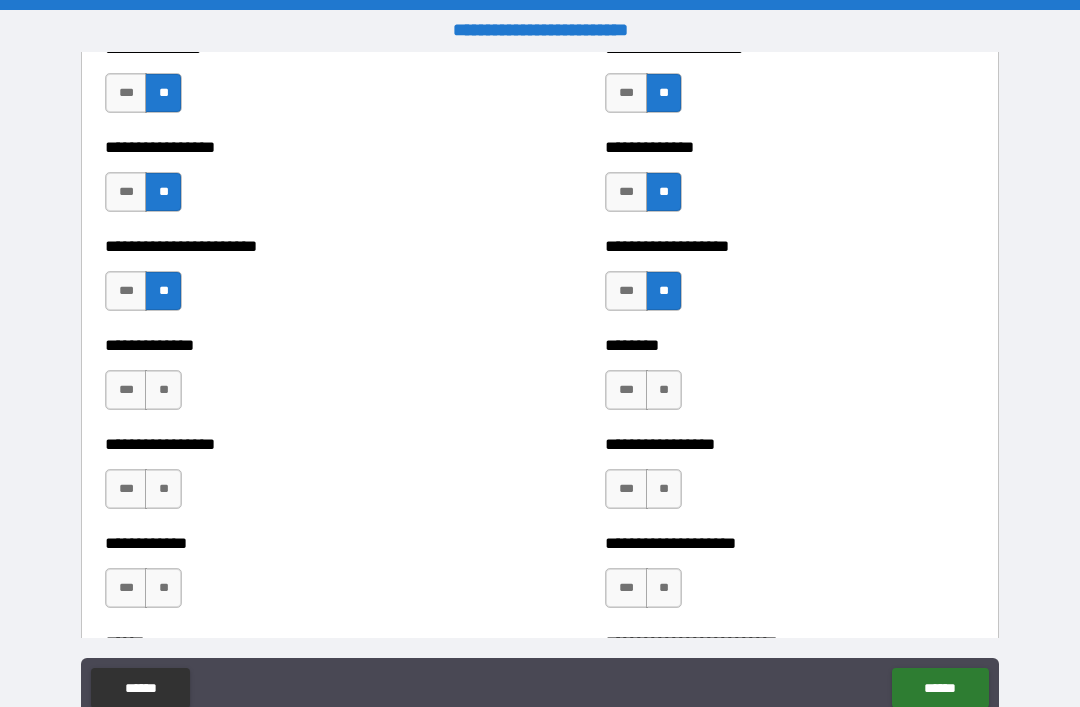 scroll, scrollTop: 3429, scrollLeft: 0, axis: vertical 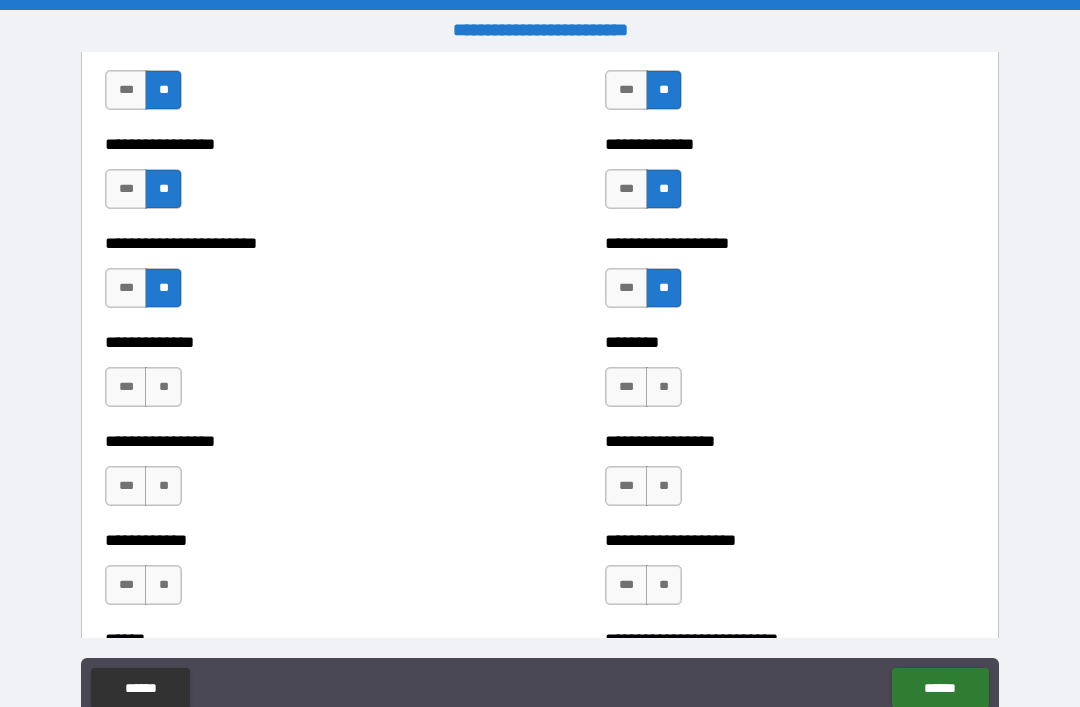 click on "**" at bounding box center [664, 387] 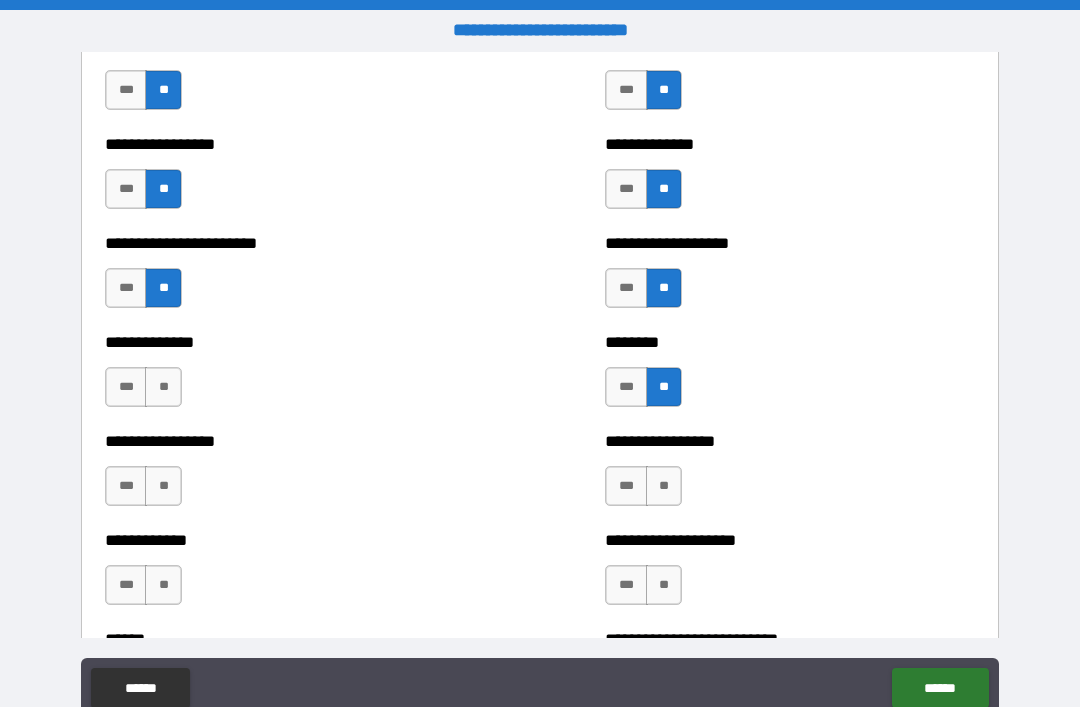 click on "**" at bounding box center [163, 387] 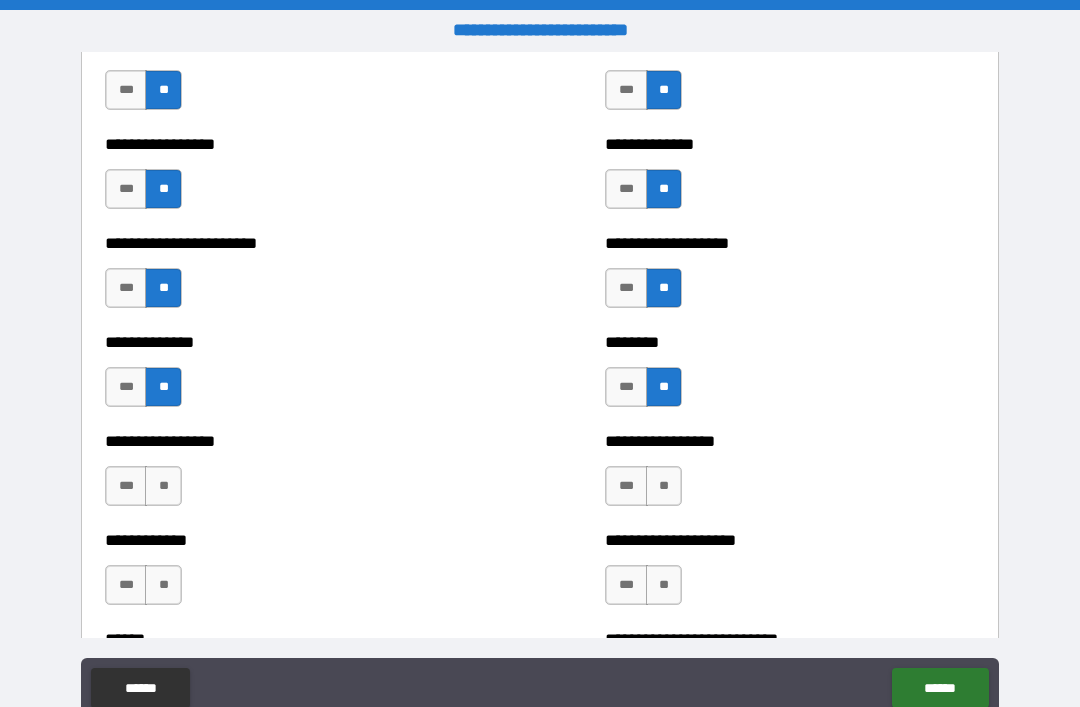 click on "**" at bounding box center (163, 486) 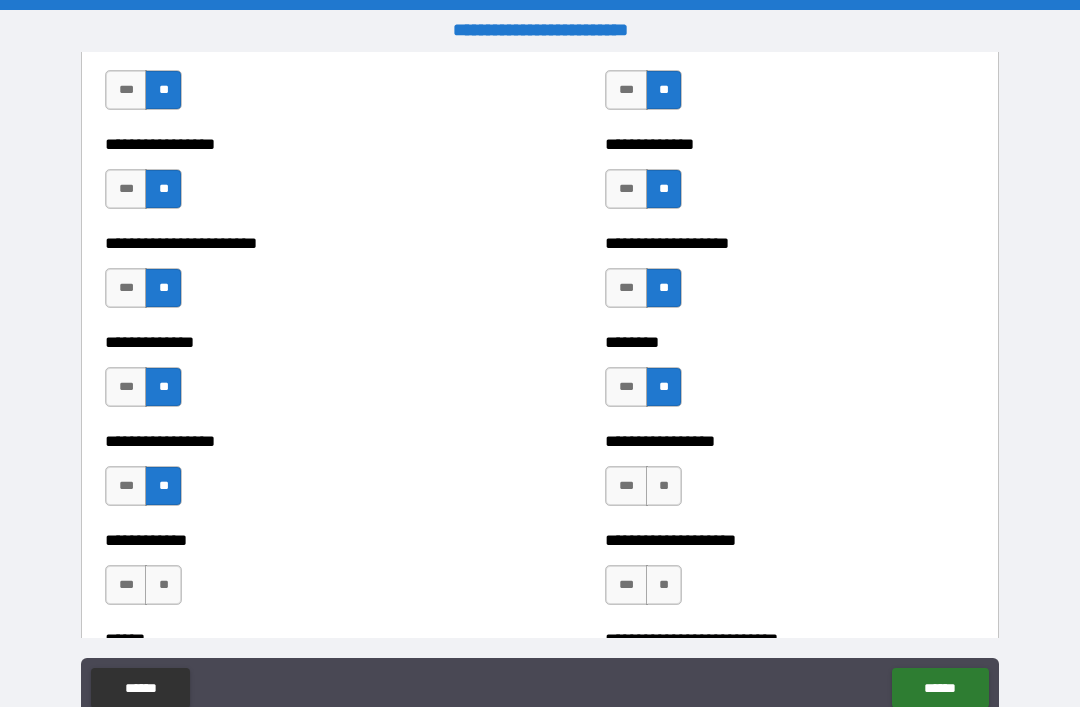 click on "**" at bounding box center [664, 486] 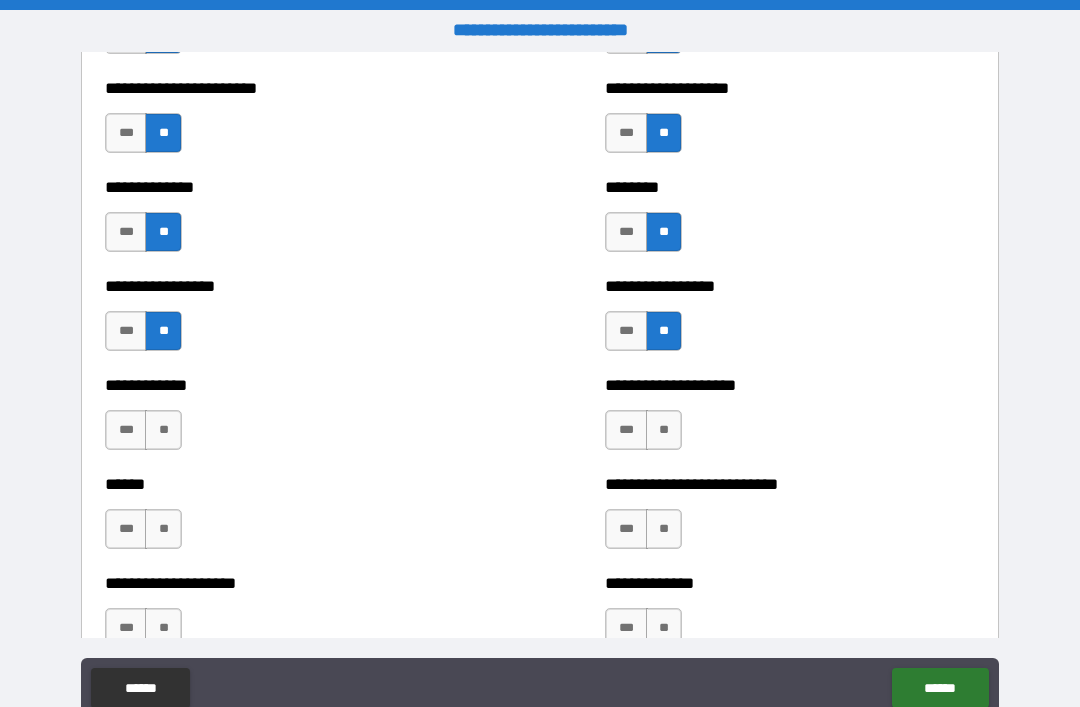 scroll, scrollTop: 3587, scrollLeft: 0, axis: vertical 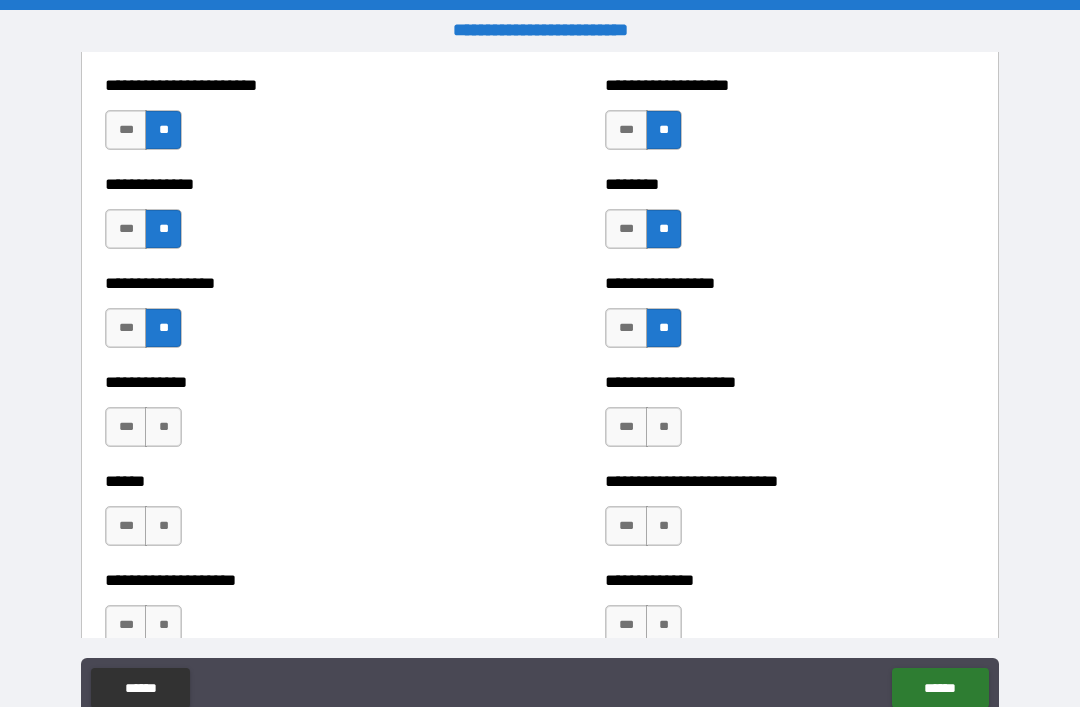 click on "**" at bounding box center (163, 427) 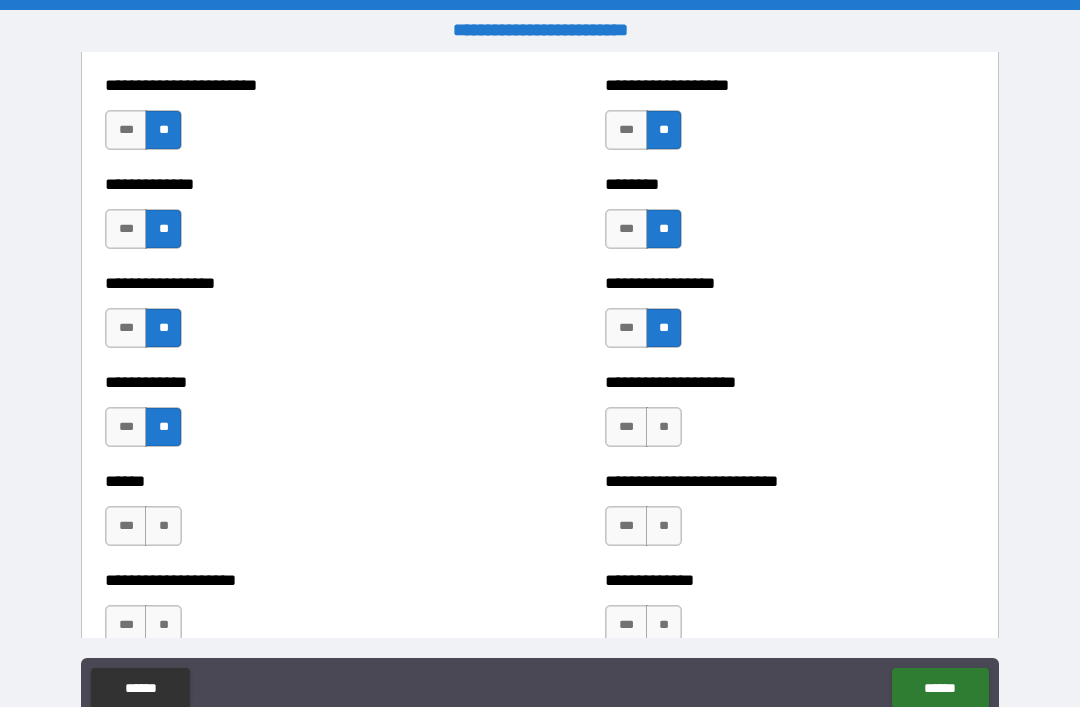click on "**" at bounding box center [664, 427] 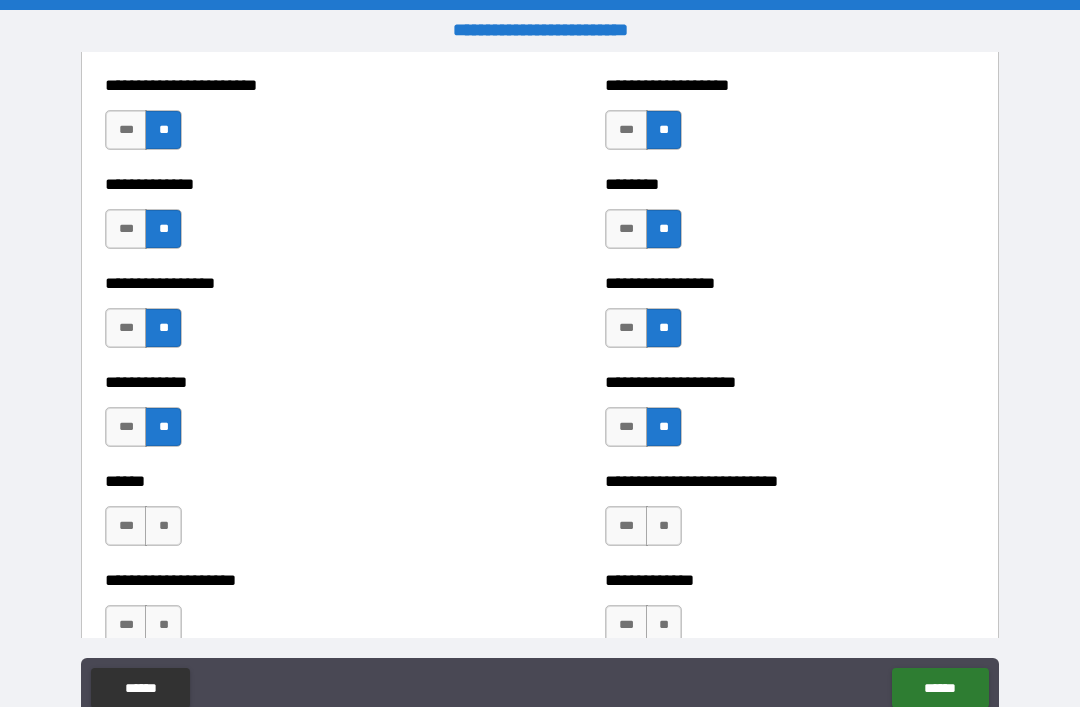click on "**" at bounding box center [664, 526] 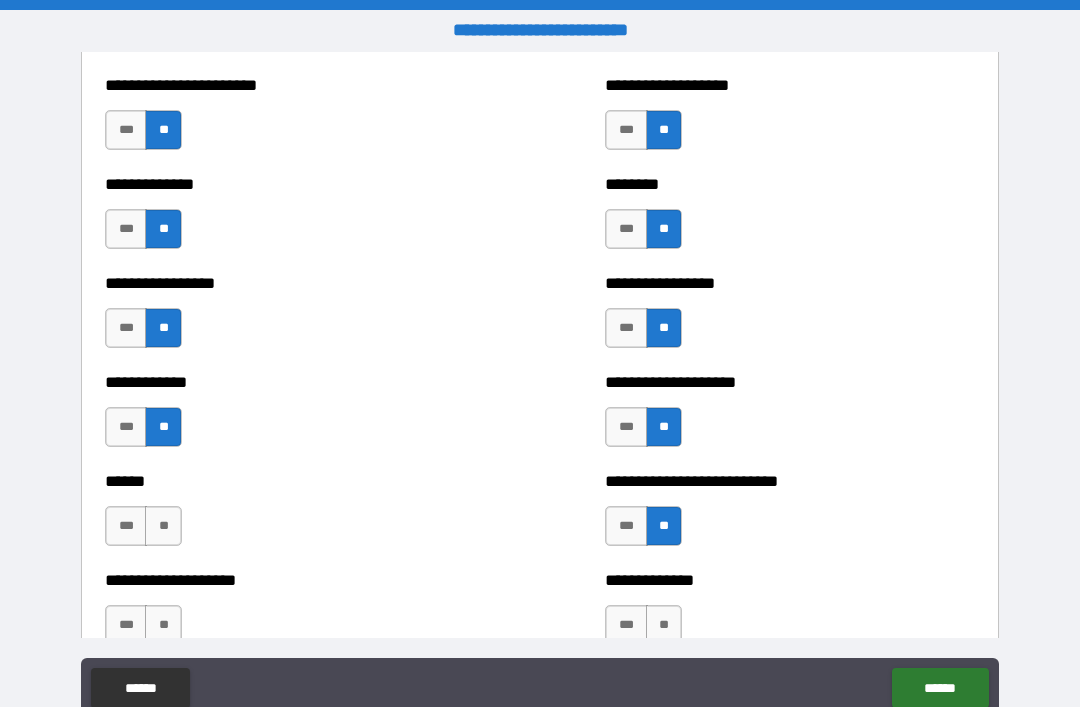 click on "**" at bounding box center (163, 526) 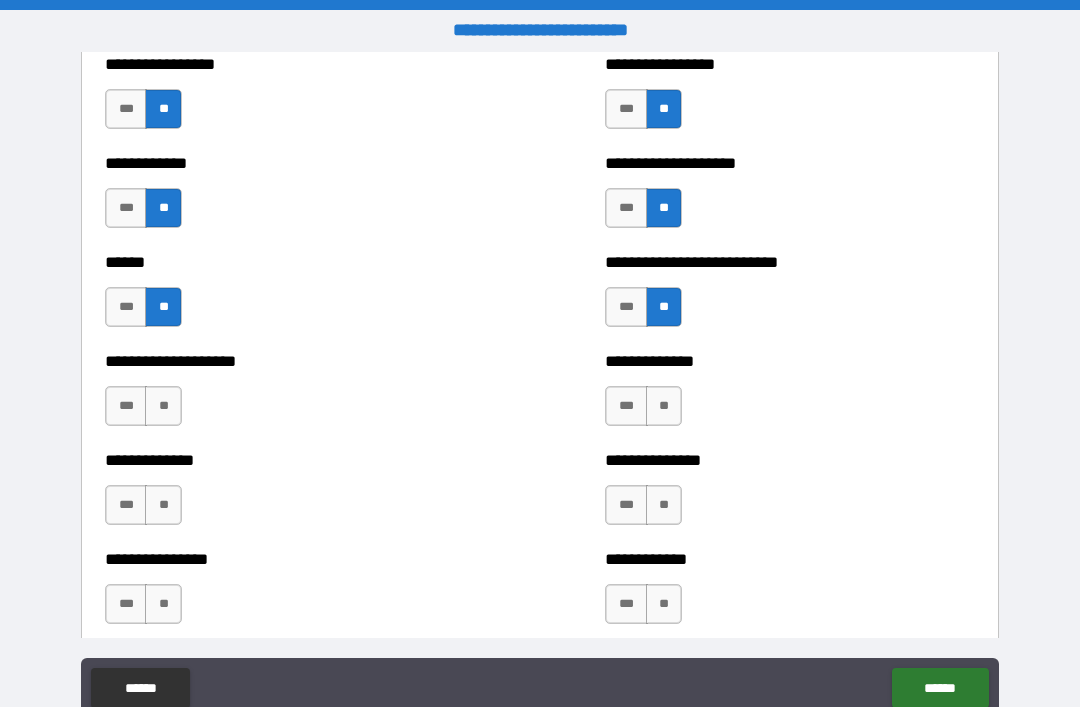scroll, scrollTop: 3814, scrollLeft: 0, axis: vertical 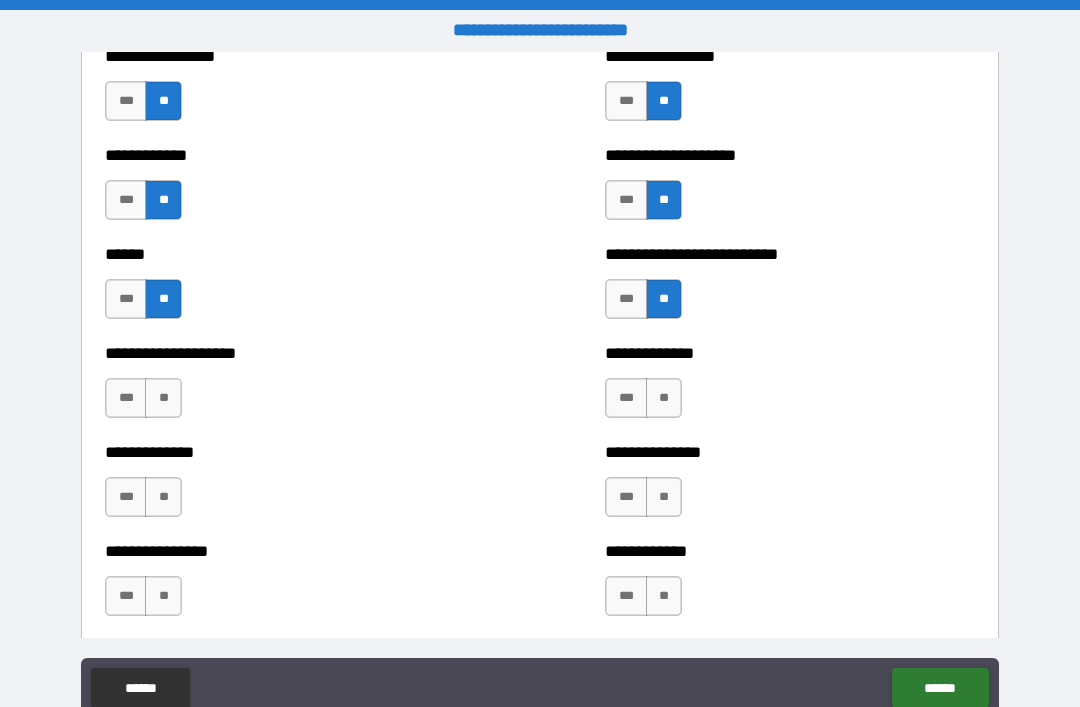 click on "***" at bounding box center (126, 299) 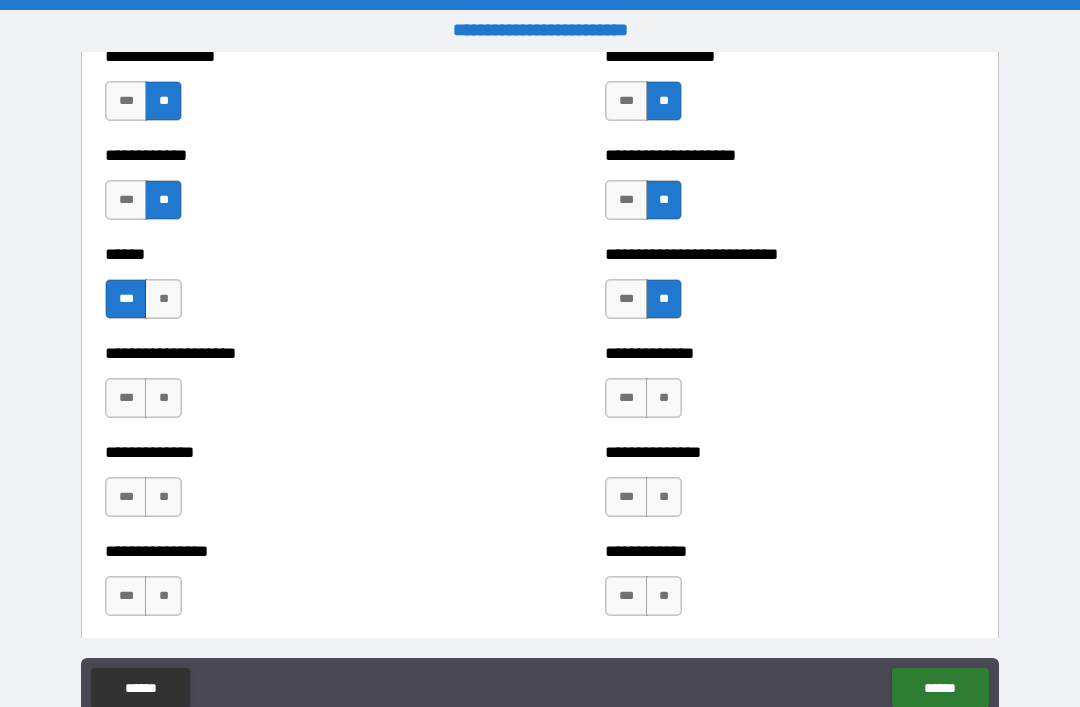 click on "**********" at bounding box center (290, 388) 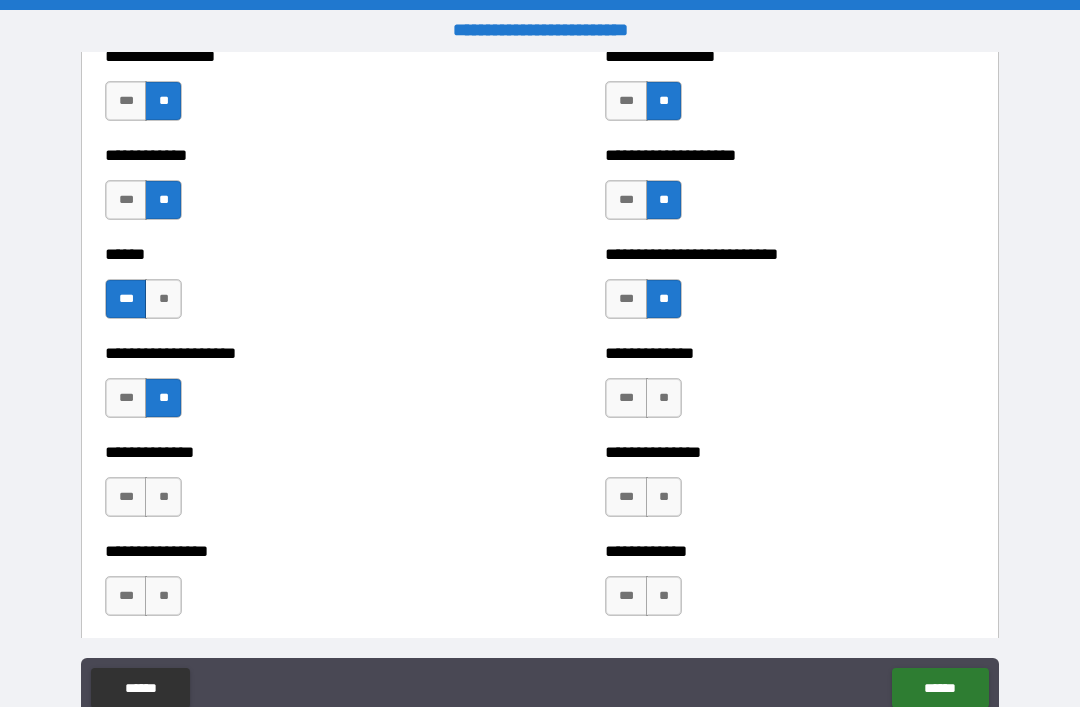 click on "**" at bounding box center (664, 398) 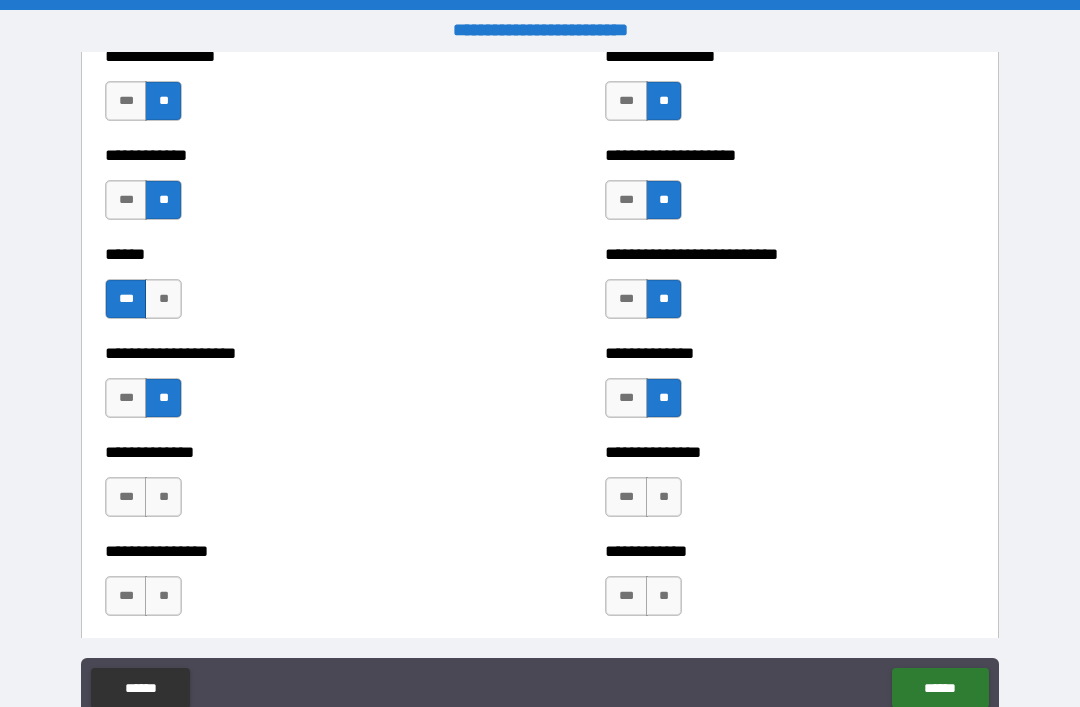 click on "**" at bounding box center (664, 497) 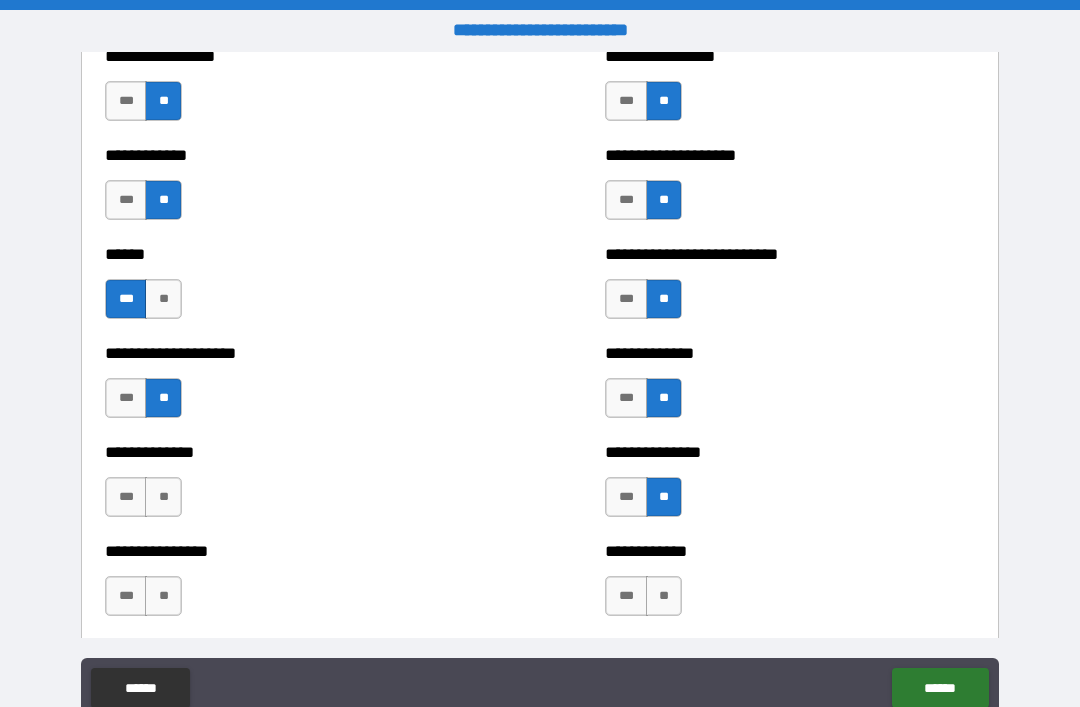 click on "**" at bounding box center [163, 497] 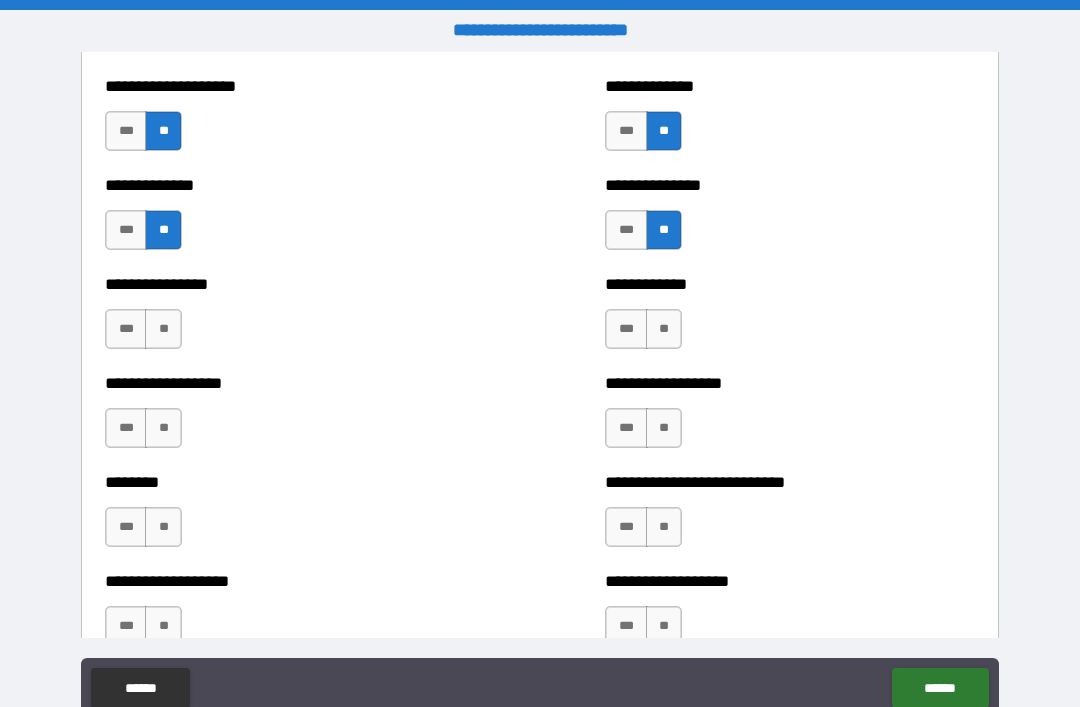 scroll, scrollTop: 4082, scrollLeft: 0, axis: vertical 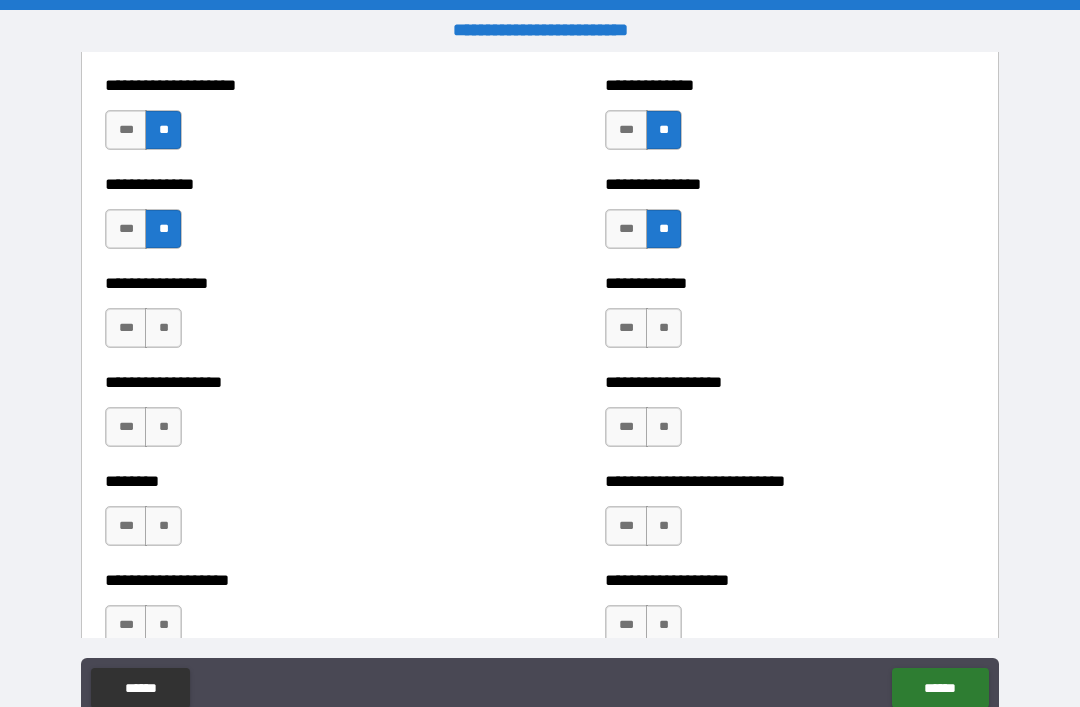 click on "**" at bounding box center [163, 328] 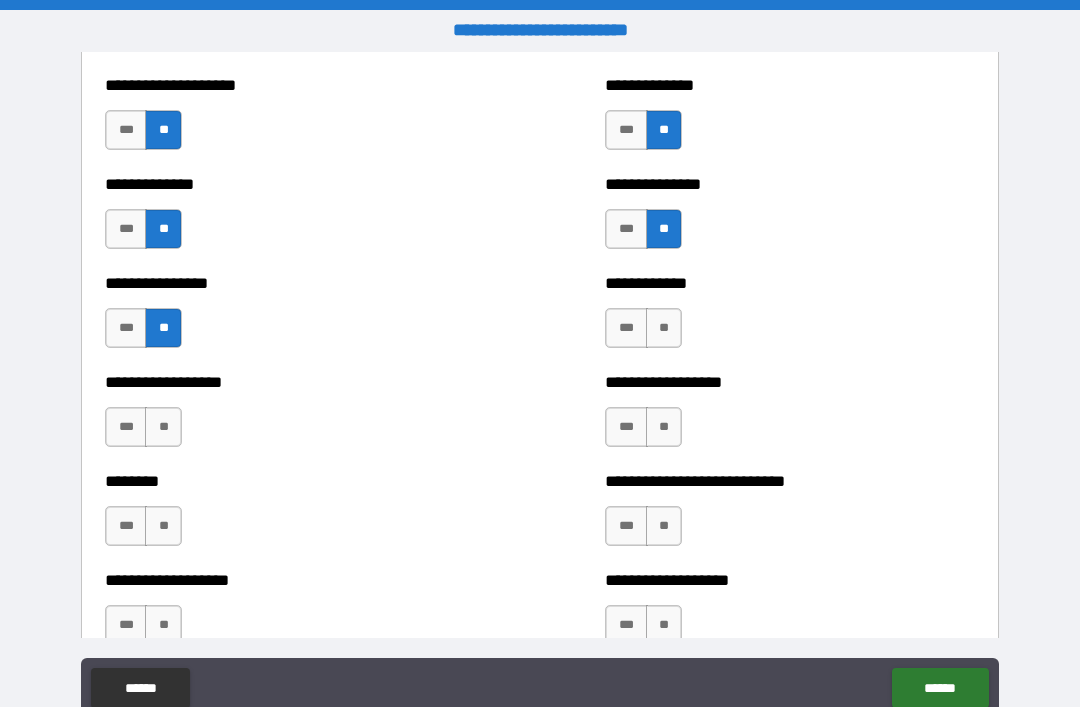 click on "**" at bounding box center (664, 328) 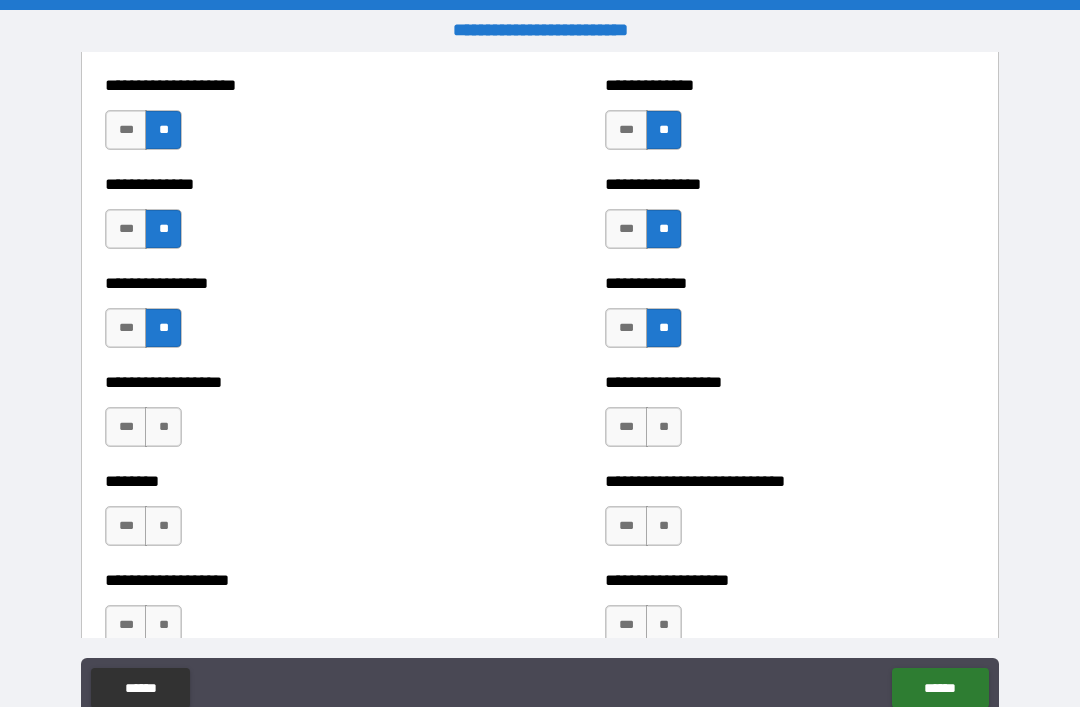 click on "**" at bounding box center [664, 427] 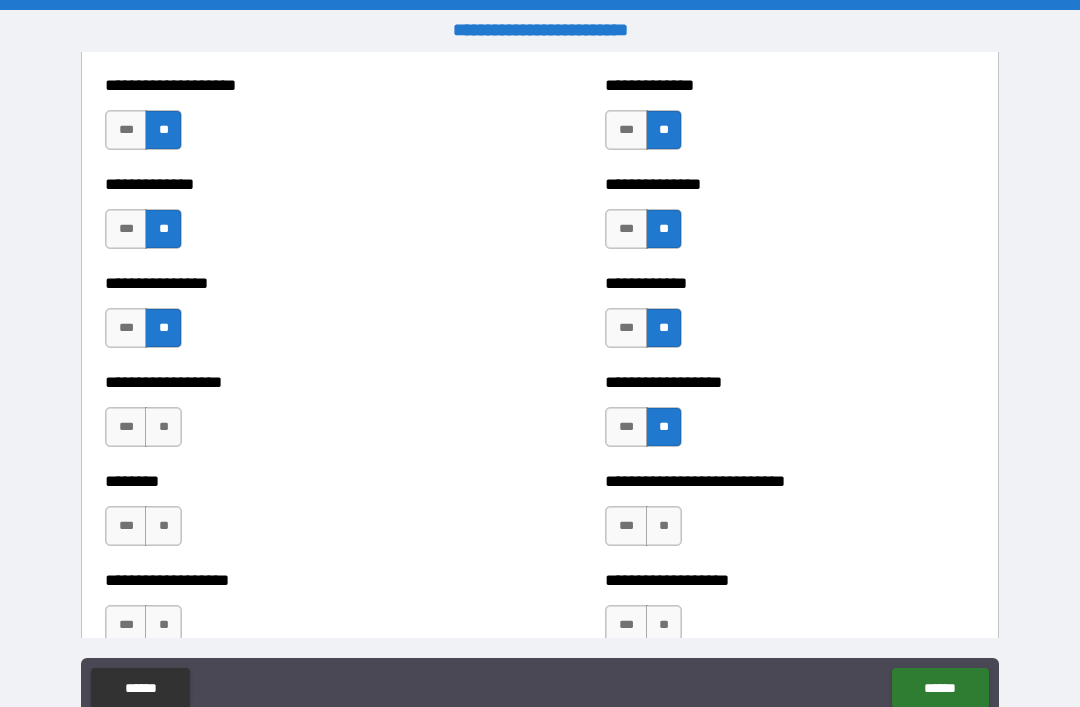 click on "**" at bounding box center (163, 427) 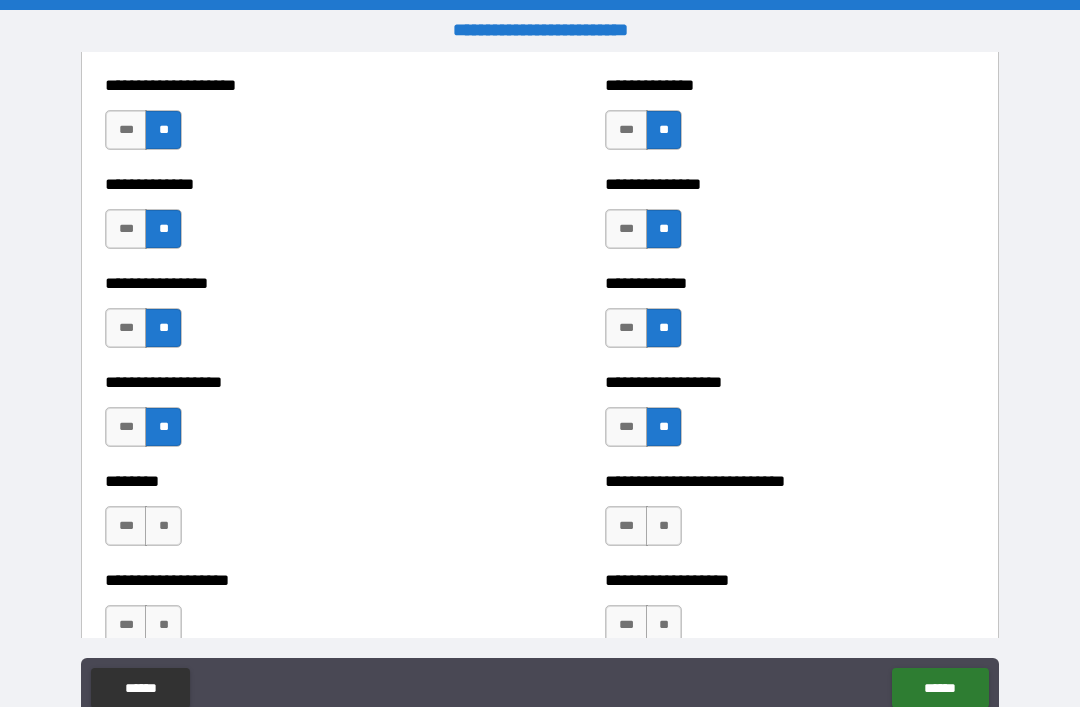 click on "**" at bounding box center (664, 526) 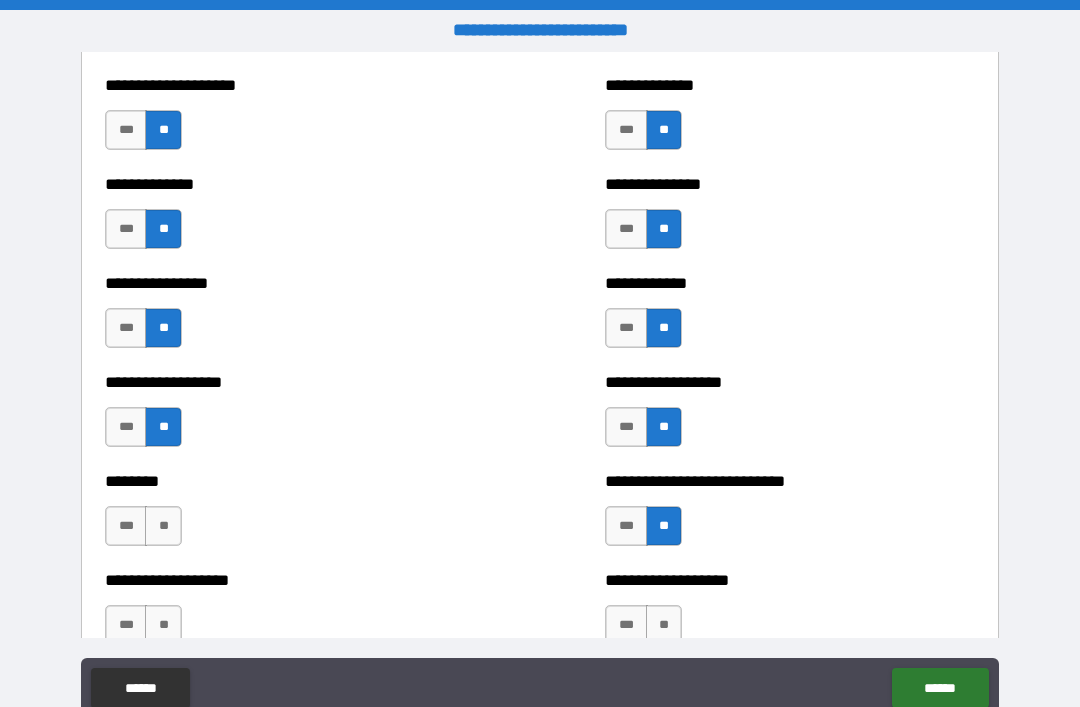 click on "**" at bounding box center (163, 526) 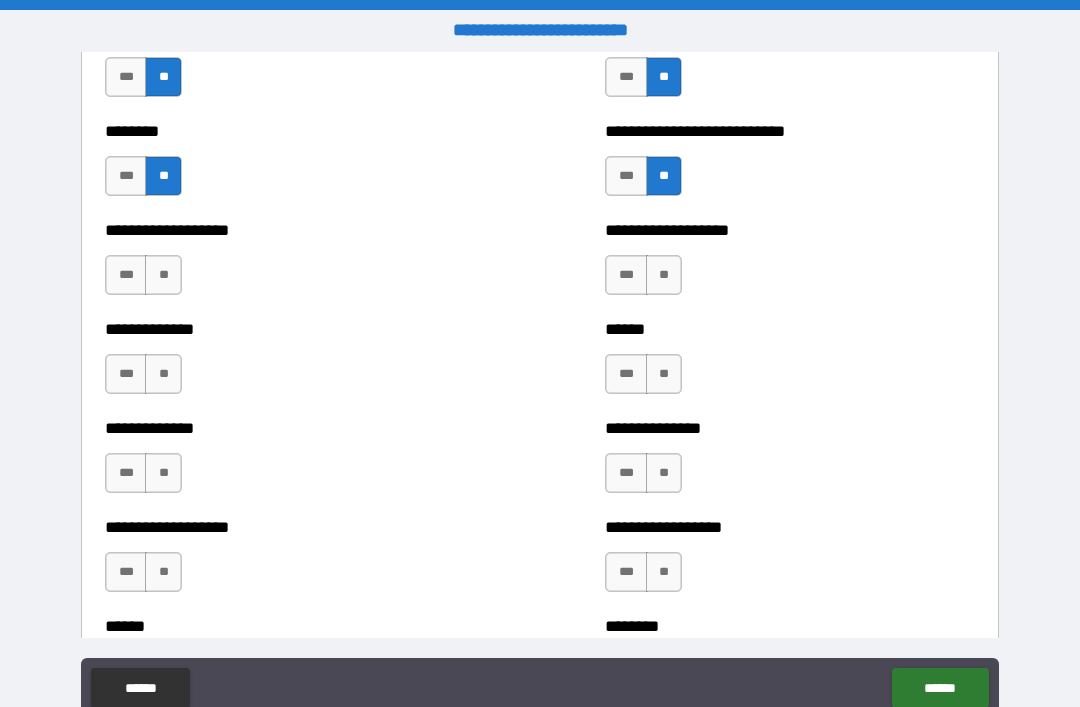 scroll, scrollTop: 4434, scrollLeft: 0, axis: vertical 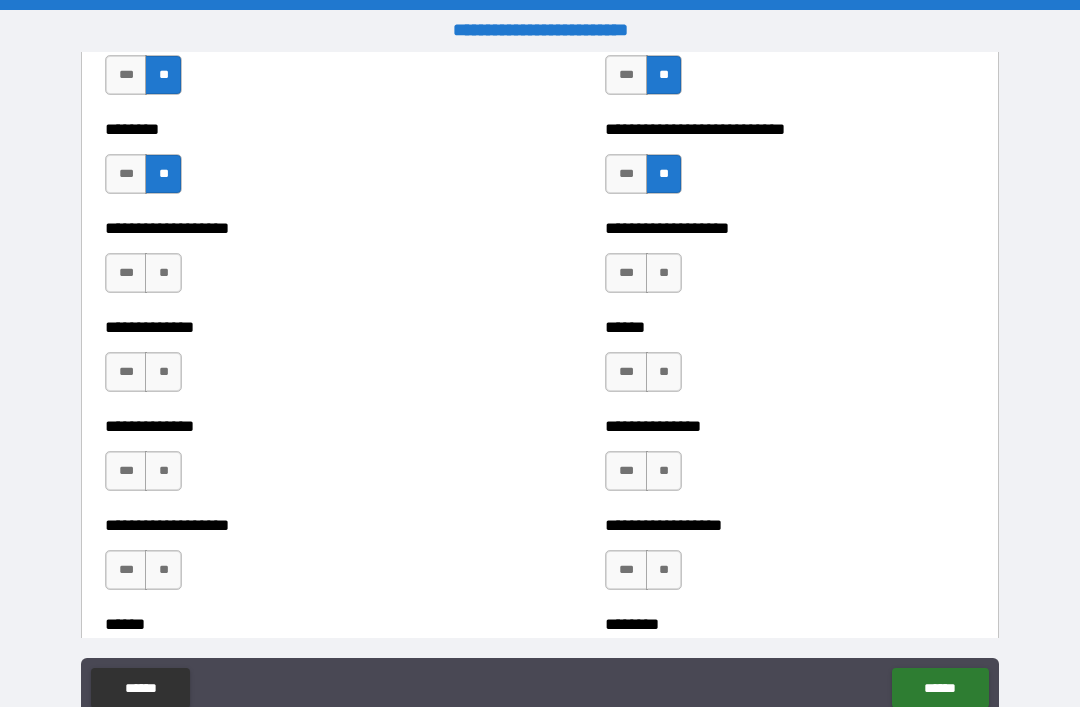 click on "**" at bounding box center (163, 273) 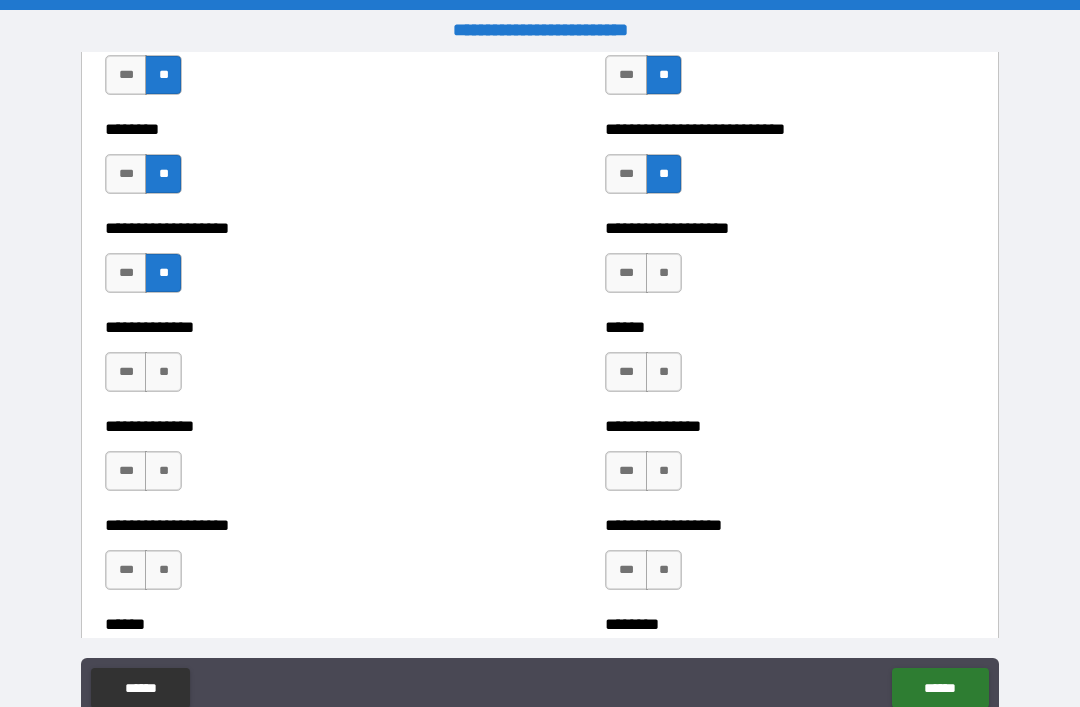 click on "**" at bounding box center [664, 273] 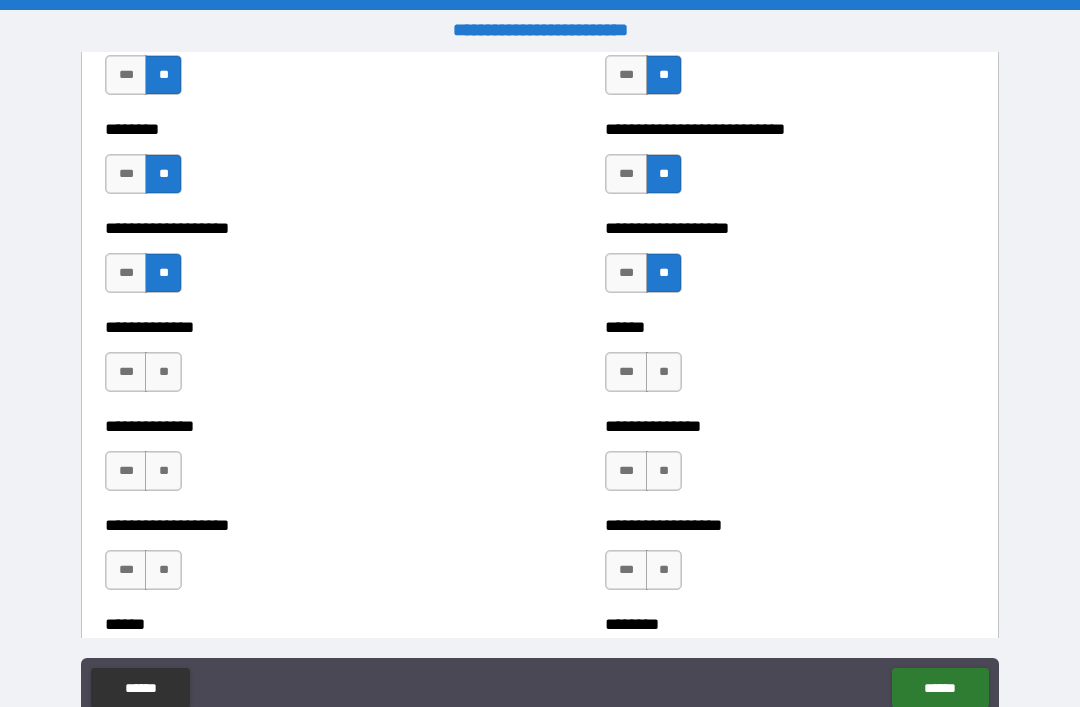 click on "**" at bounding box center (664, 372) 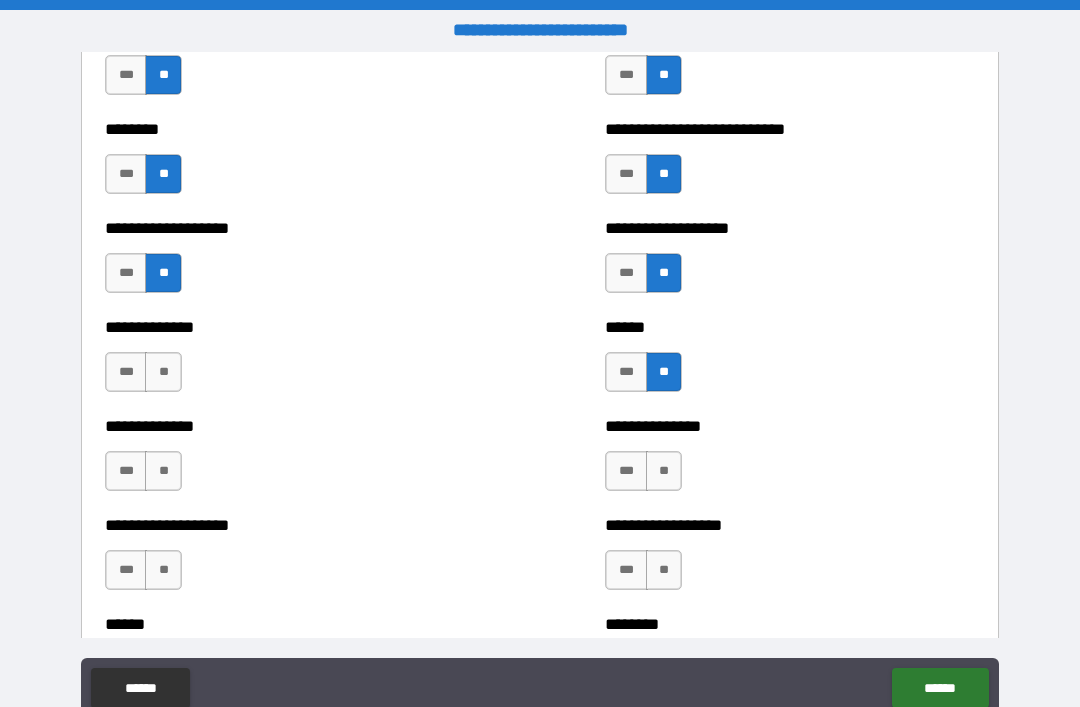 click on "**" at bounding box center (163, 372) 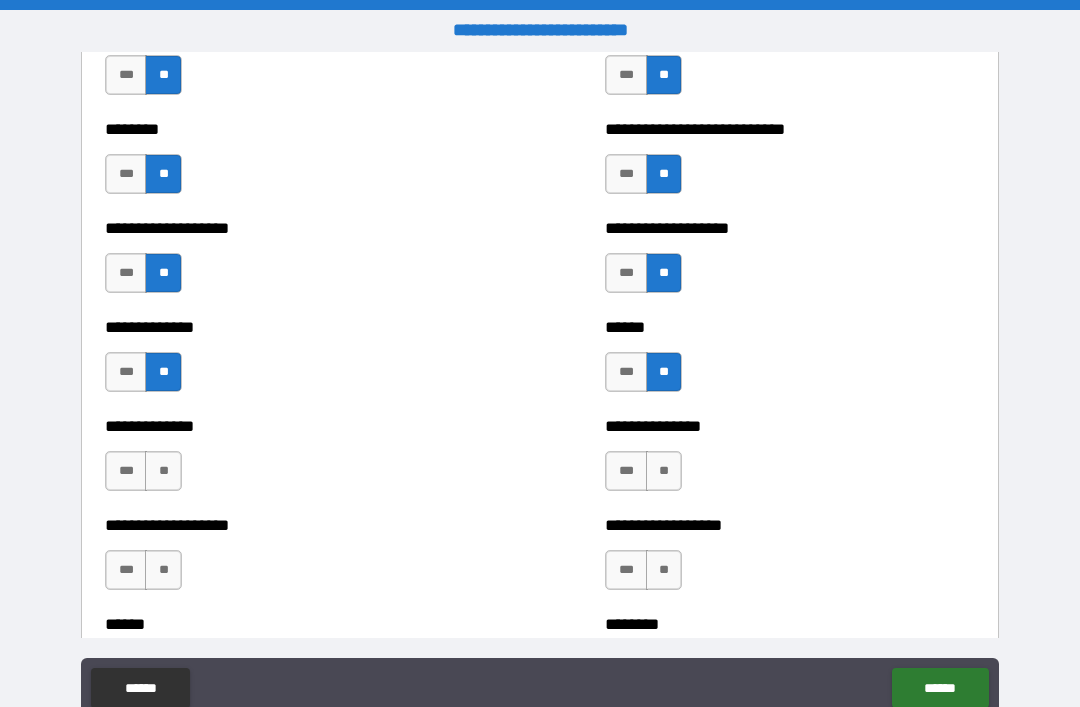 click on "**" at bounding box center (163, 471) 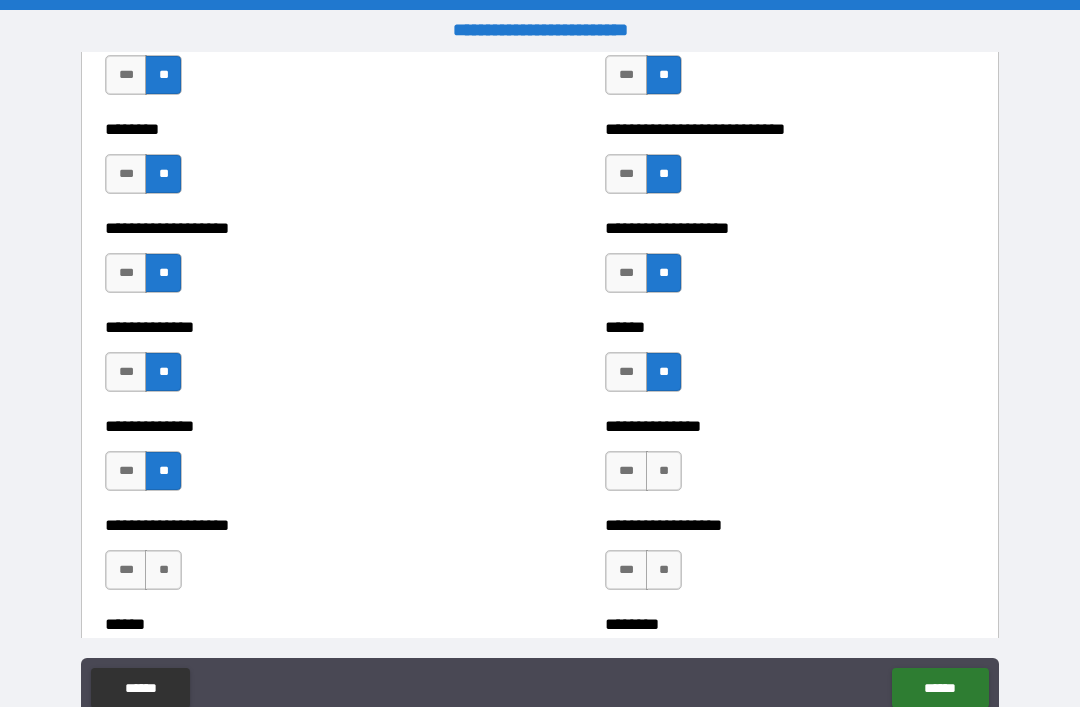 click on "**" at bounding box center [664, 471] 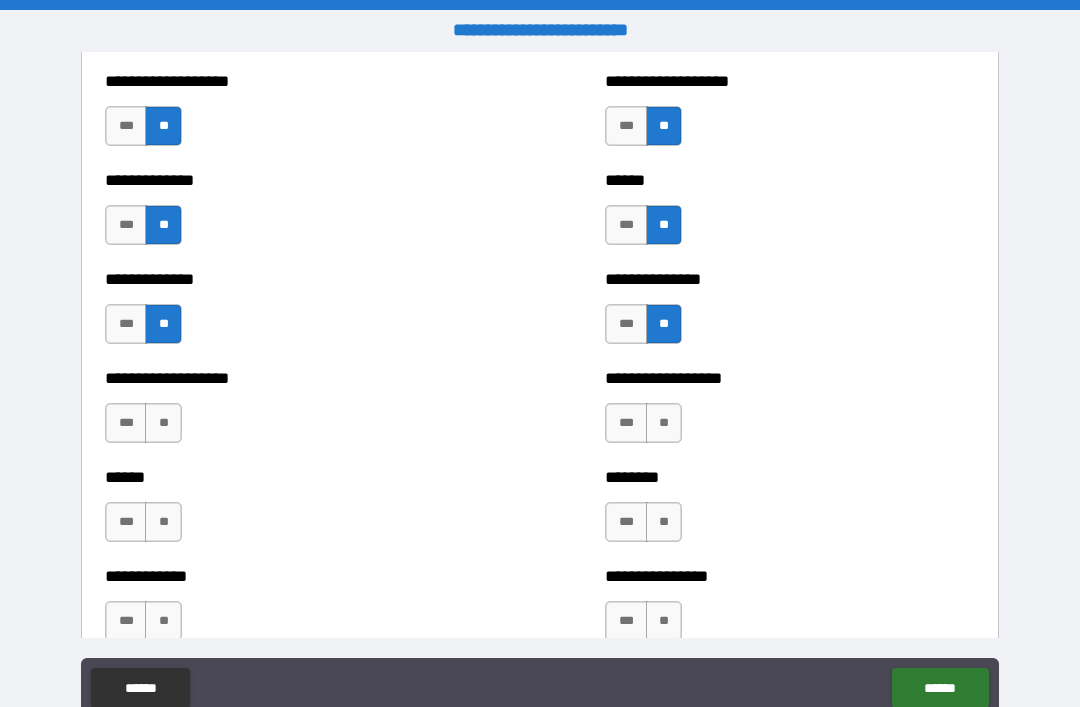 scroll, scrollTop: 4632, scrollLeft: 0, axis: vertical 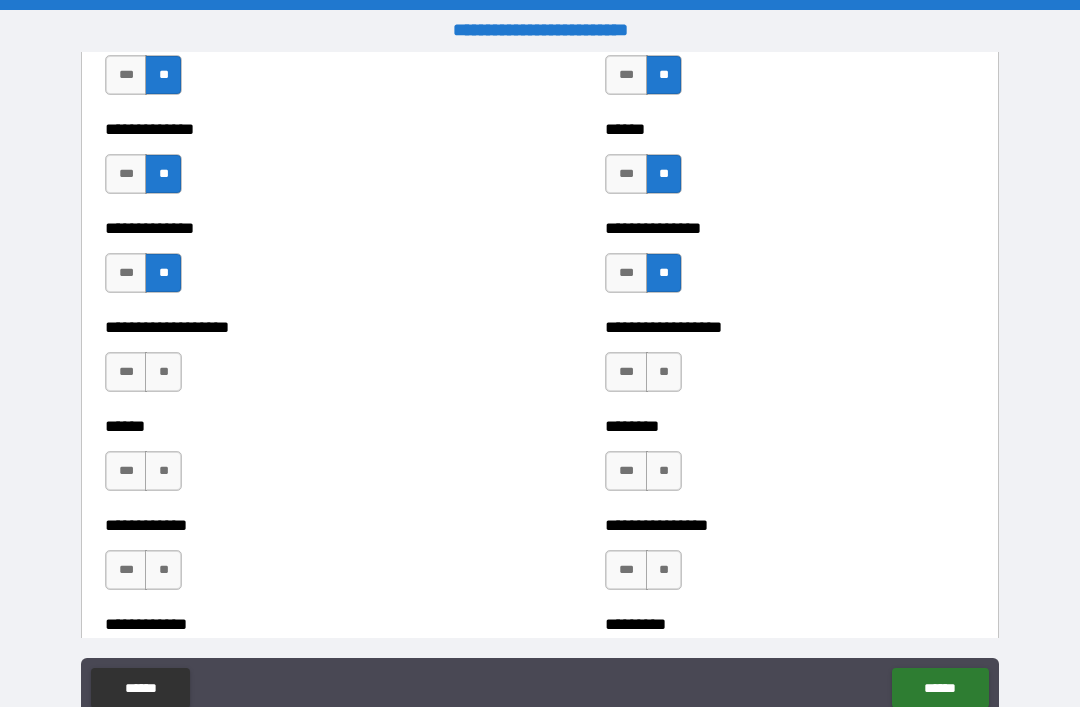 click on "**" at bounding box center (664, 372) 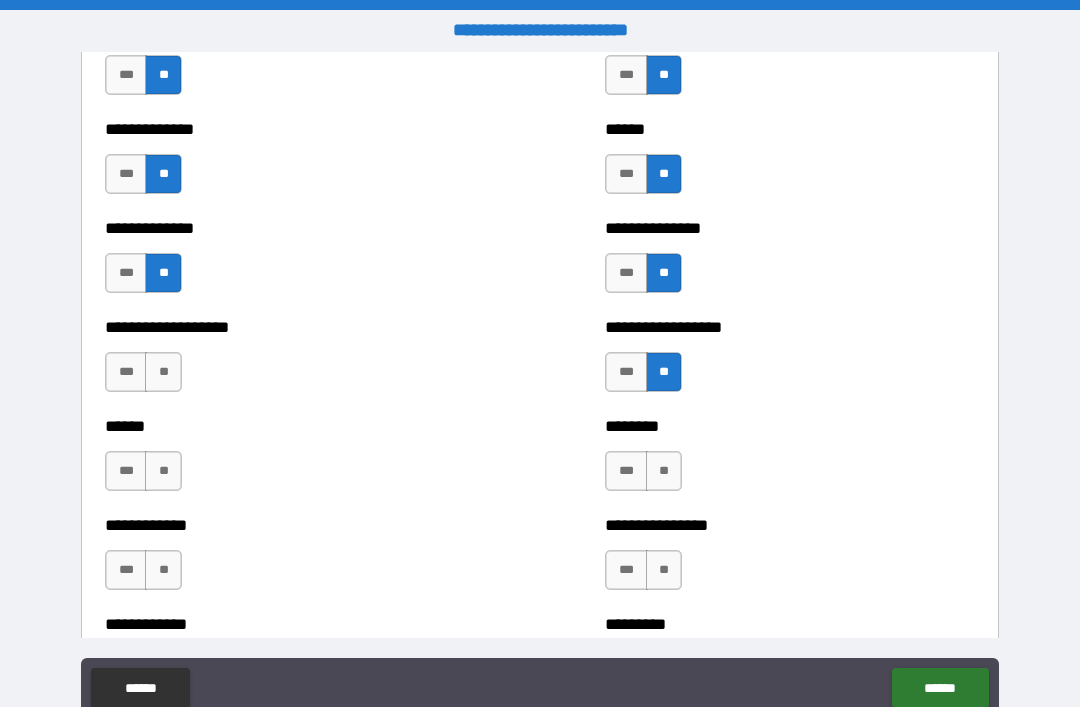 click on "**" at bounding box center (163, 372) 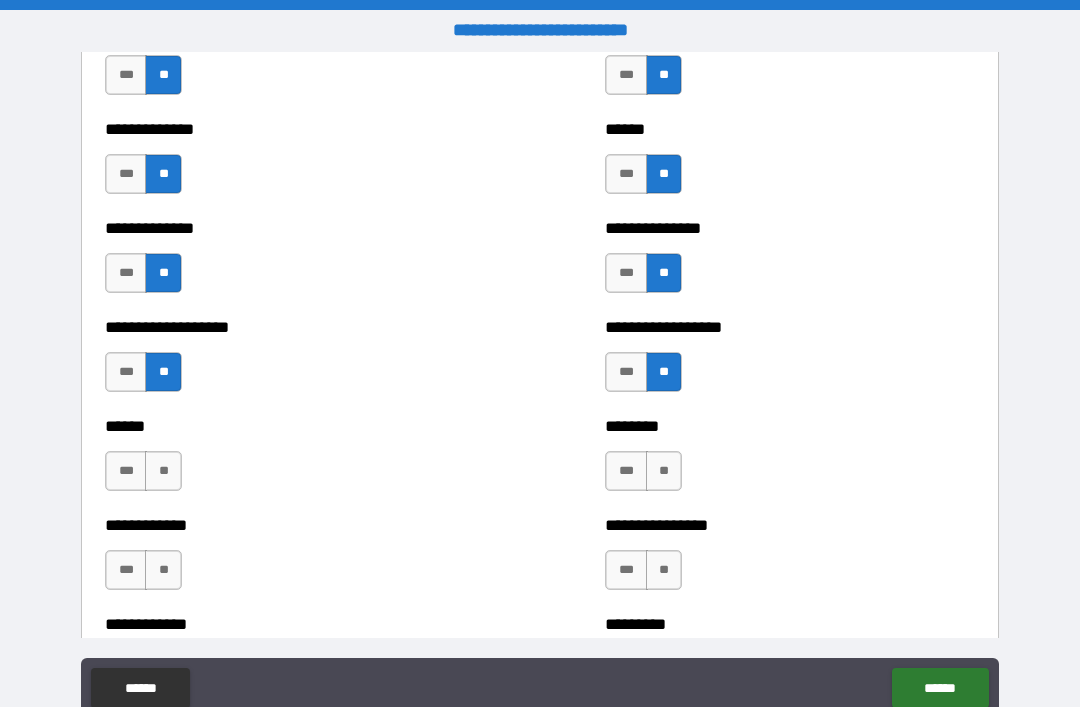 click on "**" at bounding box center (664, 471) 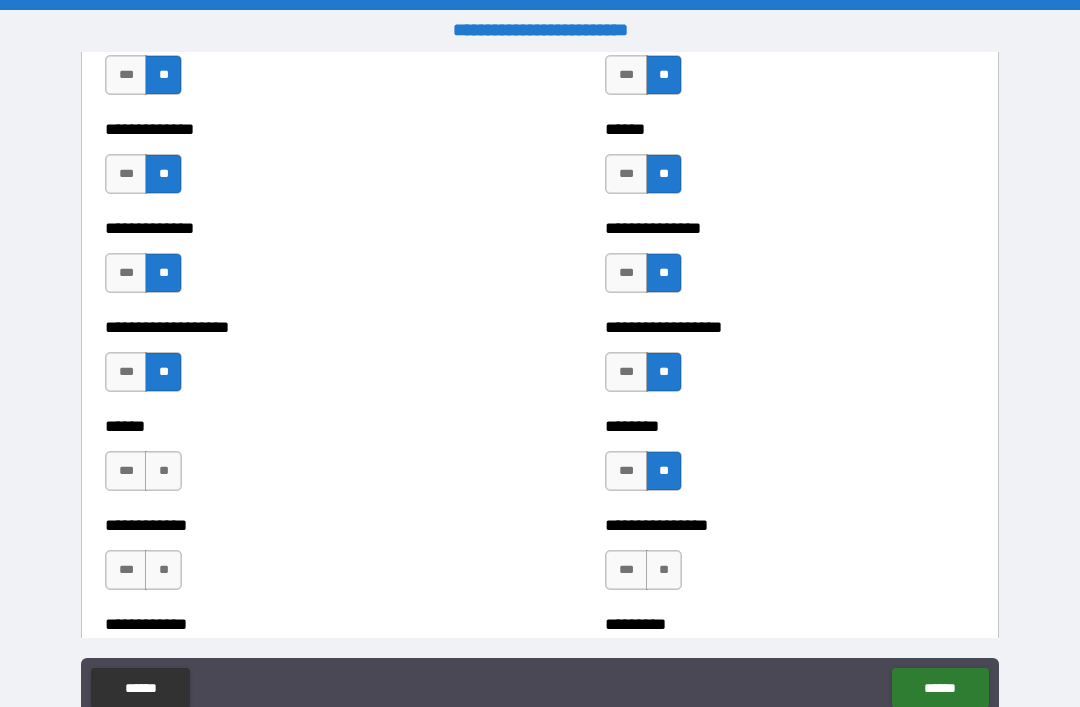 click on "**" at bounding box center [163, 471] 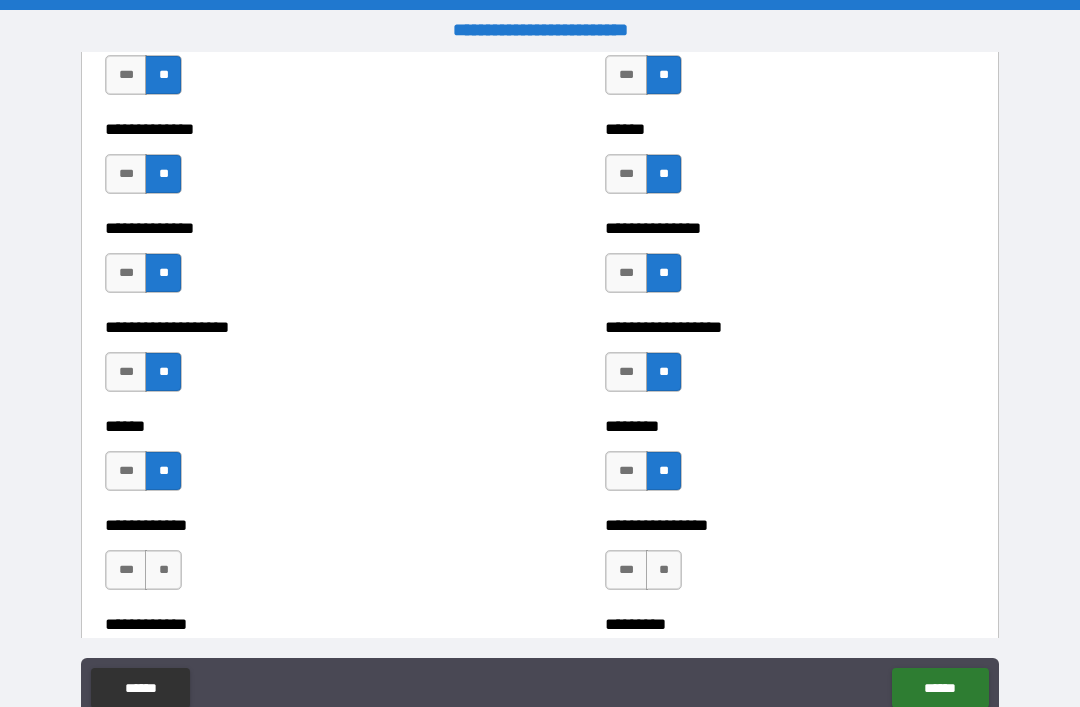 click on "**" at bounding box center (163, 570) 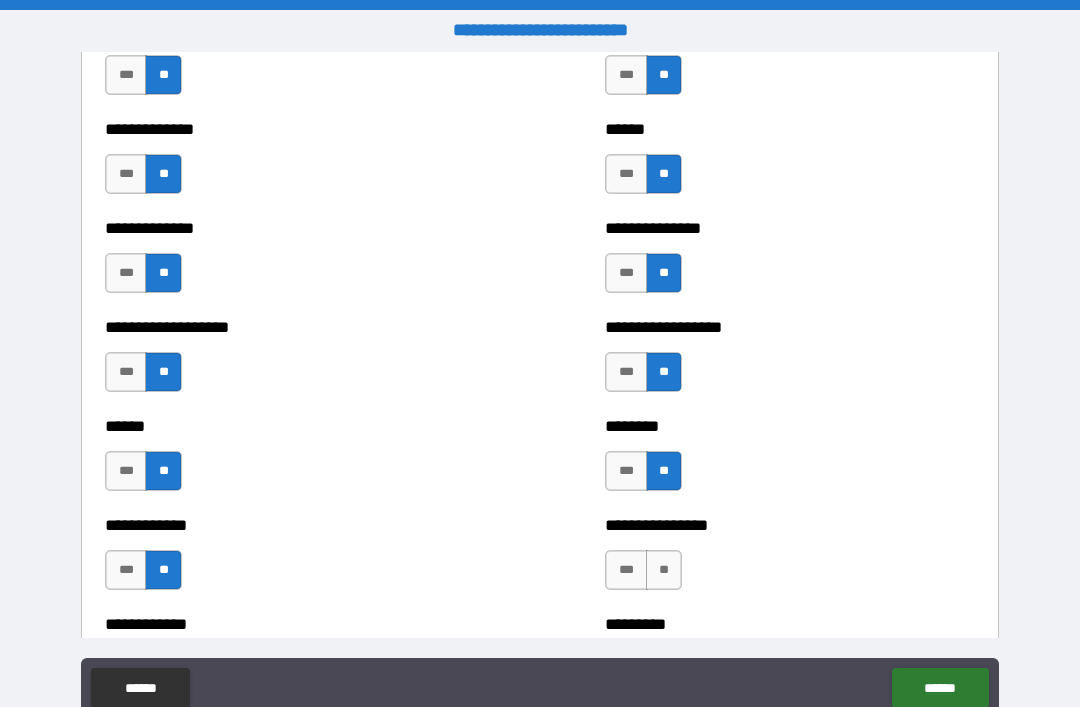 click on "**" at bounding box center (664, 570) 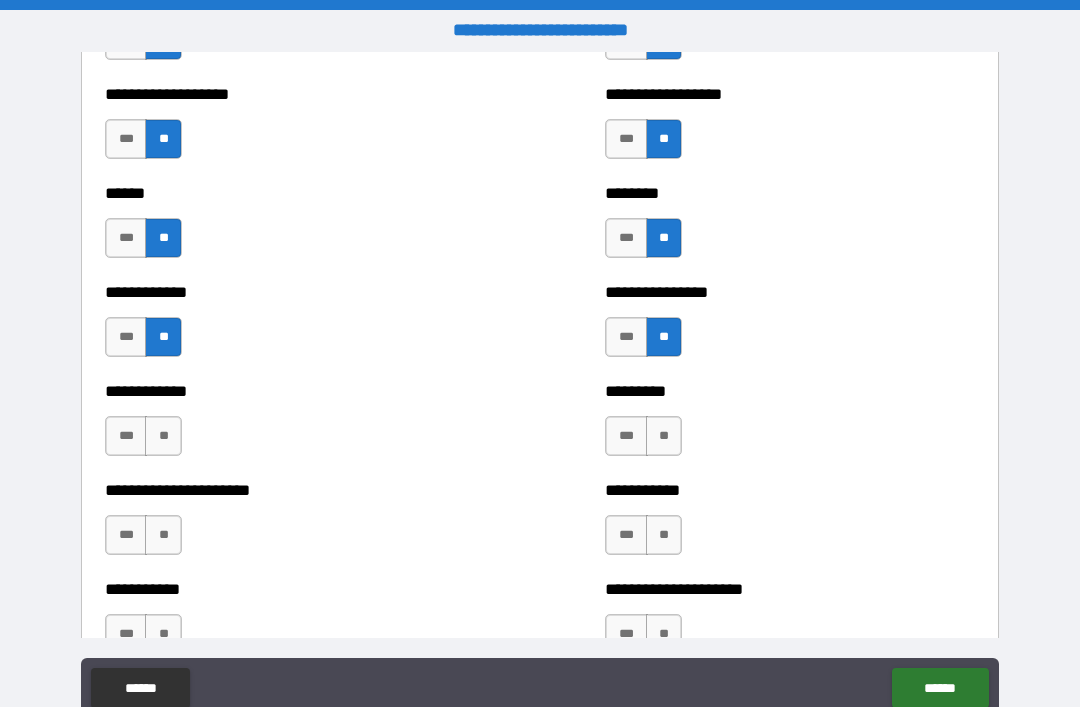 scroll, scrollTop: 4870, scrollLeft: 0, axis: vertical 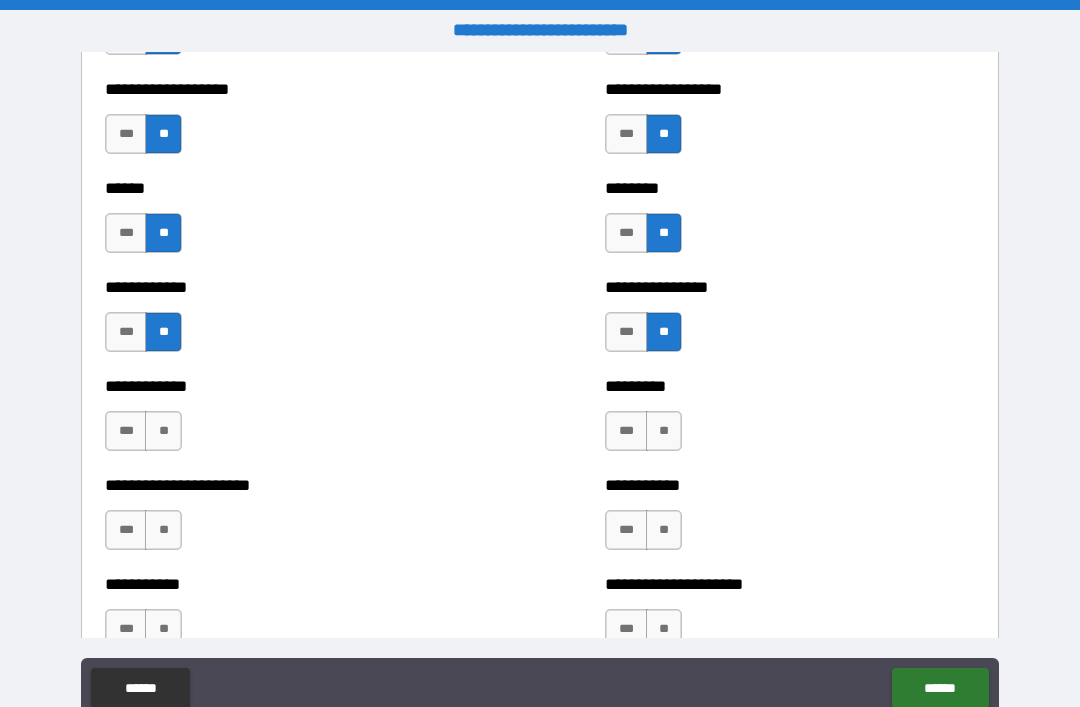 click on "**" at bounding box center [664, 431] 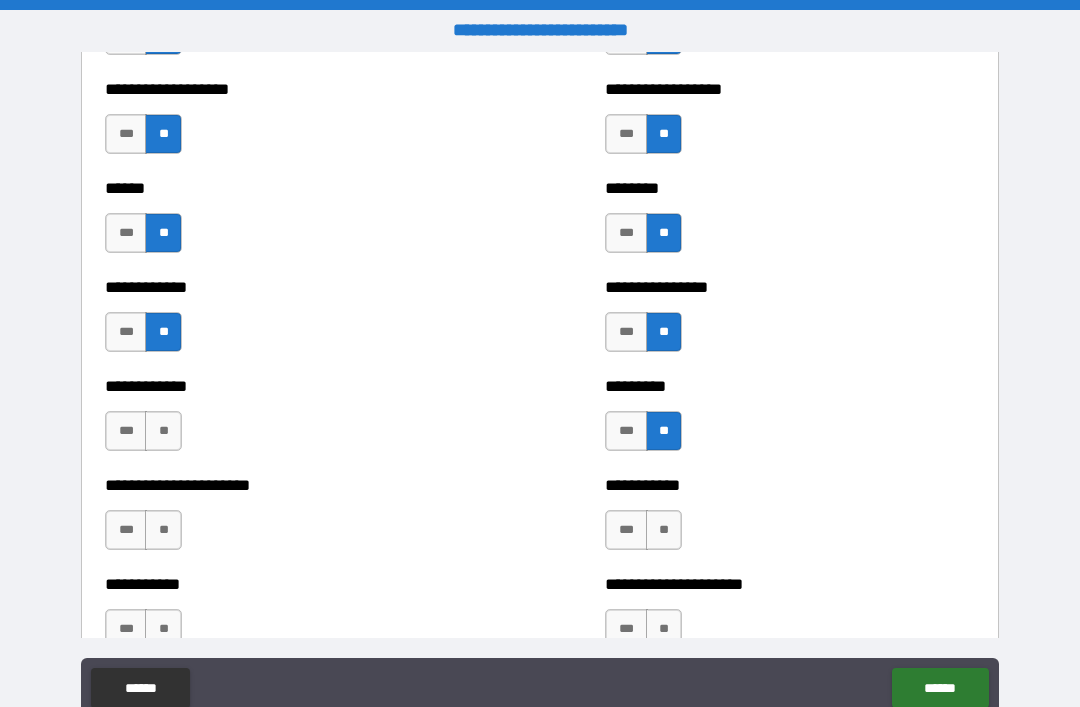 click on "**" at bounding box center (163, 431) 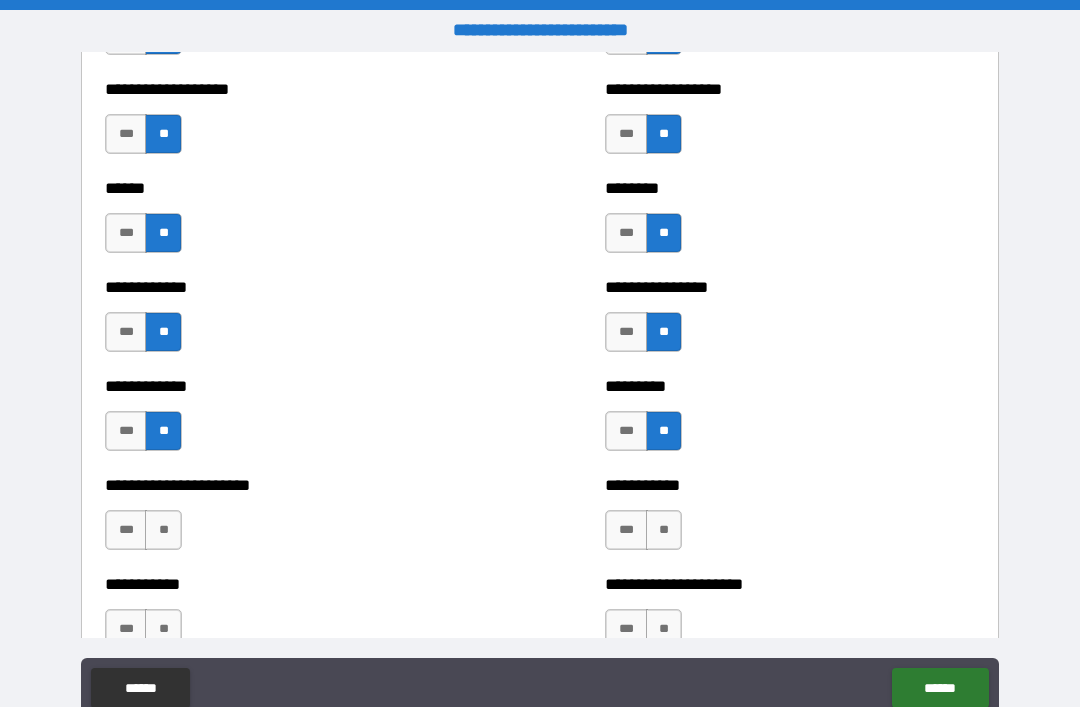 click on "**" at bounding box center [163, 530] 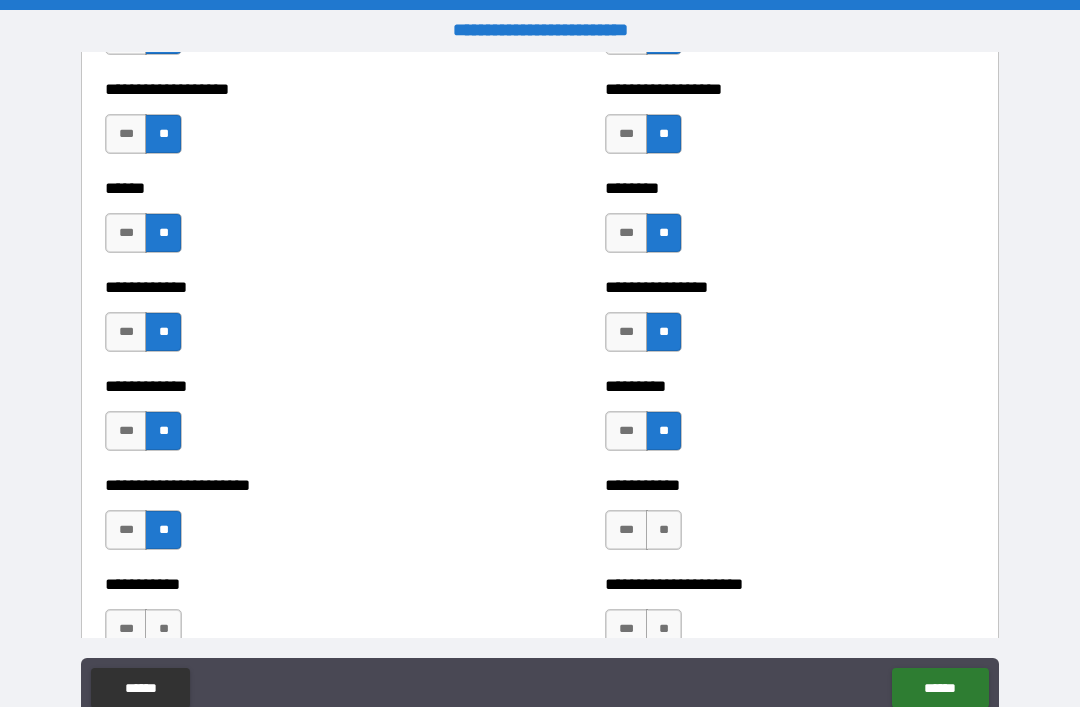 click on "**" at bounding box center (664, 530) 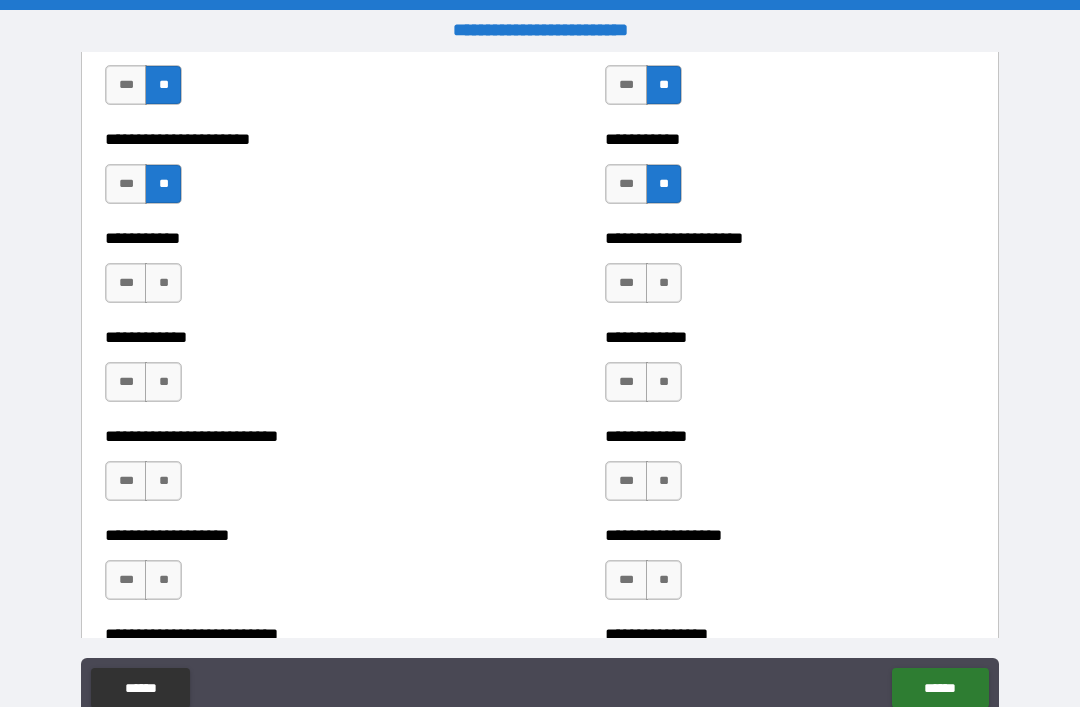 scroll, scrollTop: 5309, scrollLeft: 0, axis: vertical 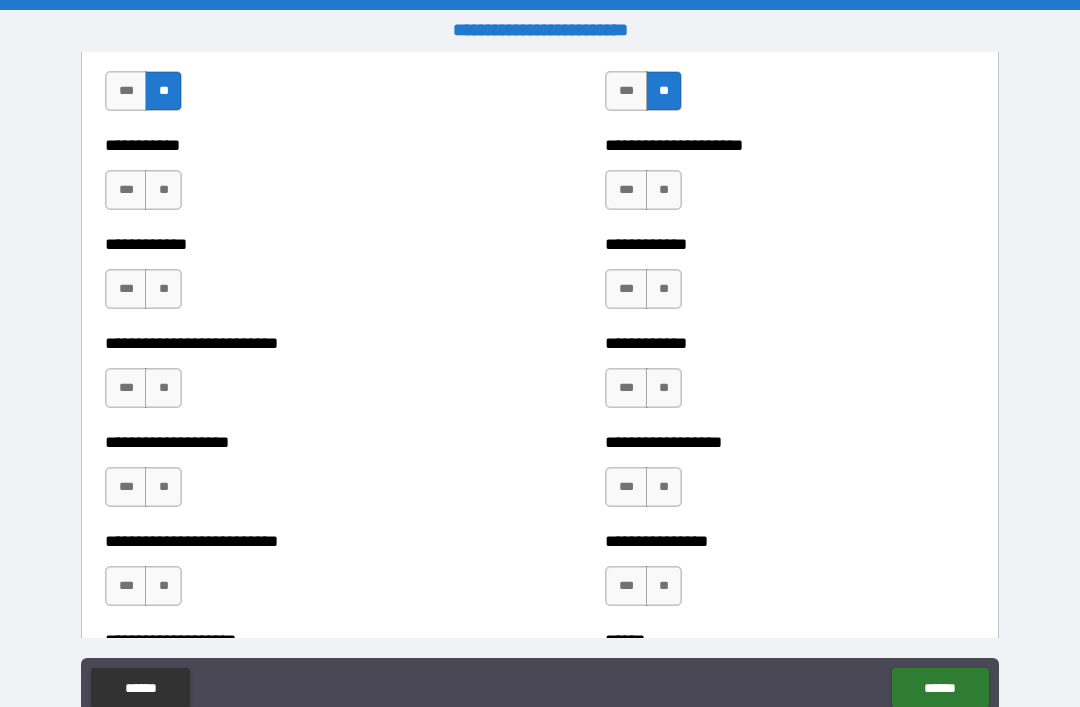 click on "**" at bounding box center (664, 190) 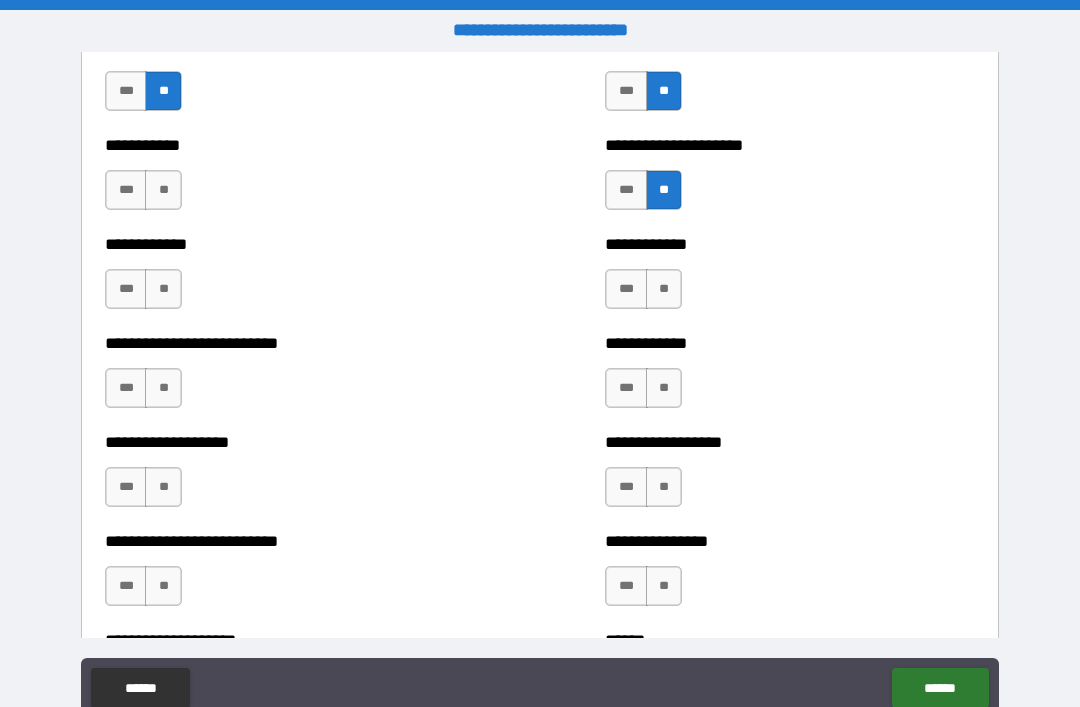 click on "**" at bounding box center [163, 190] 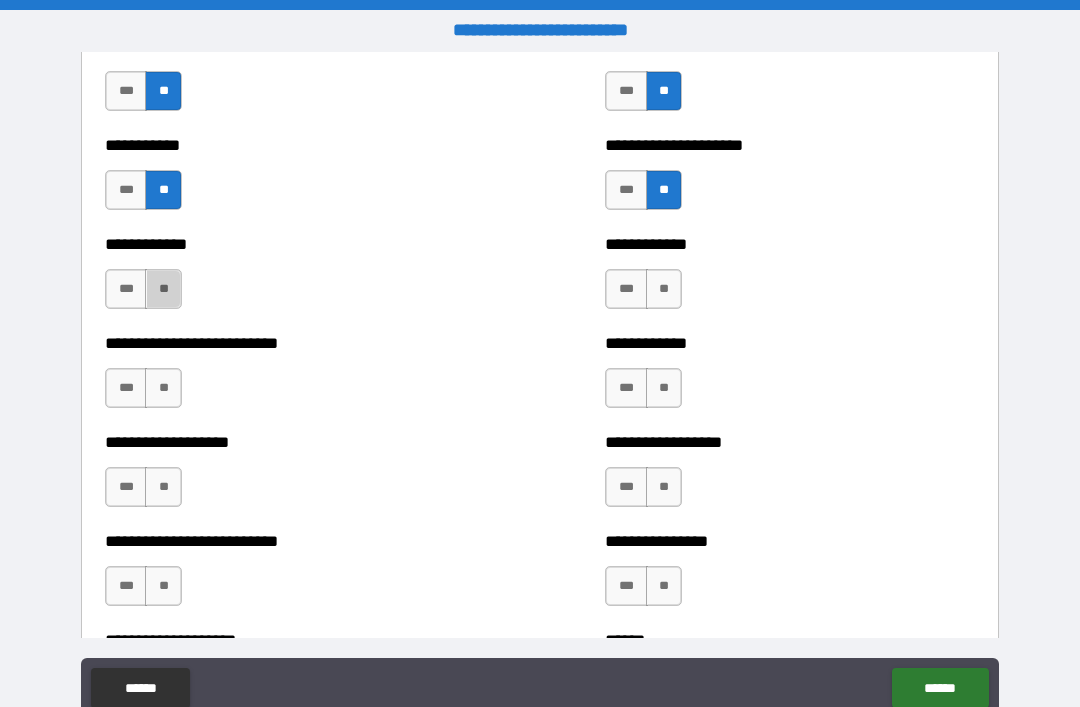 click on "**" at bounding box center (163, 289) 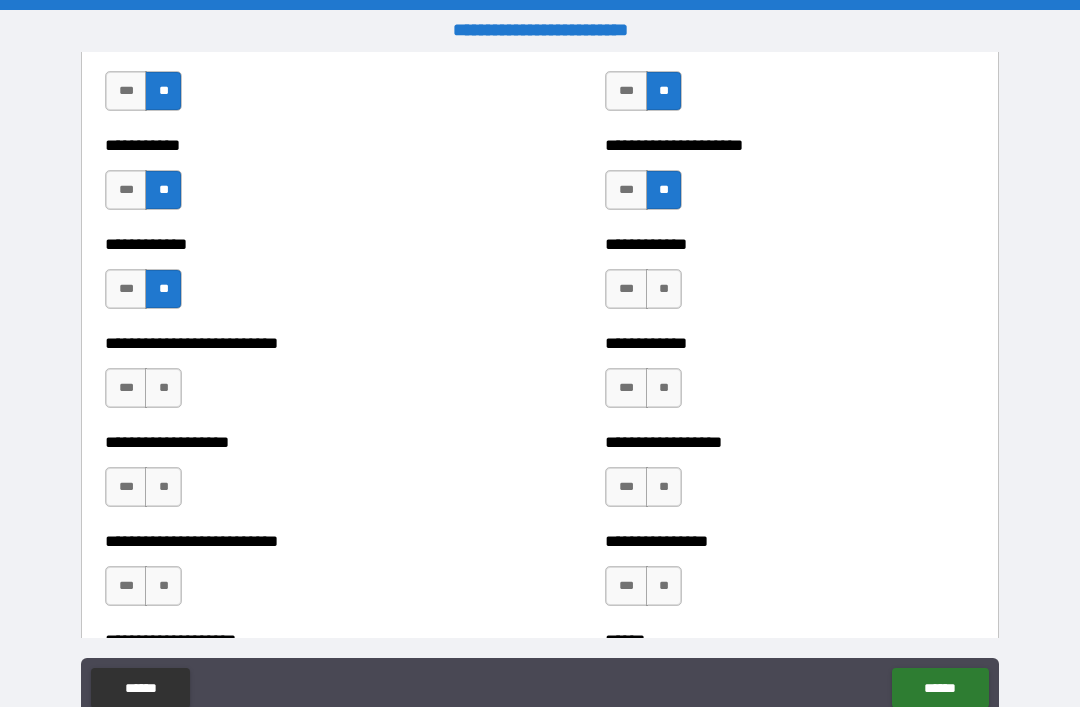 click on "**" at bounding box center [664, 289] 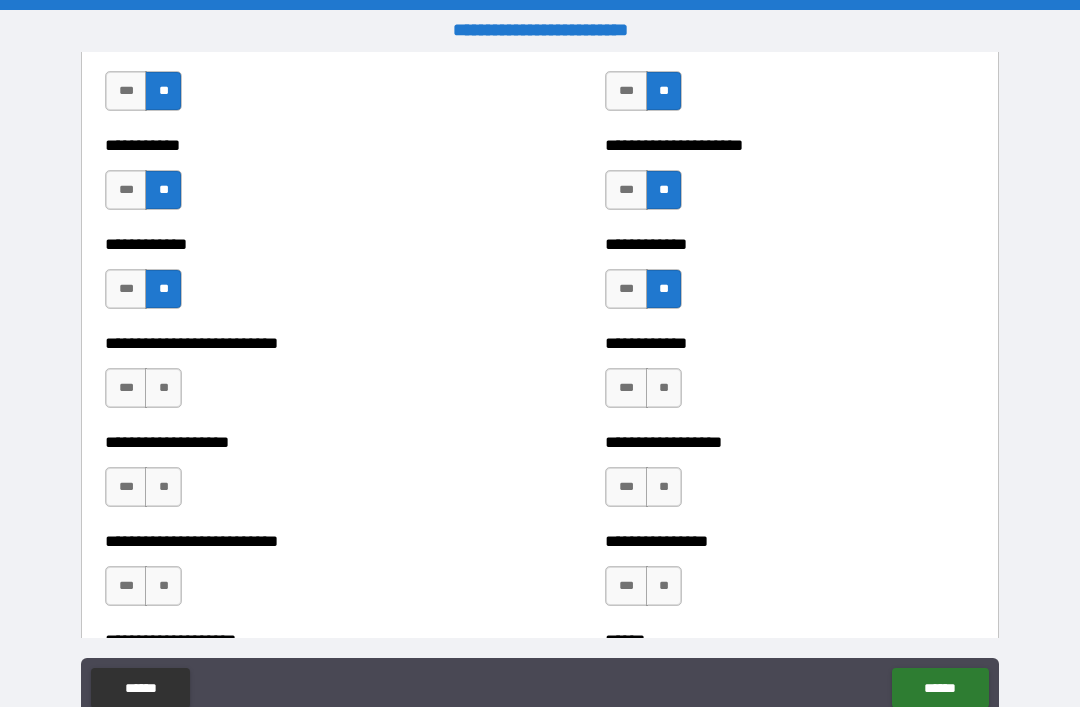 click on "**" at bounding box center (163, 388) 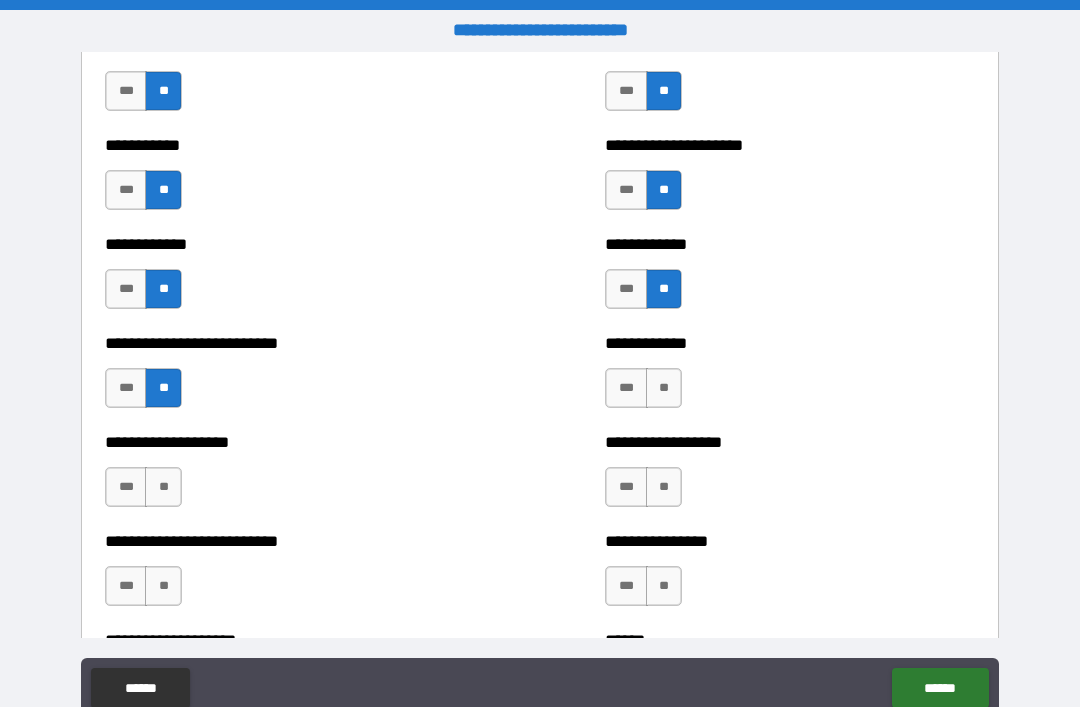 click on "**" at bounding box center (664, 388) 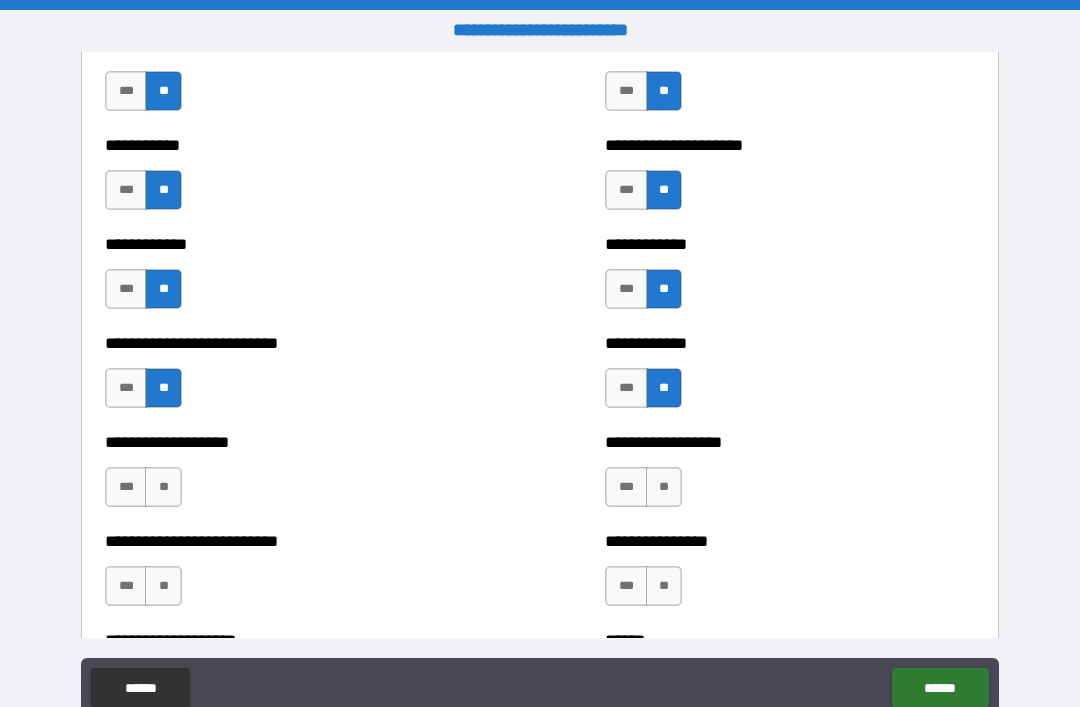 click on "**" at bounding box center (163, 487) 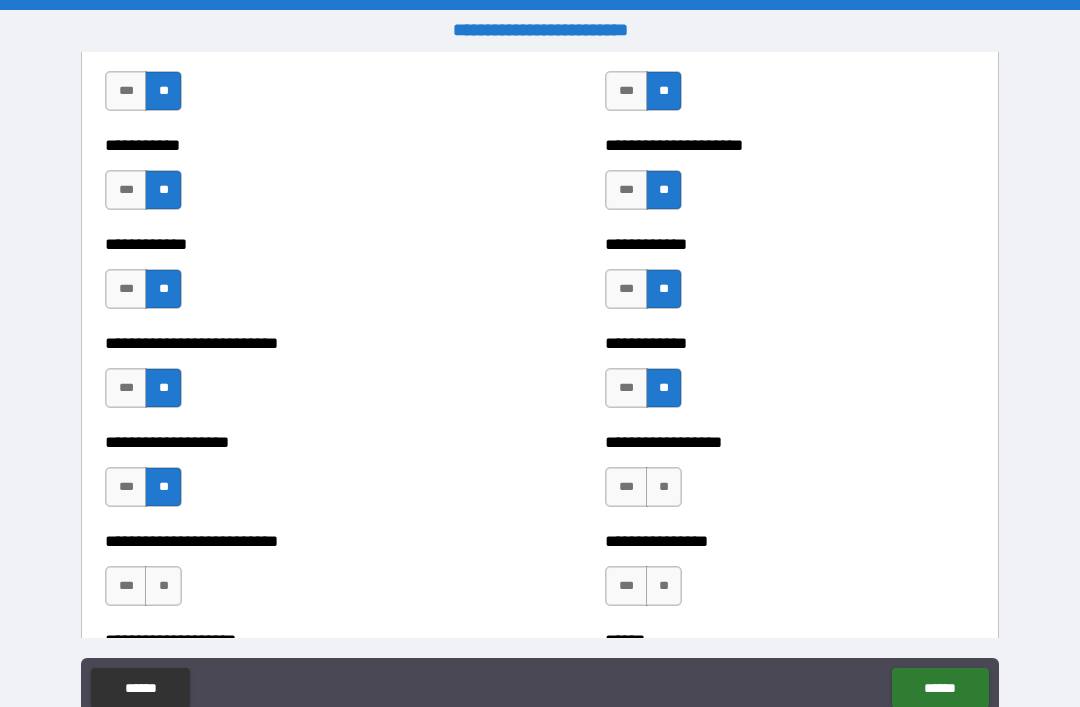 click on "**" at bounding box center (664, 487) 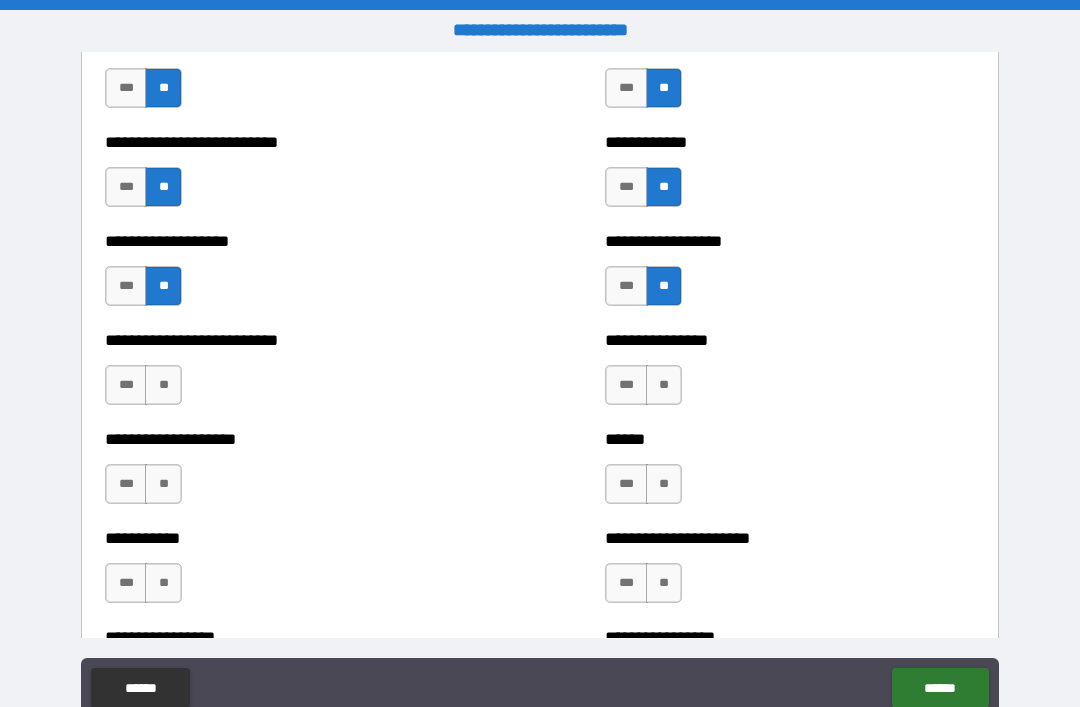 scroll, scrollTop: 5546, scrollLeft: 0, axis: vertical 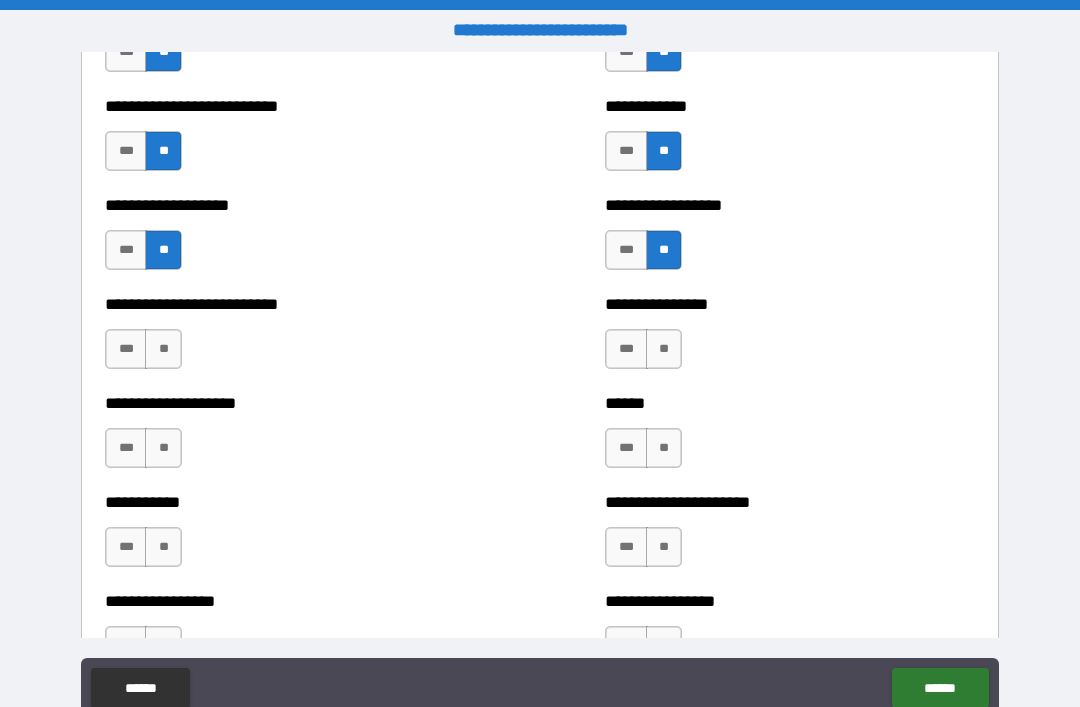 click on "**" at bounding box center [163, 349] 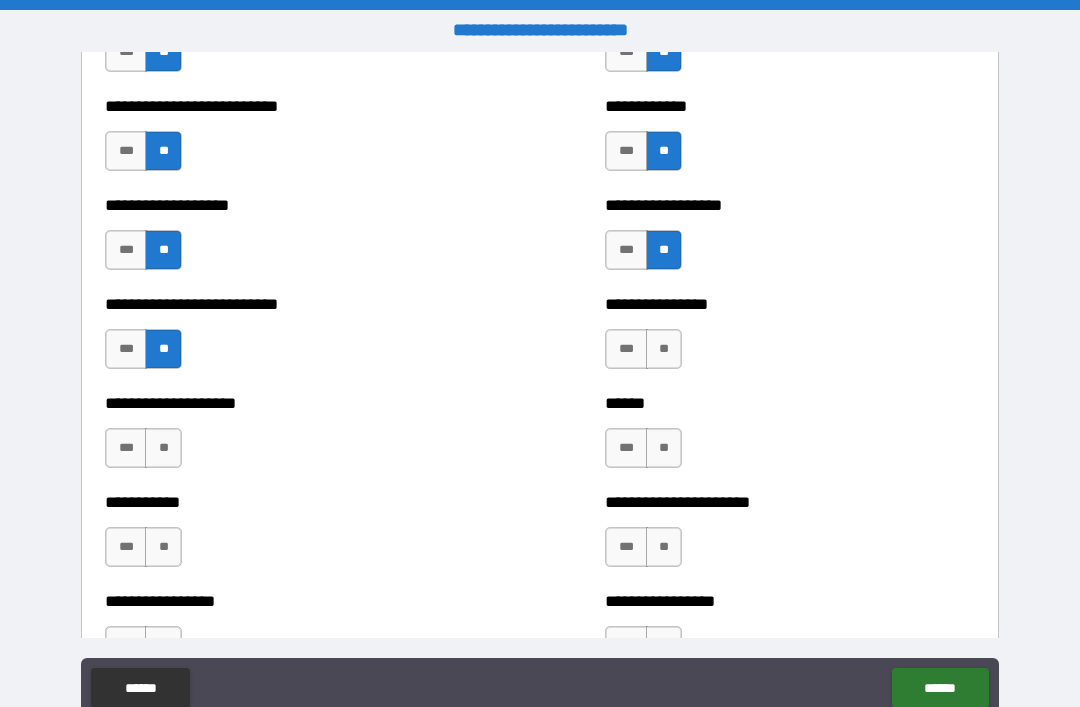click on "**" at bounding box center [664, 349] 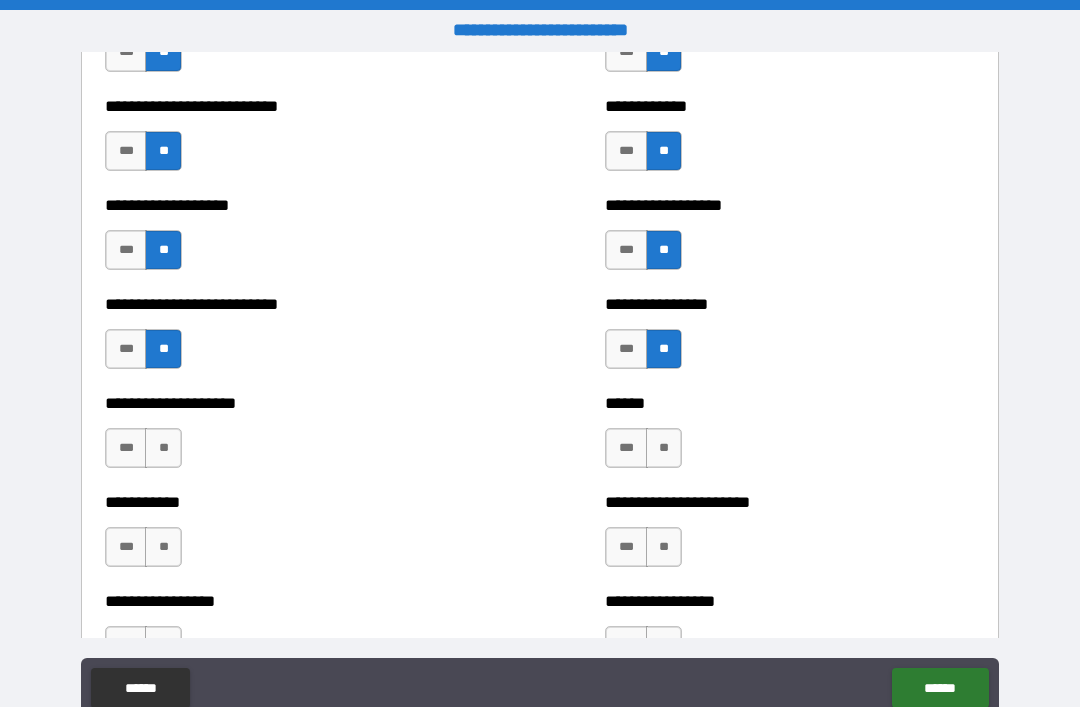 click on "**" at bounding box center [664, 448] 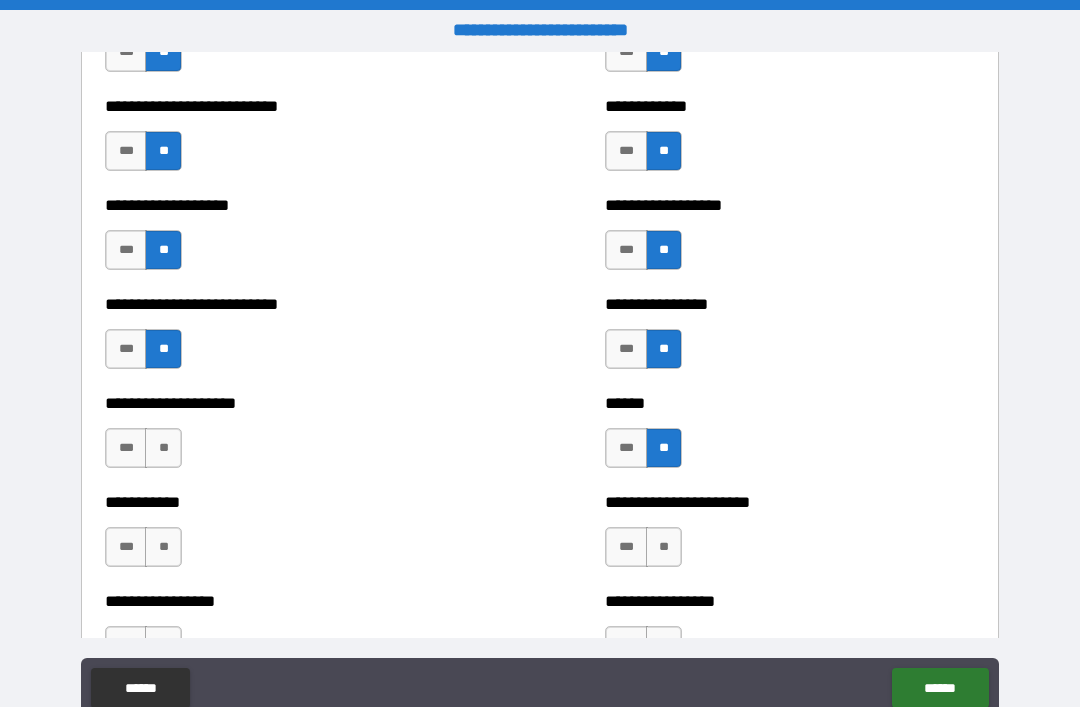 click on "**" at bounding box center (163, 448) 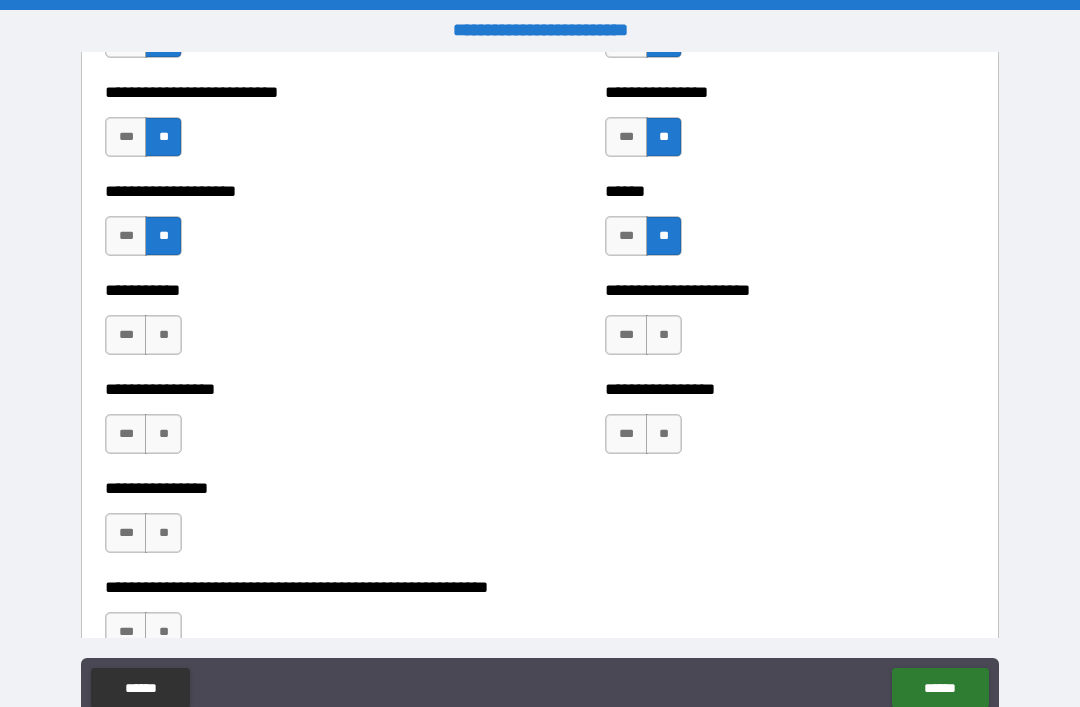 scroll, scrollTop: 5760, scrollLeft: 0, axis: vertical 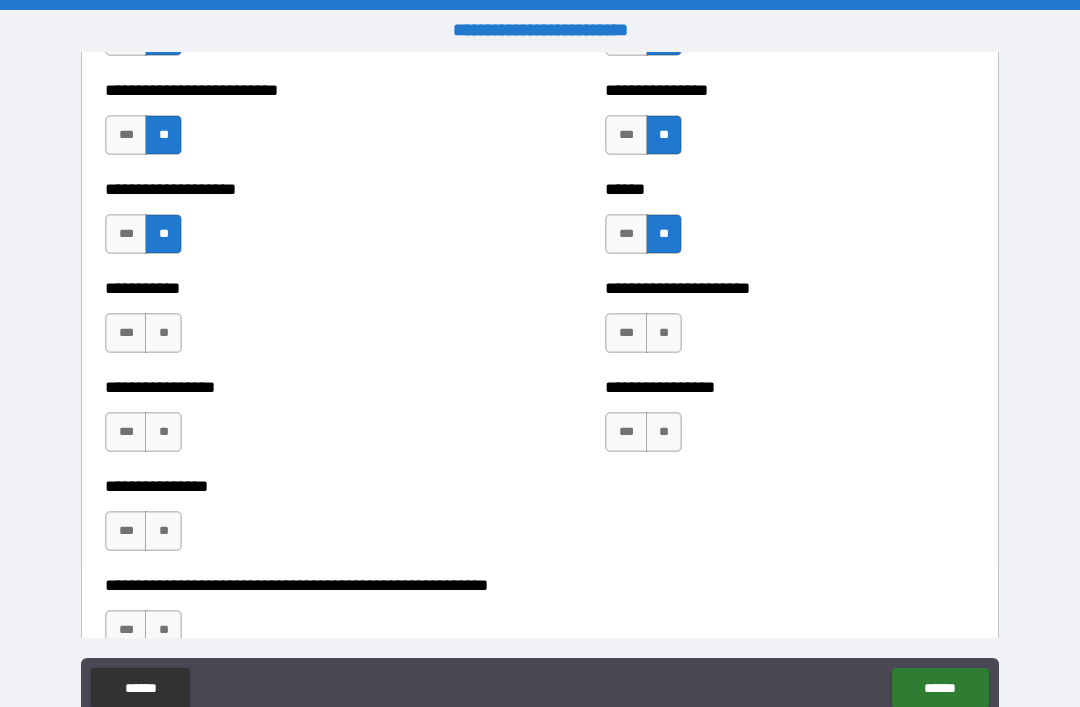 click on "**" at bounding box center [664, 333] 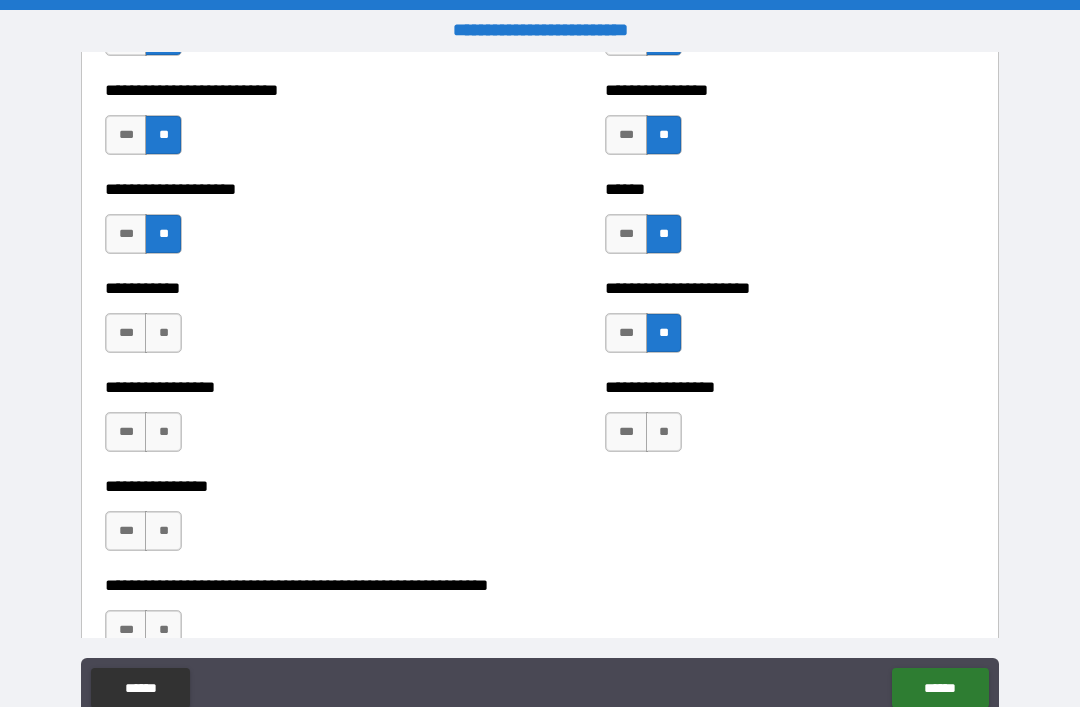 click on "**" at bounding box center [163, 333] 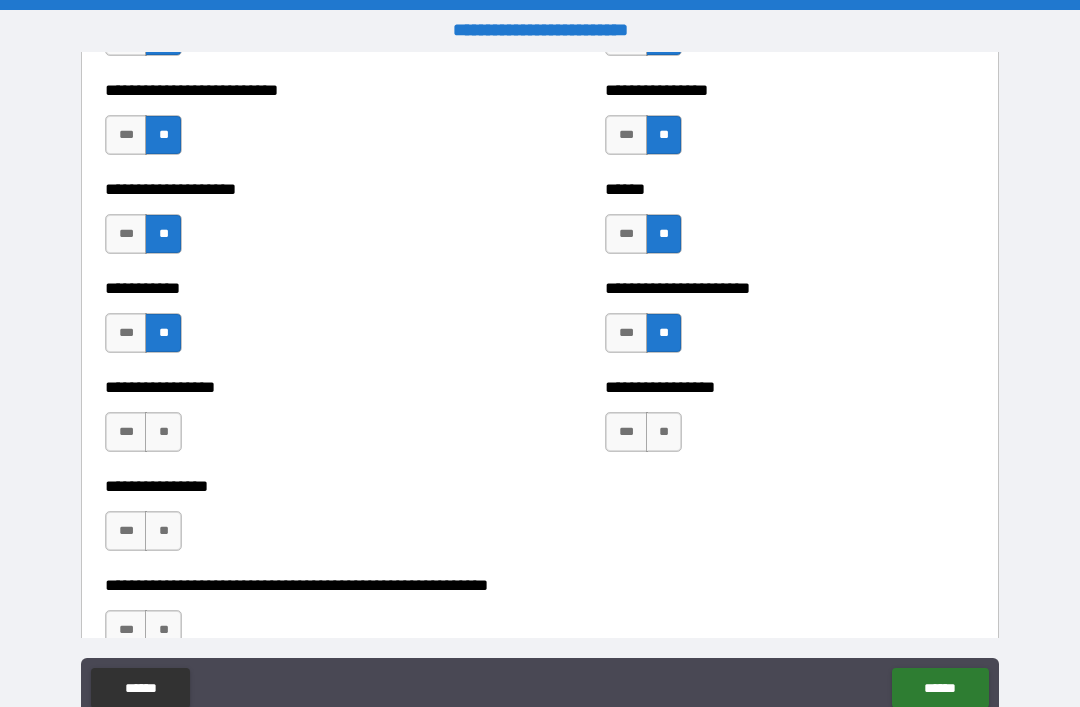 click on "**" at bounding box center (664, 432) 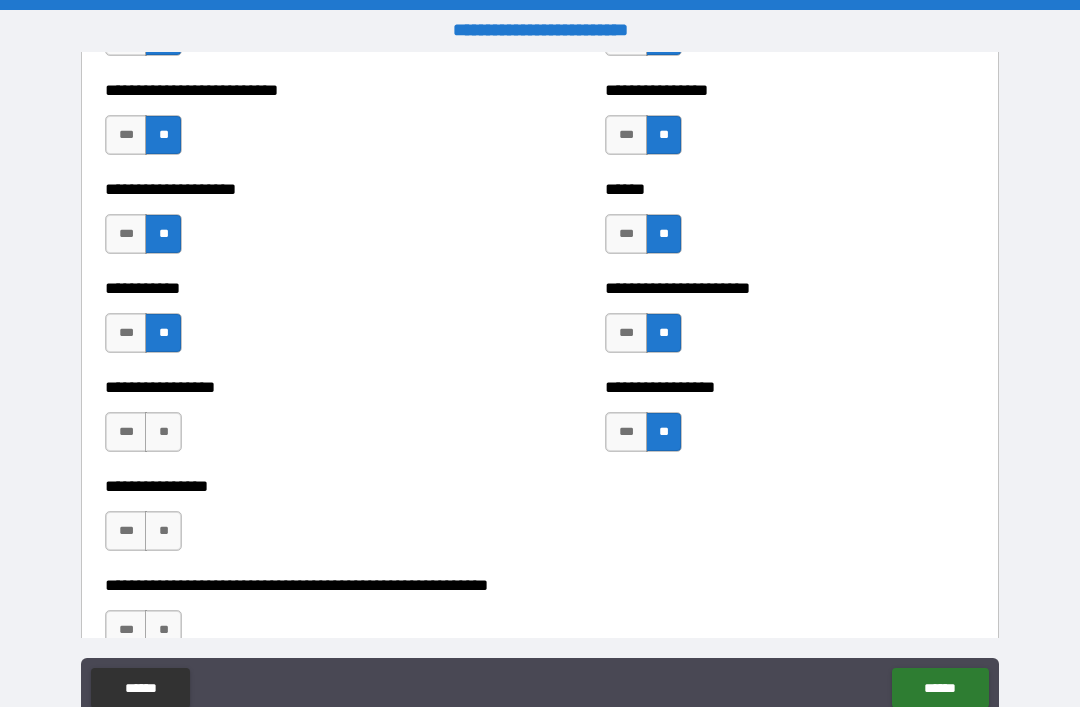 click on "**" at bounding box center (163, 432) 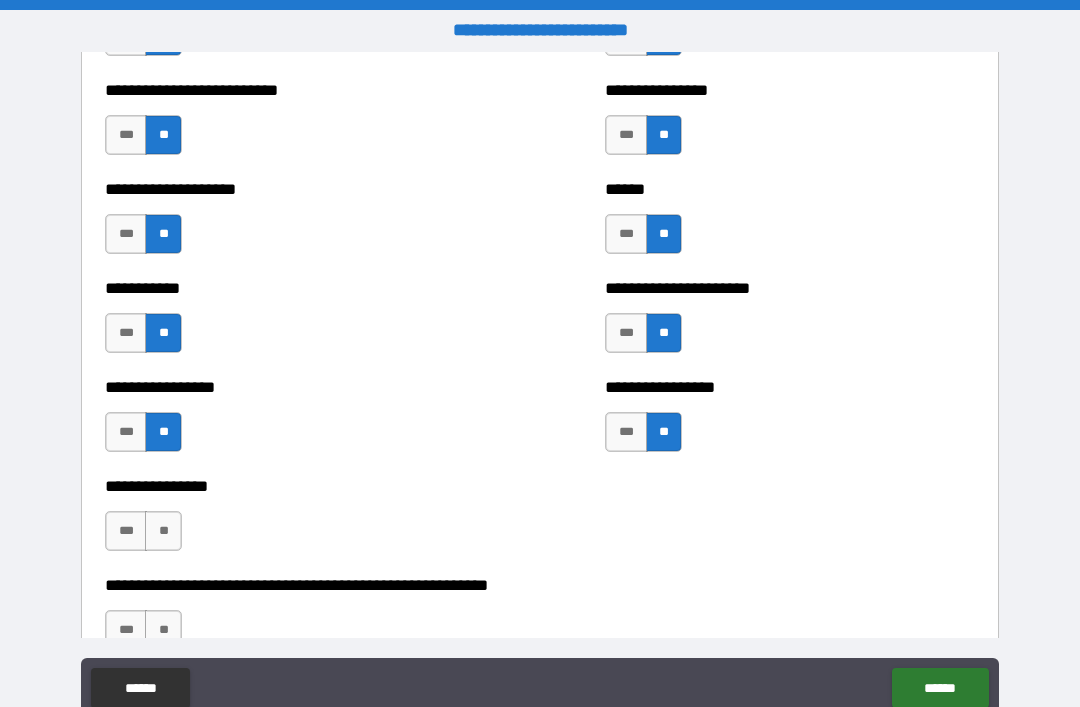 click on "**" at bounding box center [163, 531] 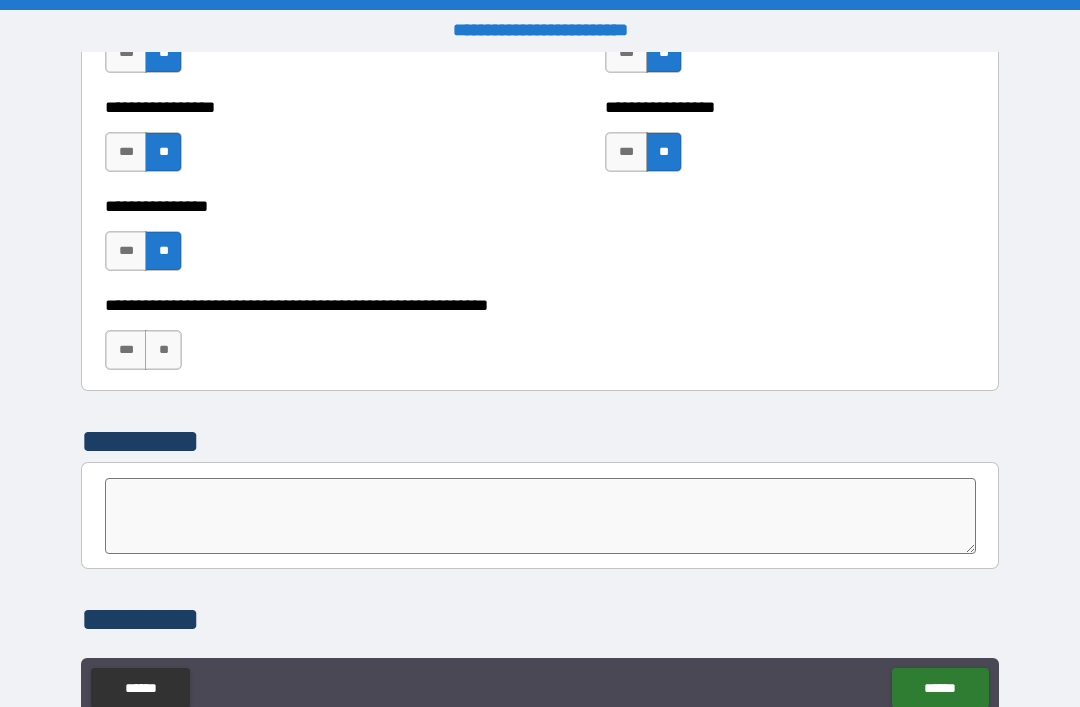 scroll, scrollTop: 6050, scrollLeft: 0, axis: vertical 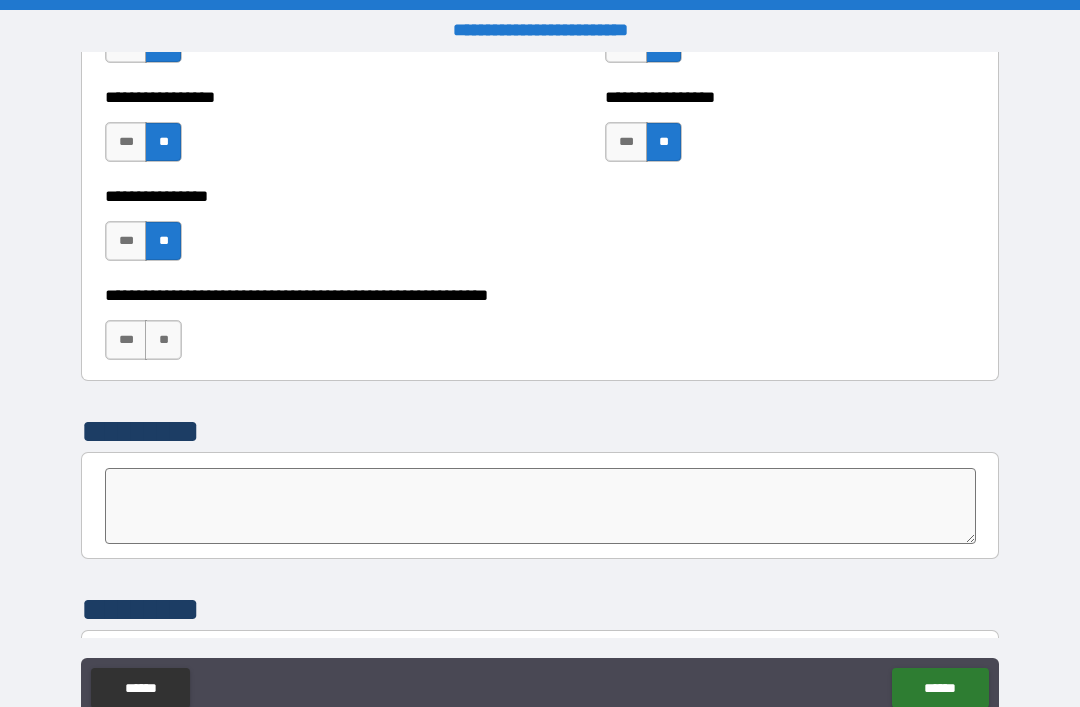 click on "**" at bounding box center (163, 340) 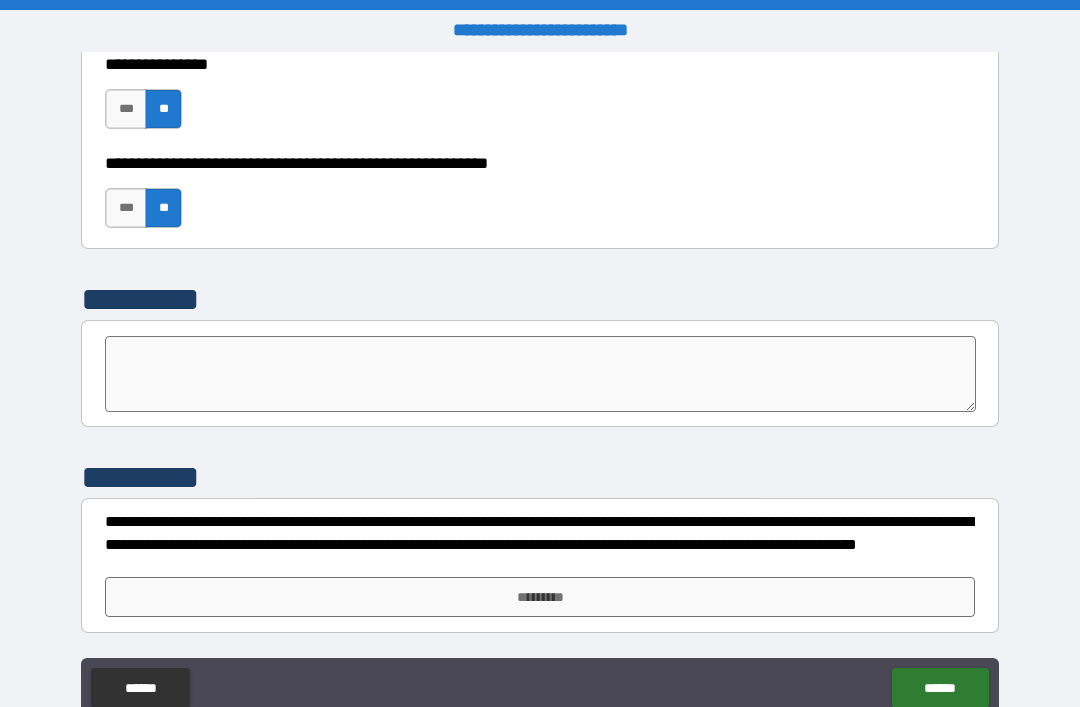 scroll, scrollTop: 6182, scrollLeft: 0, axis: vertical 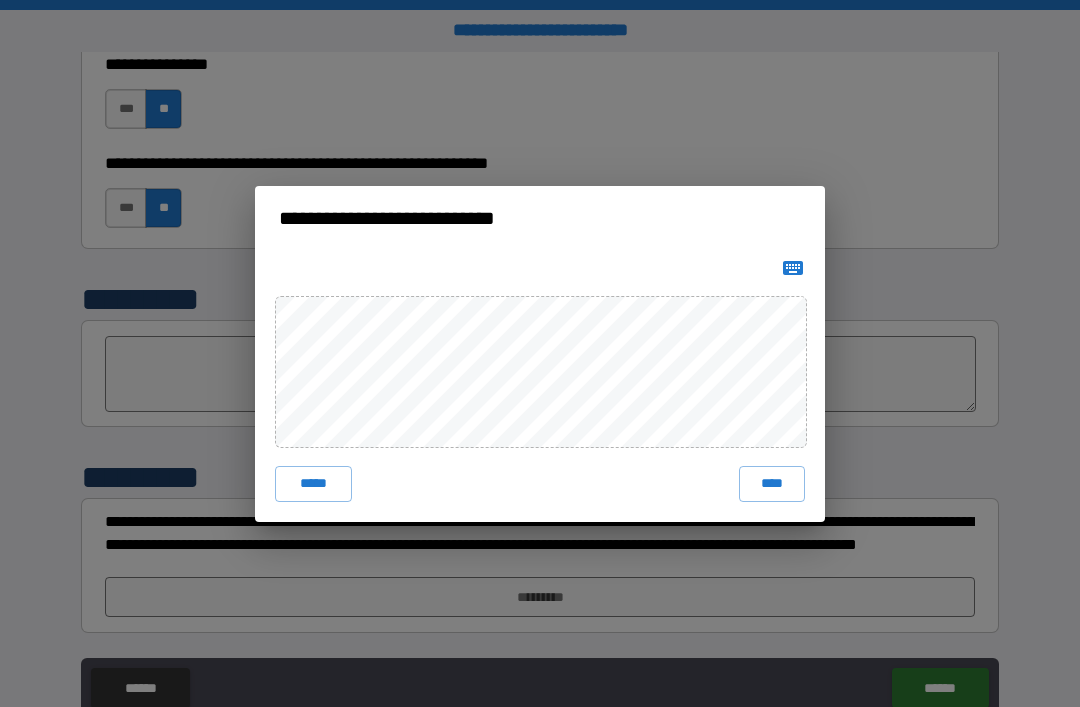 click on "****" at bounding box center (772, 484) 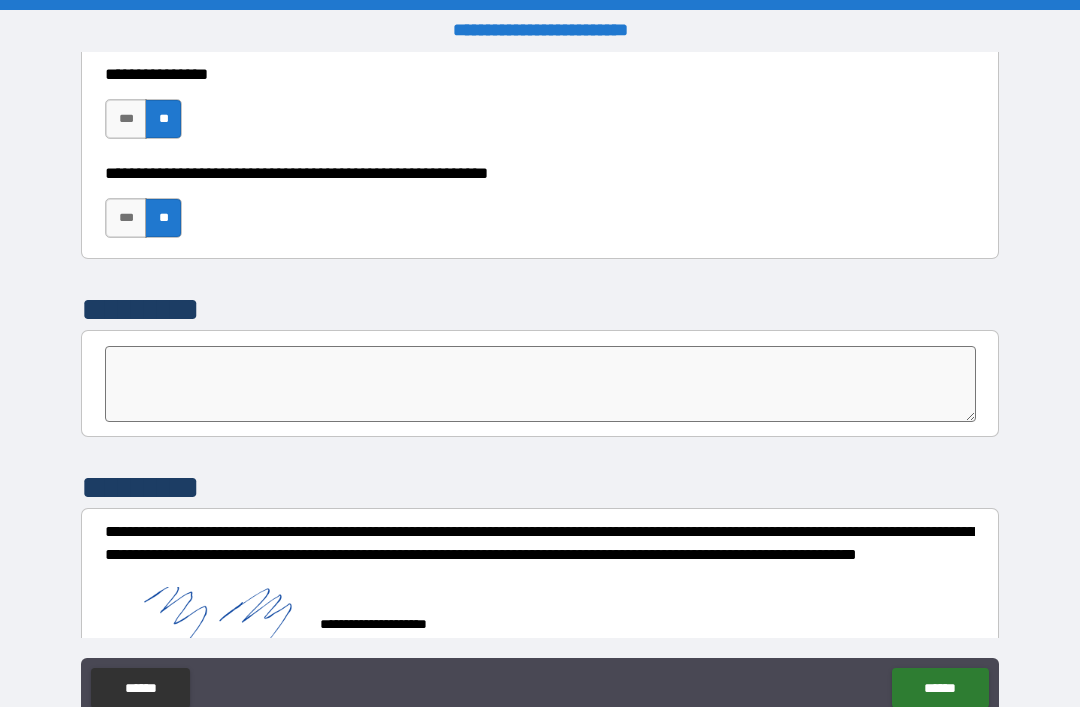 click on "******" at bounding box center [940, 688] 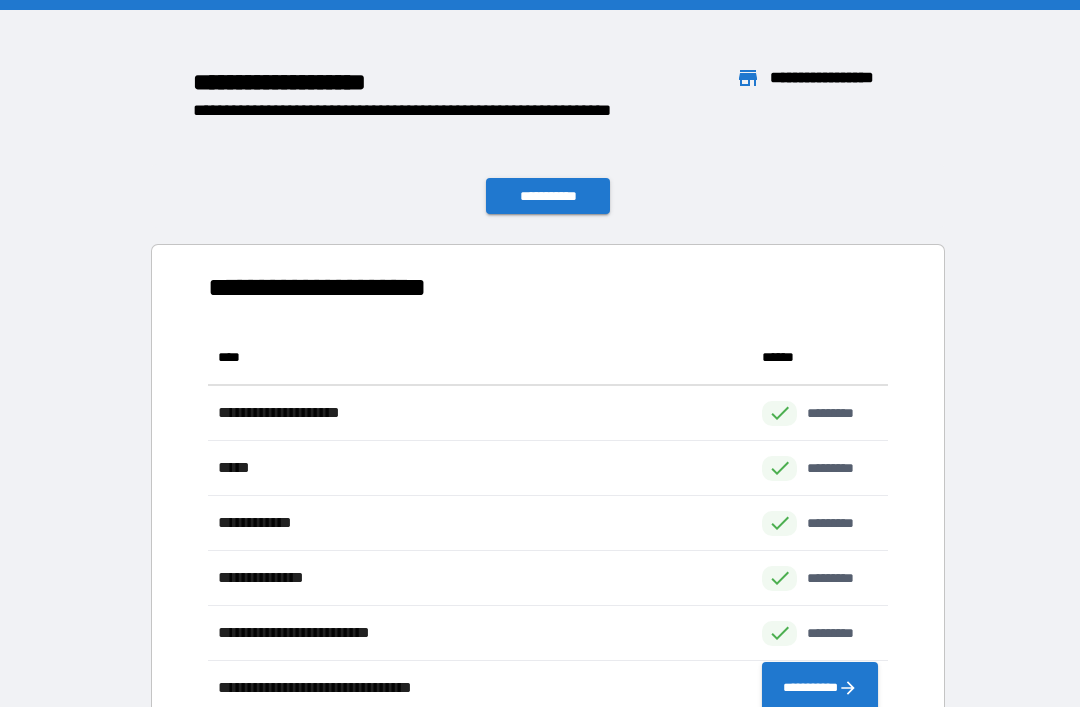 scroll, scrollTop: 1, scrollLeft: 1, axis: both 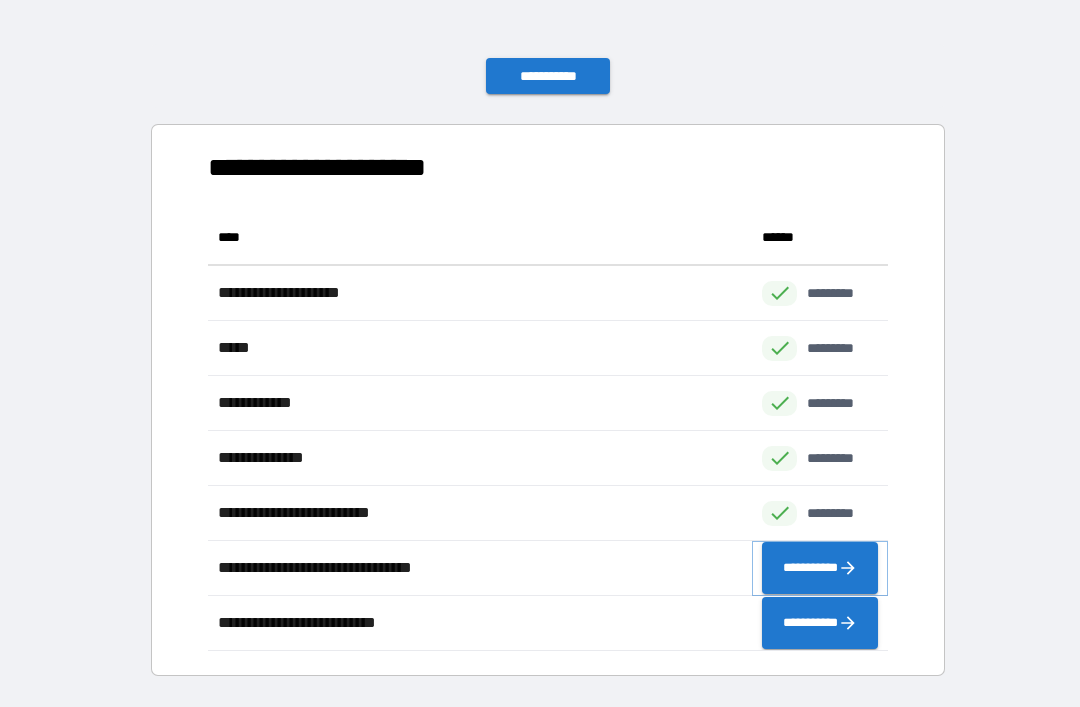 click 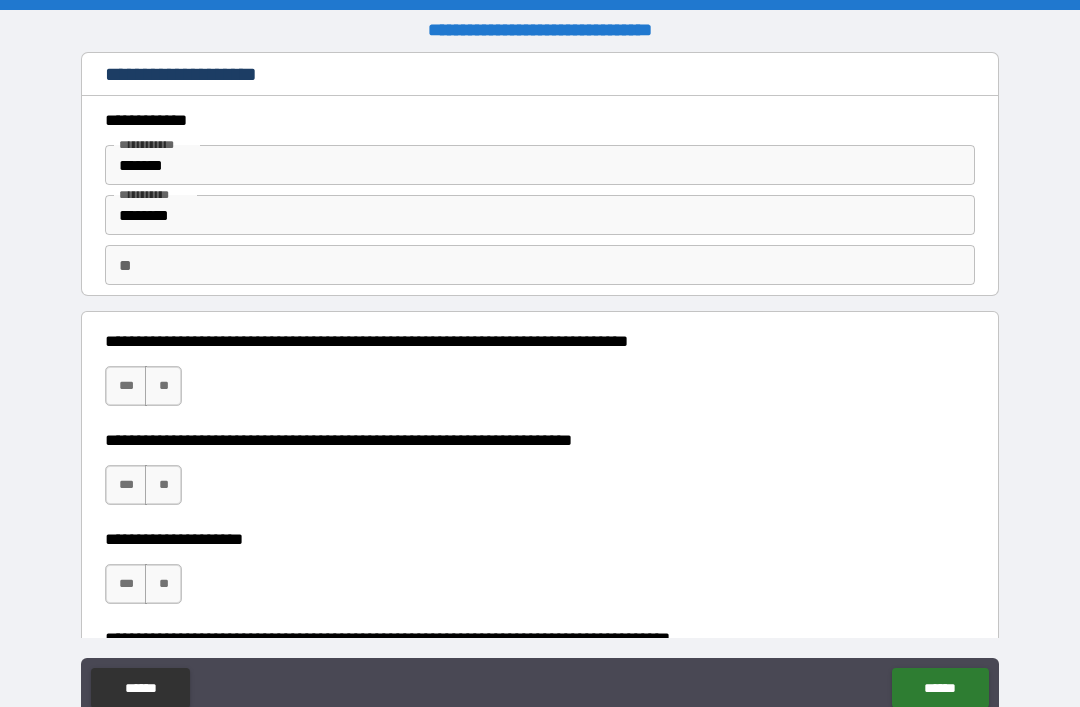 click on "**" at bounding box center [163, 386] 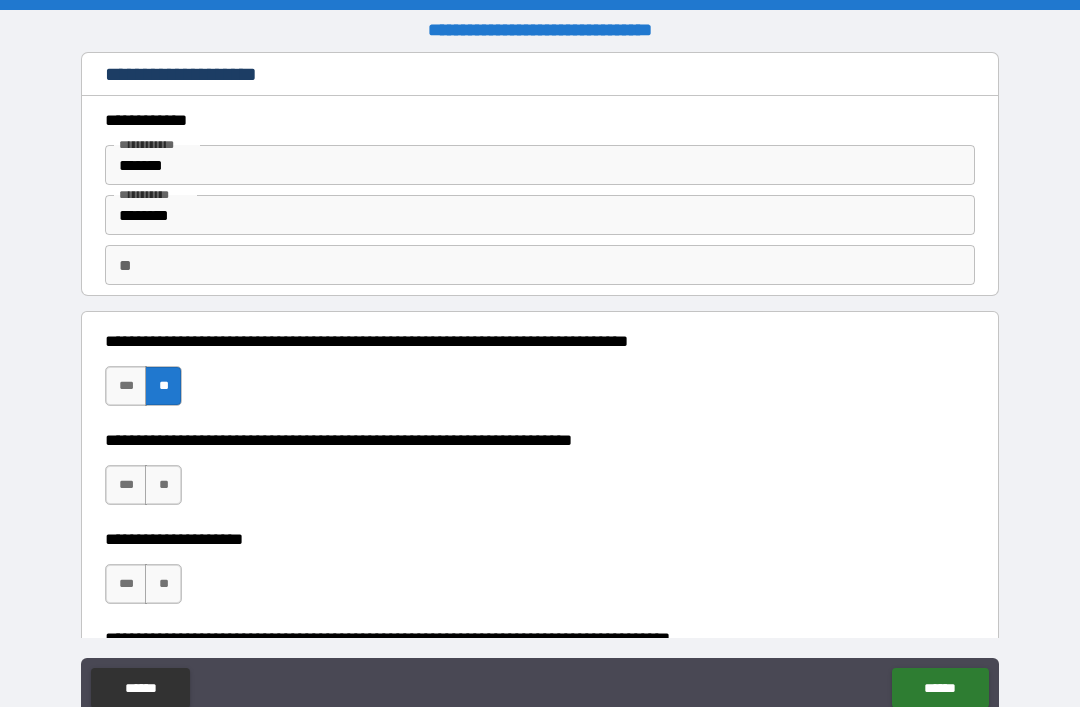 click on "**" at bounding box center (163, 485) 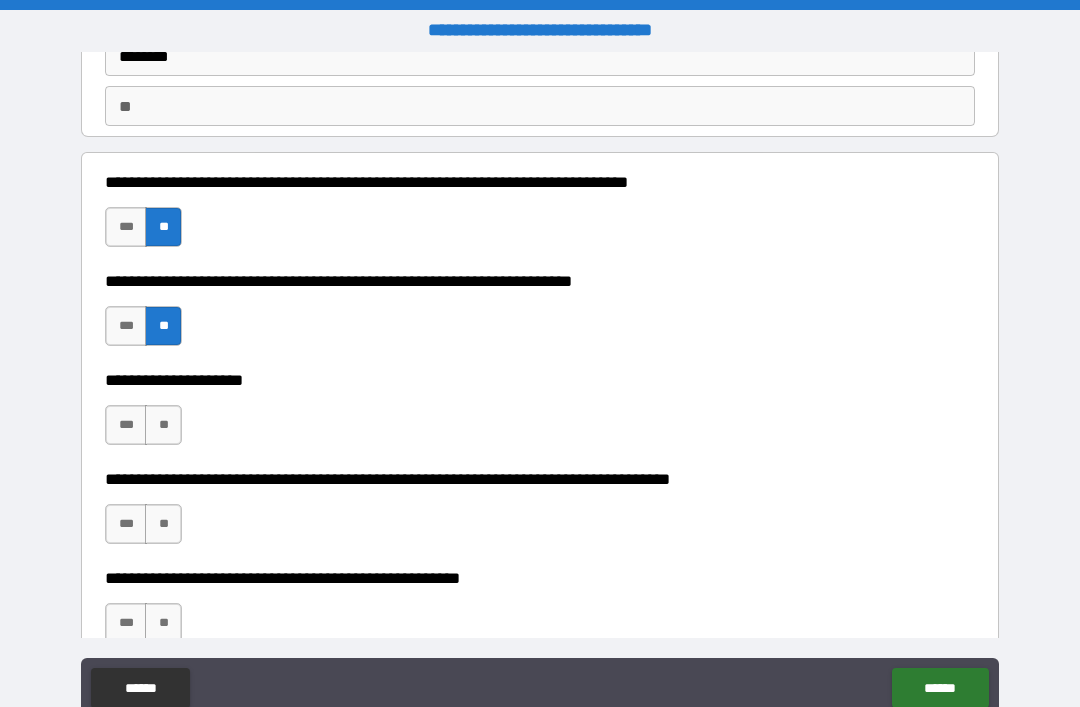 scroll, scrollTop: 163, scrollLeft: 0, axis: vertical 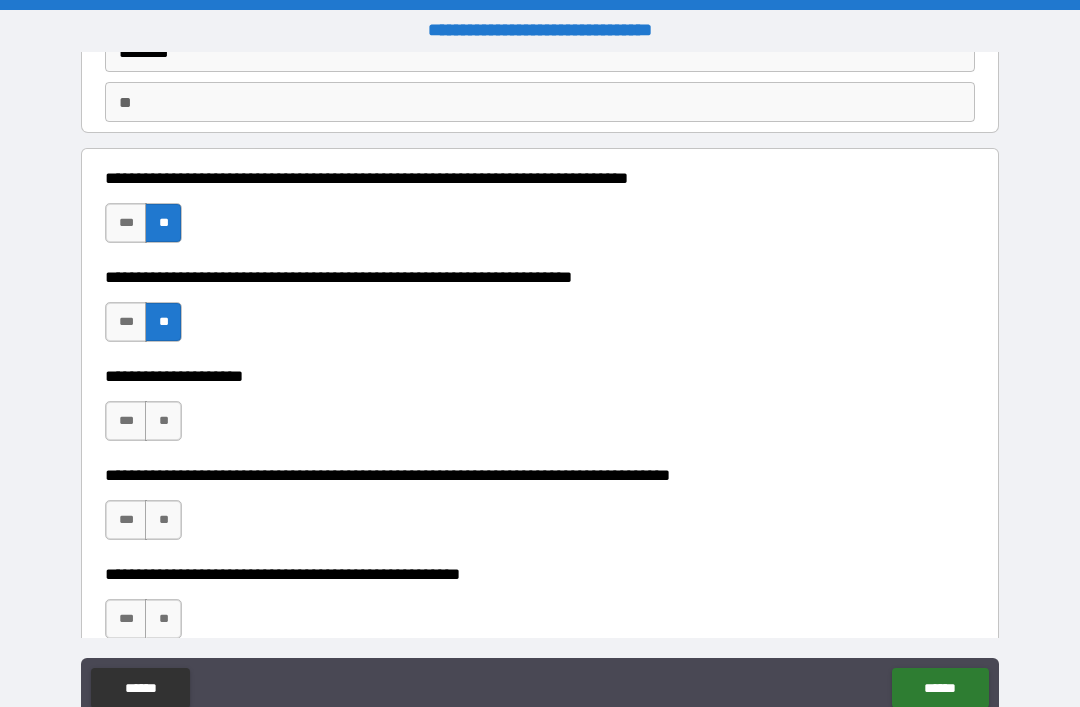 click on "**" at bounding box center [163, 421] 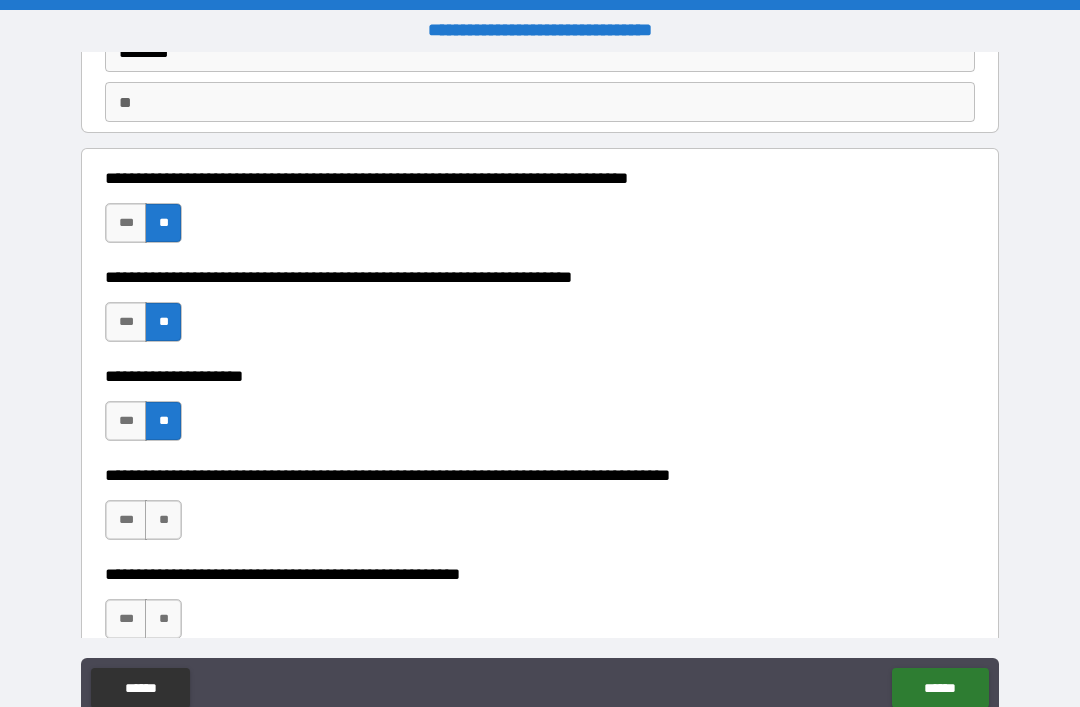 click on "**" at bounding box center [163, 520] 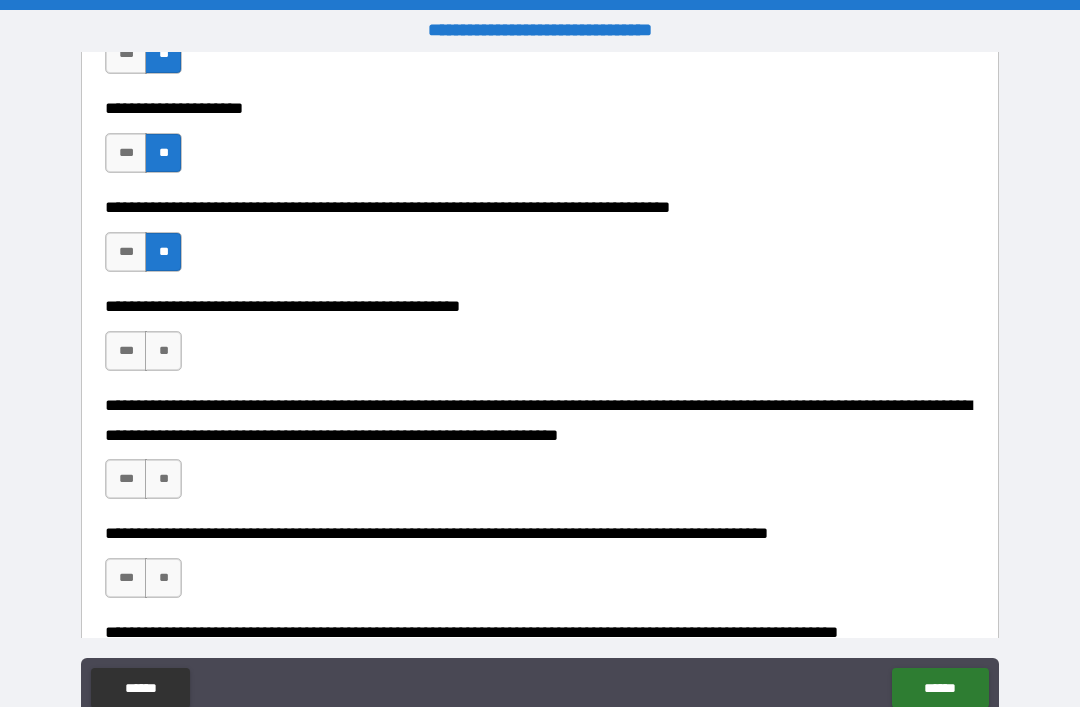 scroll, scrollTop: 448, scrollLeft: 0, axis: vertical 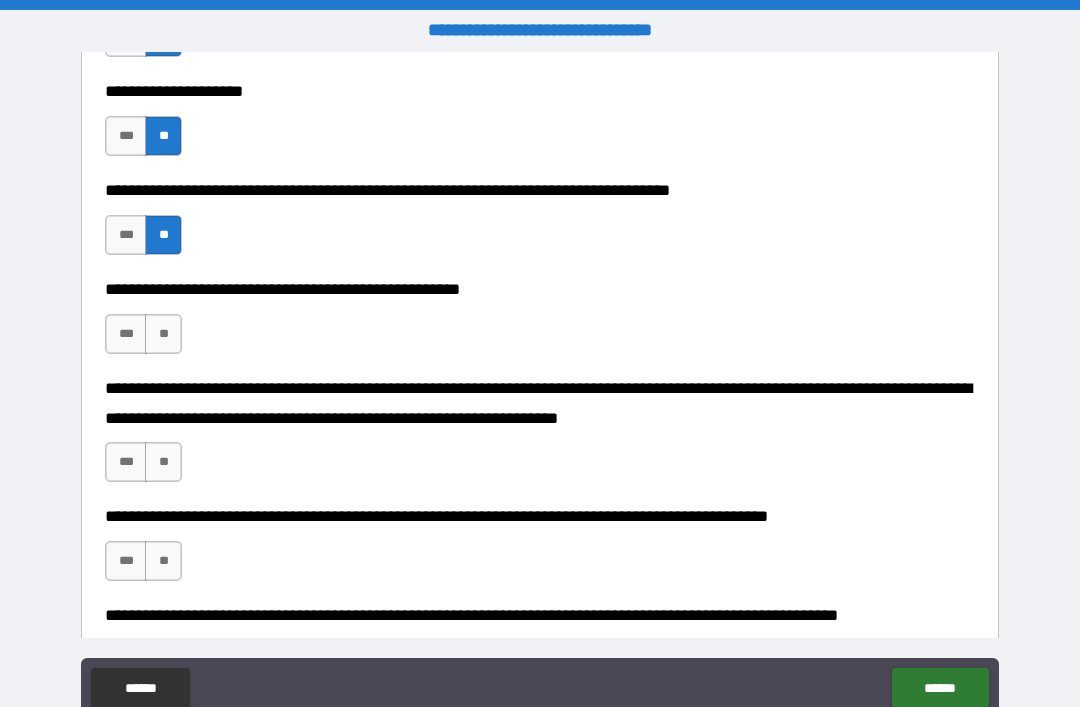 click on "**" at bounding box center (163, 334) 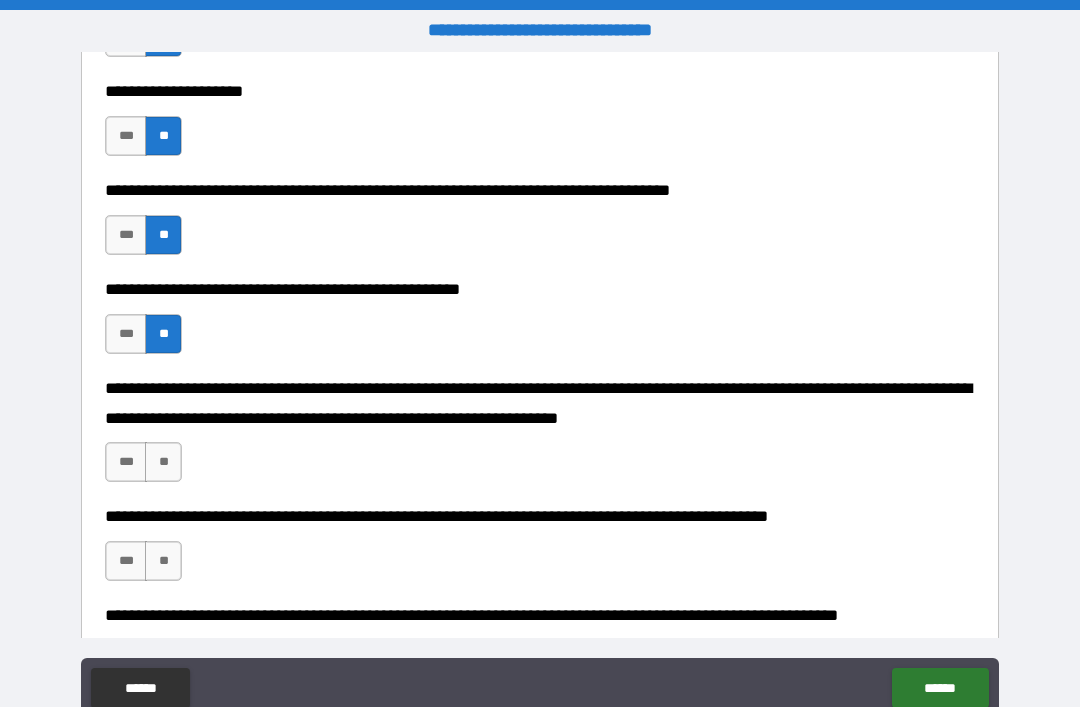 click on "**" at bounding box center [163, 462] 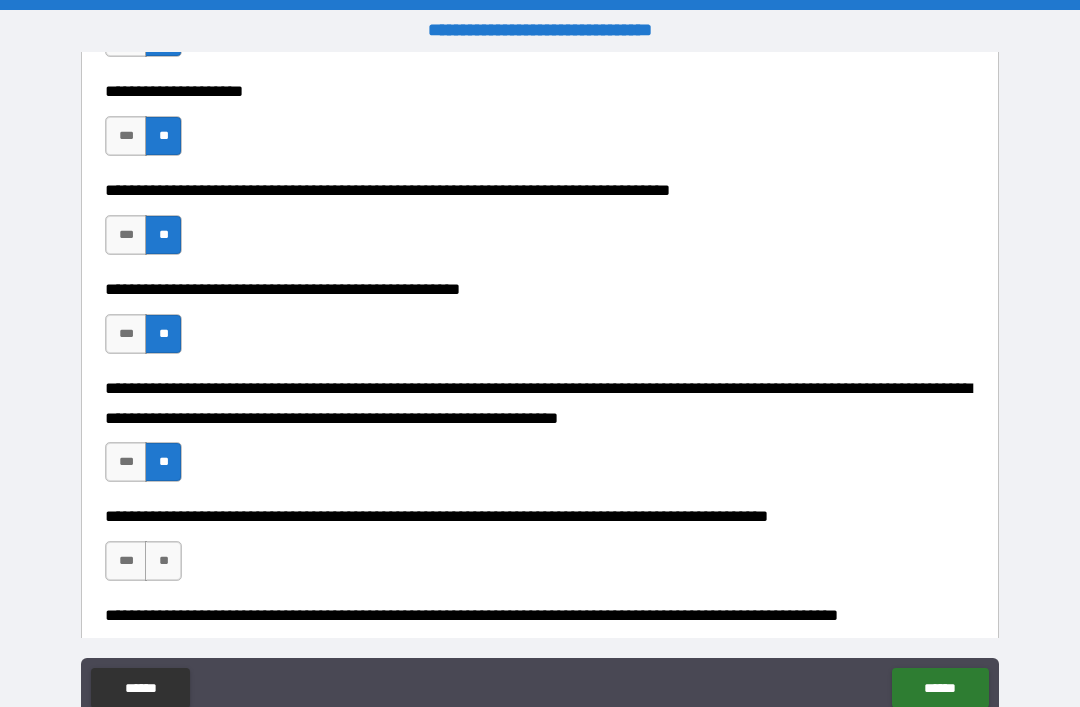 click on "**" at bounding box center [163, 561] 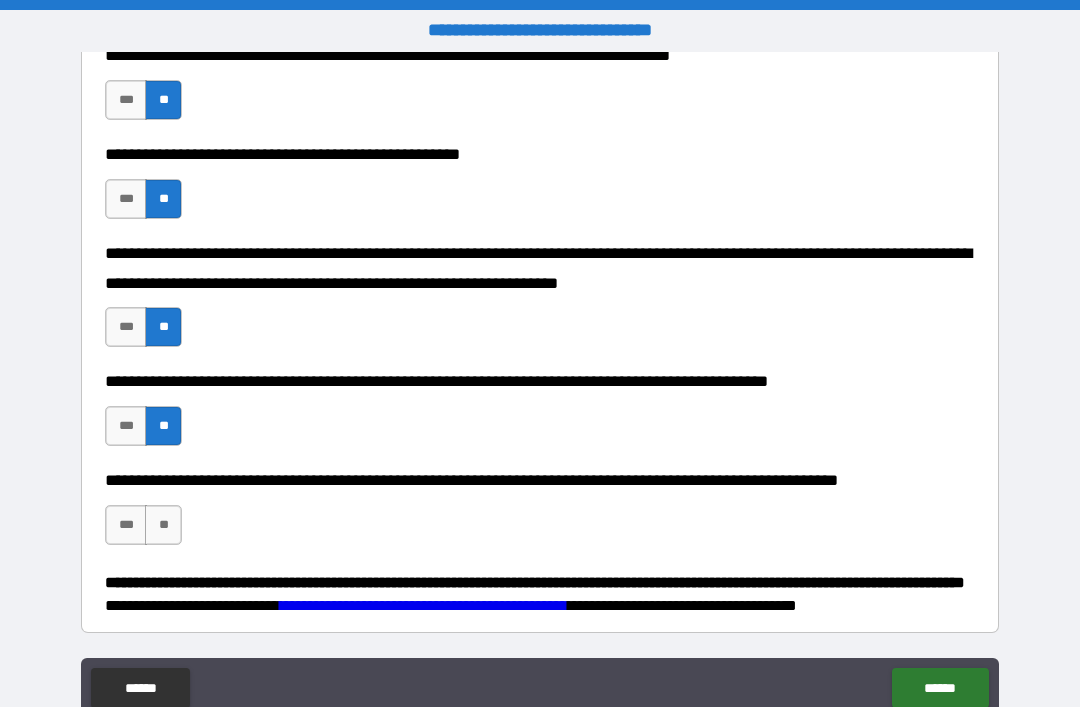 scroll, scrollTop: 604, scrollLeft: 0, axis: vertical 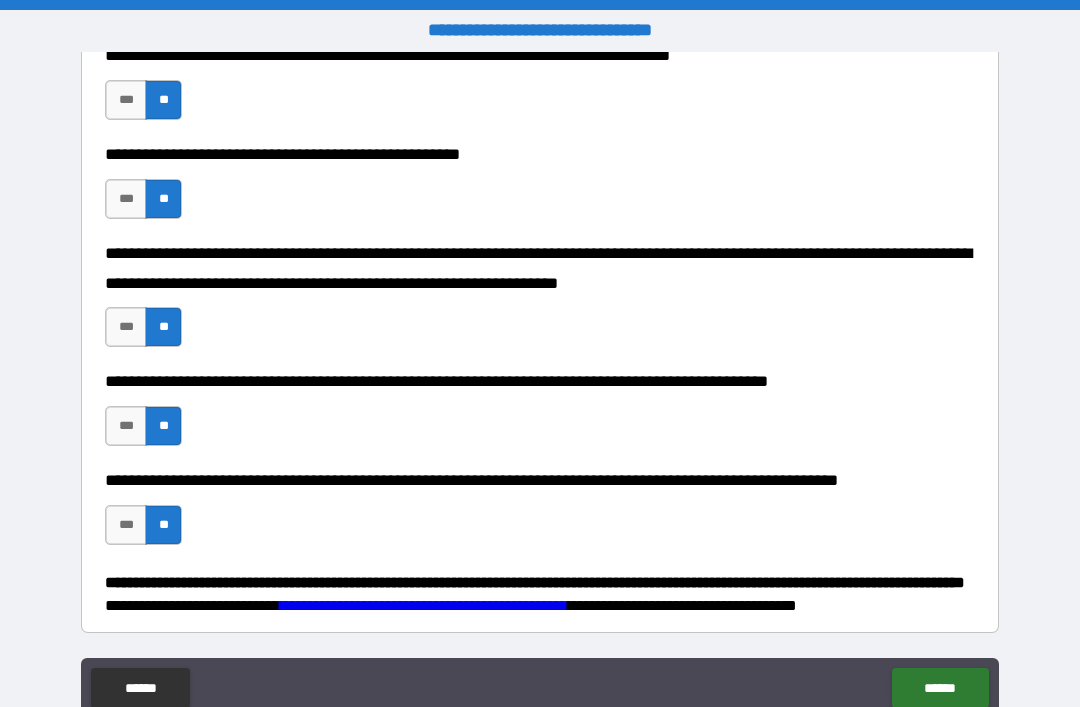 click on "******" at bounding box center (940, 688) 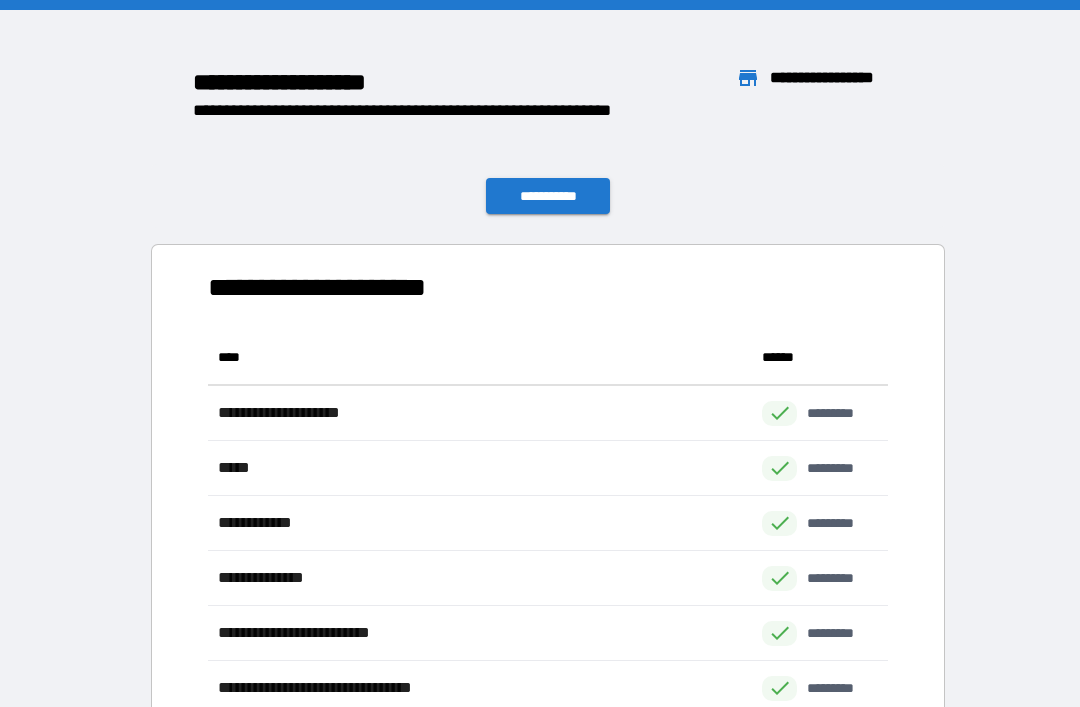 scroll, scrollTop: 1, scrollLeft: 1, axis: both 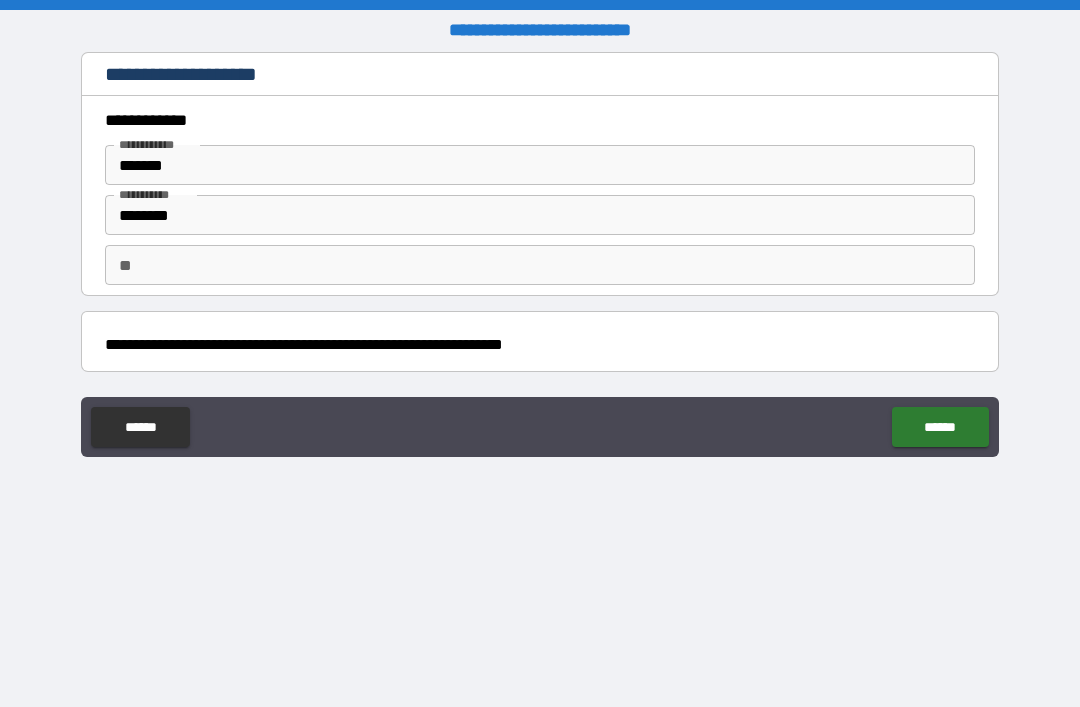 click on "******" at bounding box center [940, 427] 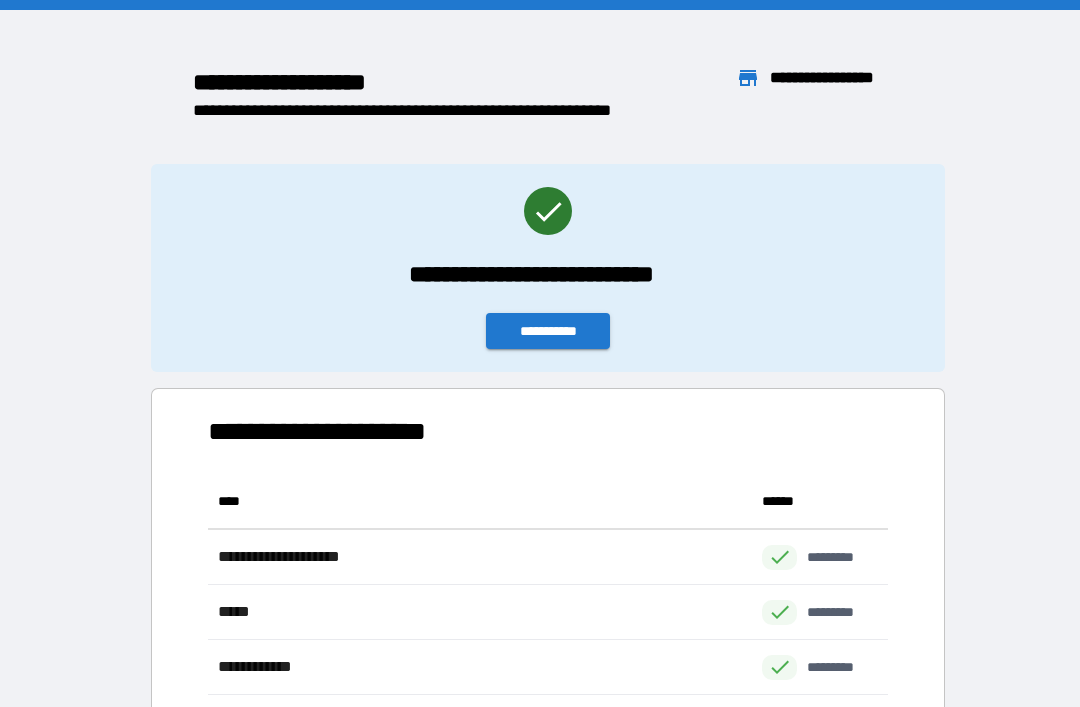 scroll, scrollTop: 1, scrollLeft: 1, axis: both 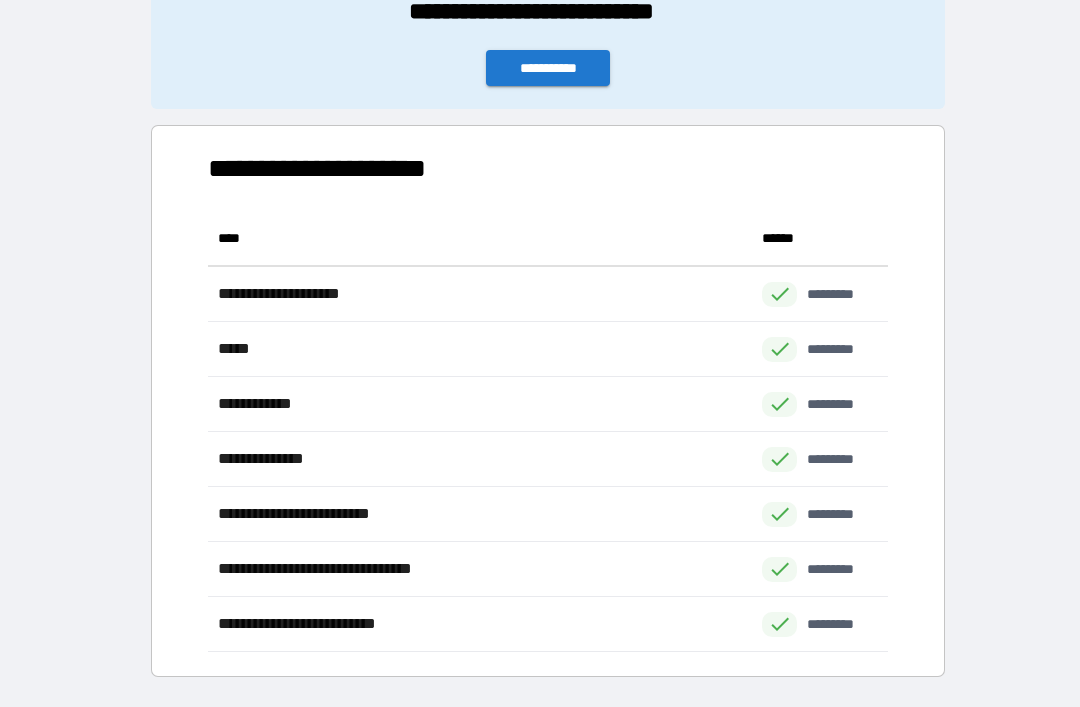 click on "**********" at bounding box center (548, 68) 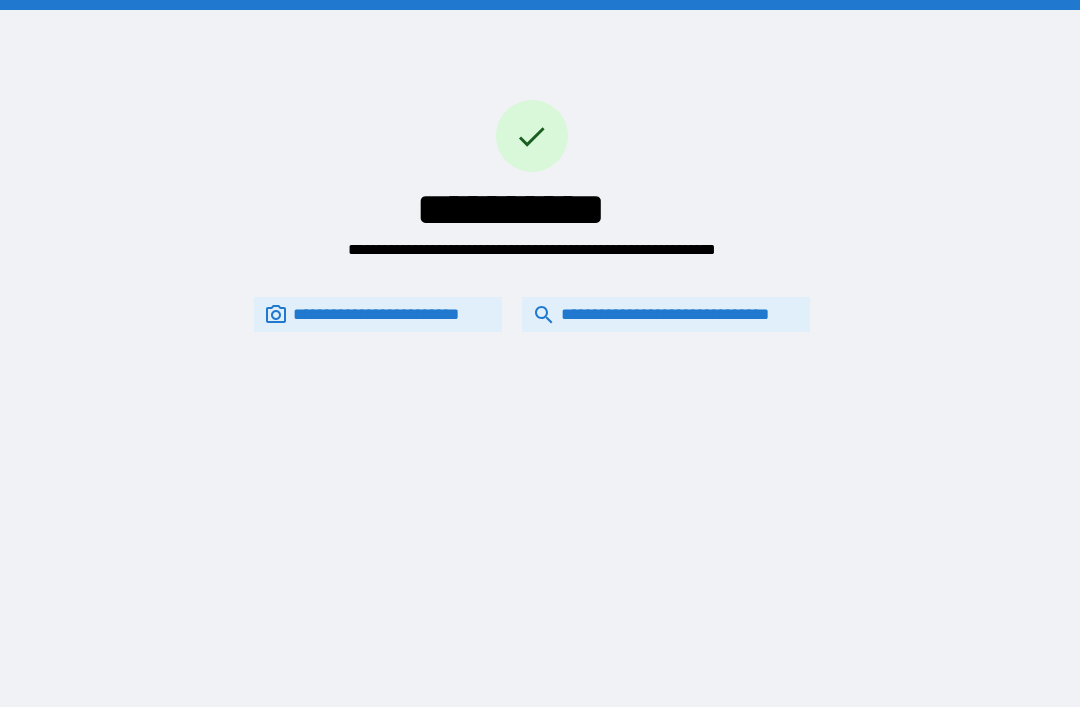 scroll, scrollTop: 0, scrollLeft: 0, axis: both 